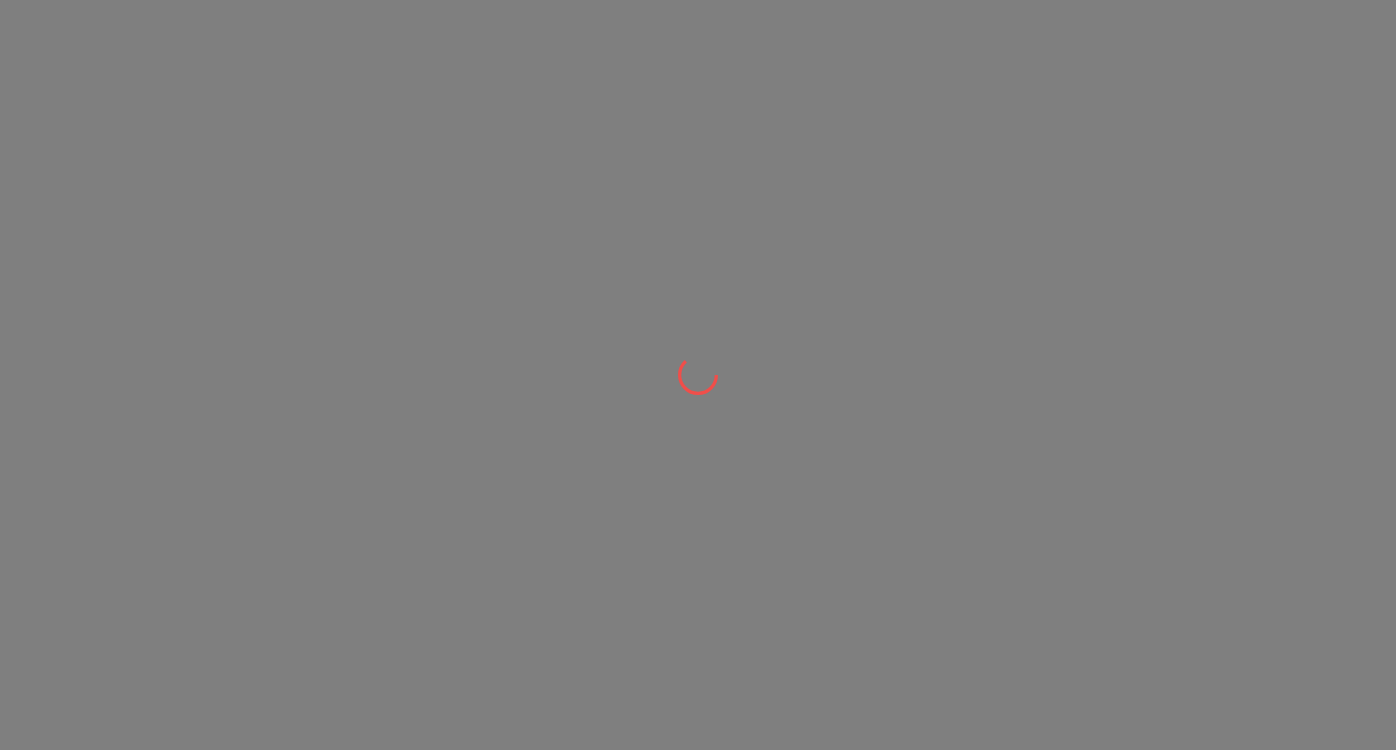 scroll, scrollTop: 0, scrollLeft: 0, axis: both 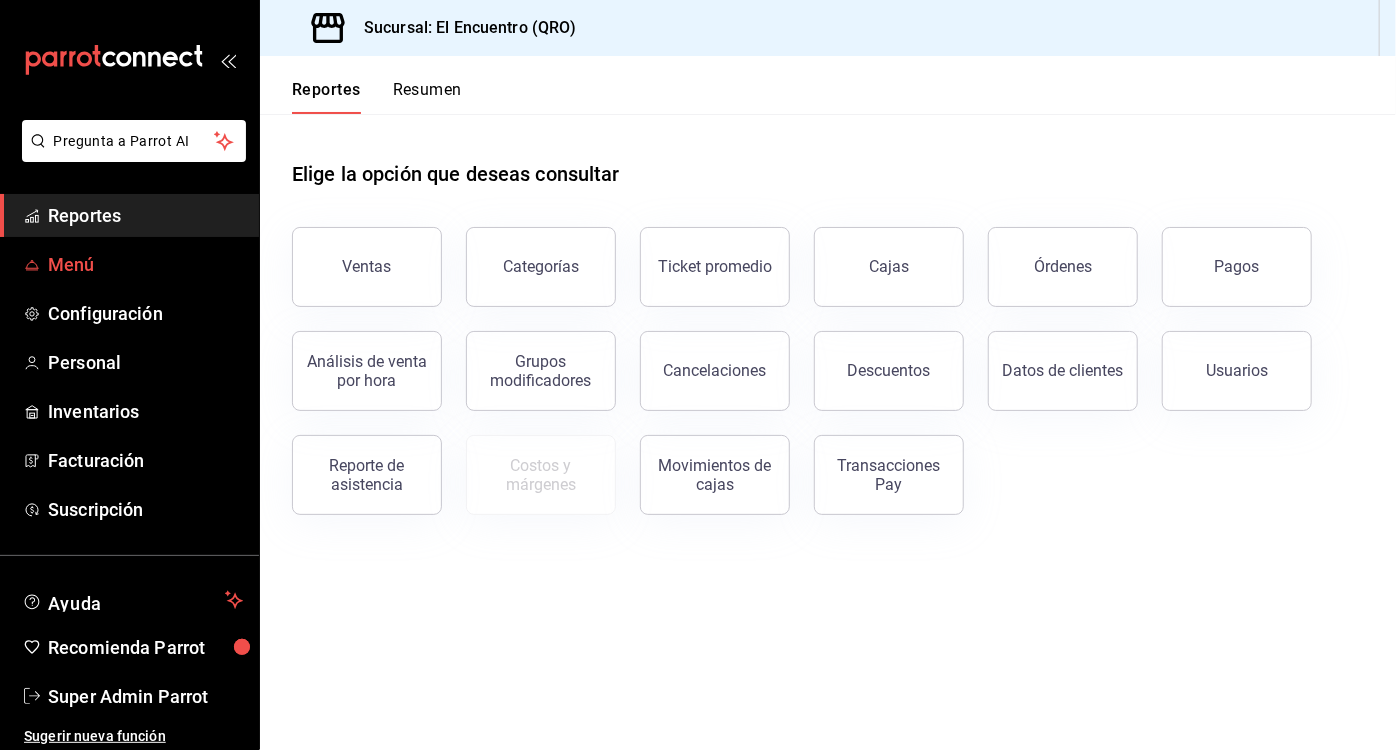 click on "Menú" at bounding box center [145, 264] 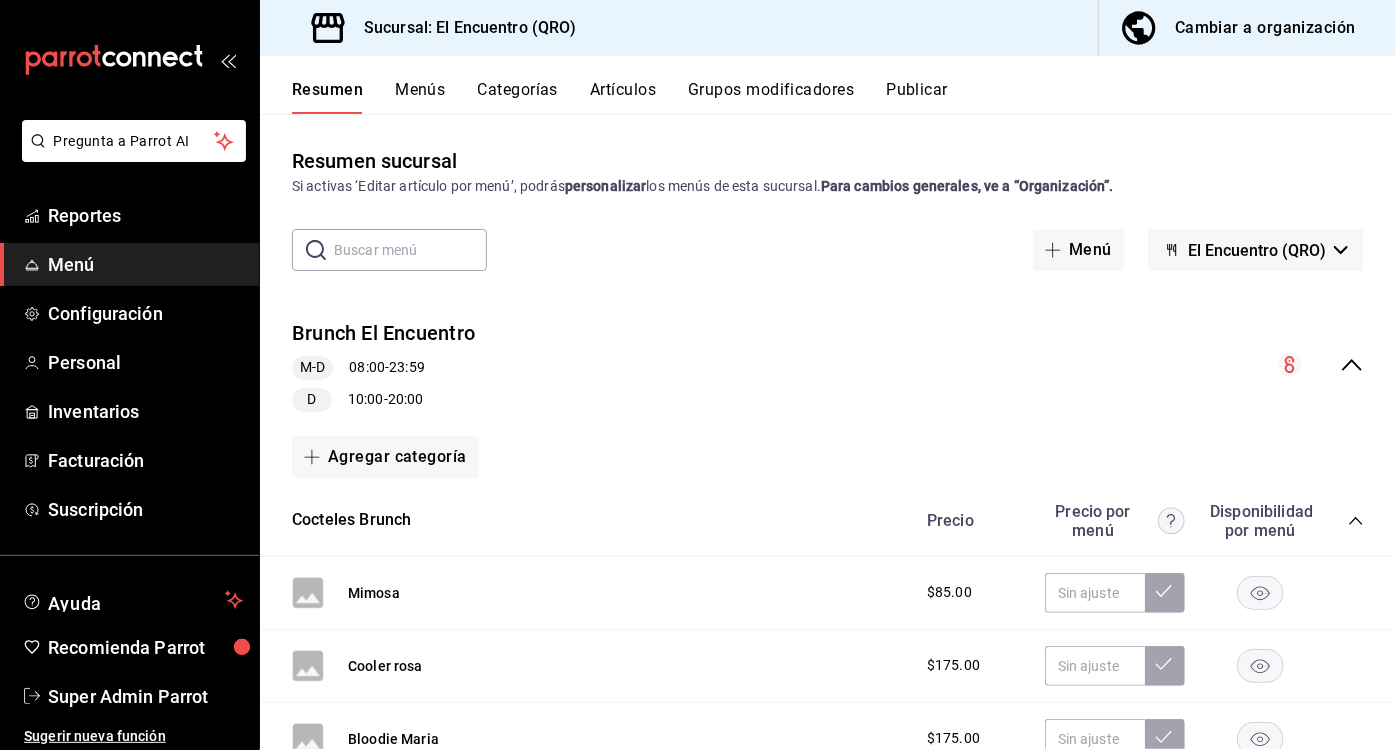 click on "Cambiar a organización" at bounding box center (1265, 28) 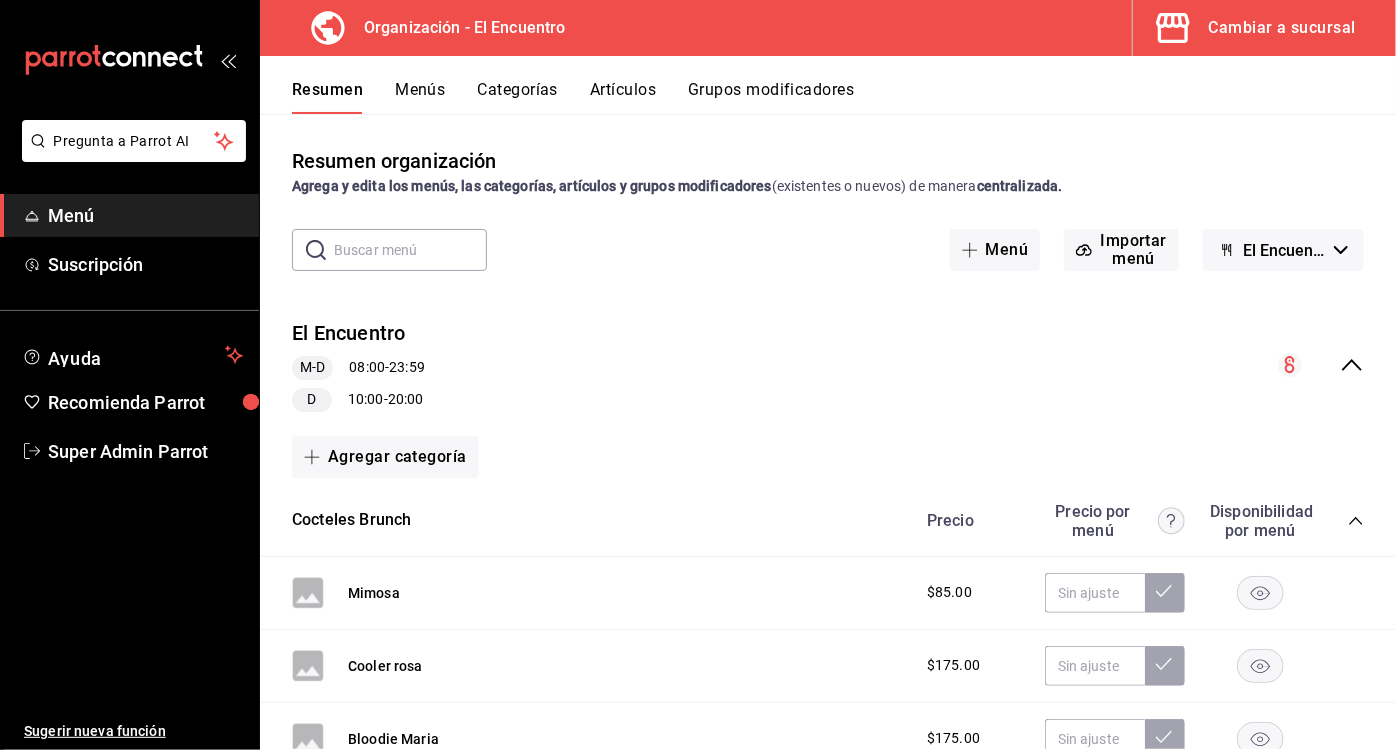 click on "Categorías" at bounding box center [518, 97] 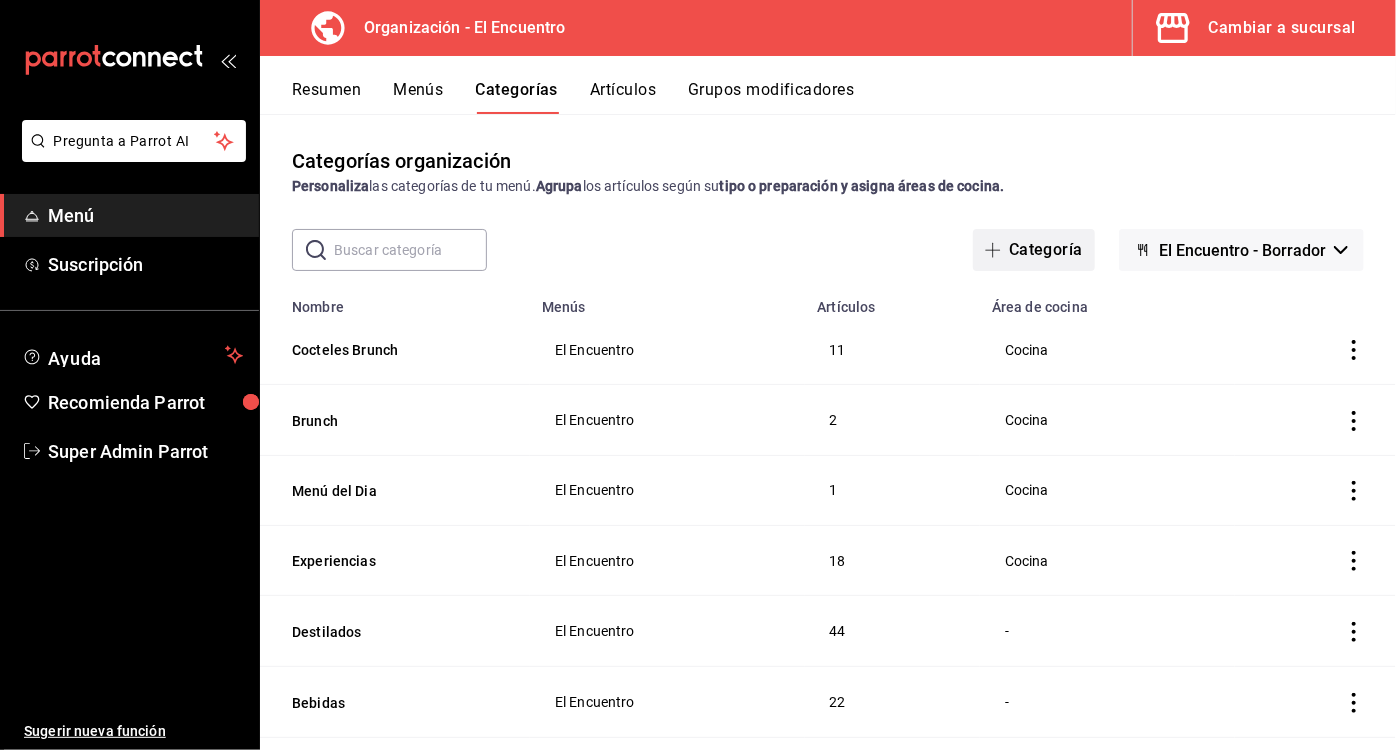 click on "Categoría" at bounding box center [1034, 250] 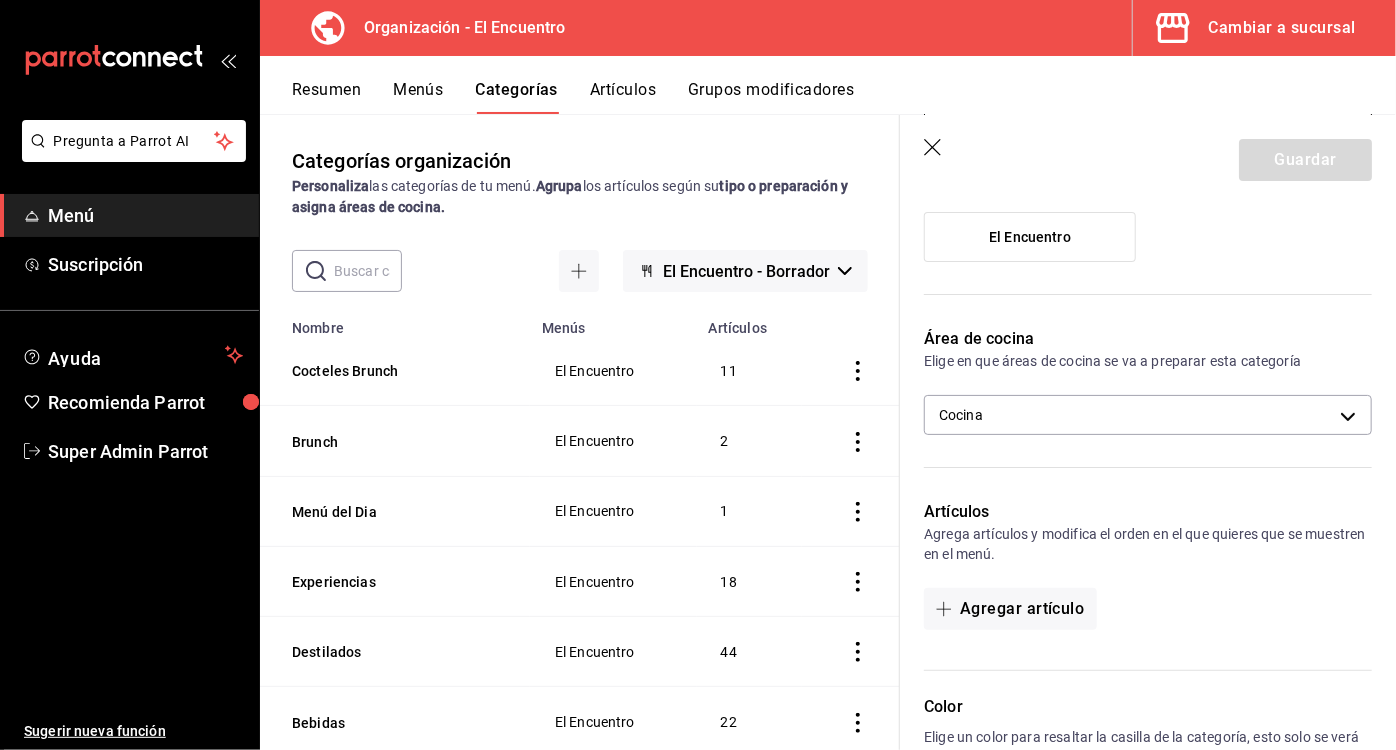 scroll, scrollTop: 238, scrollLeft: 0, axis: vertical 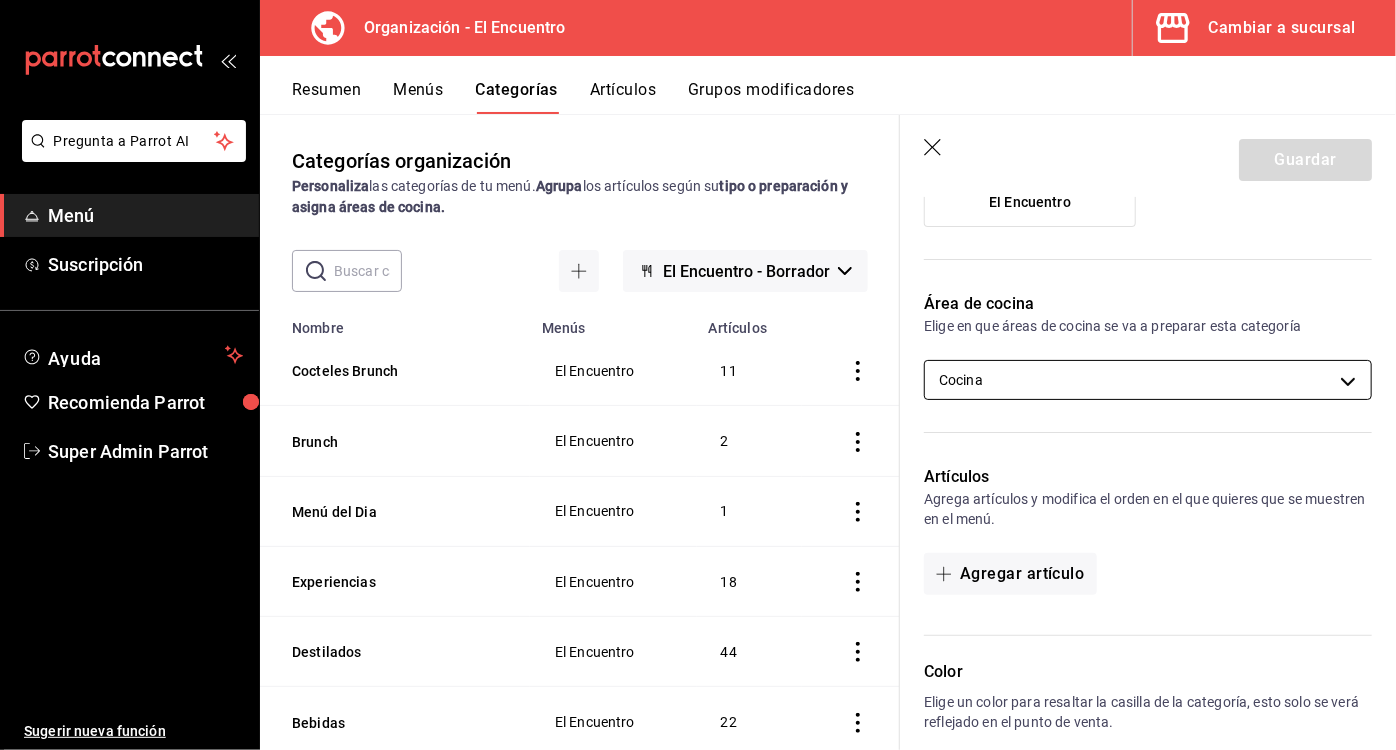 type on "Flamenco" 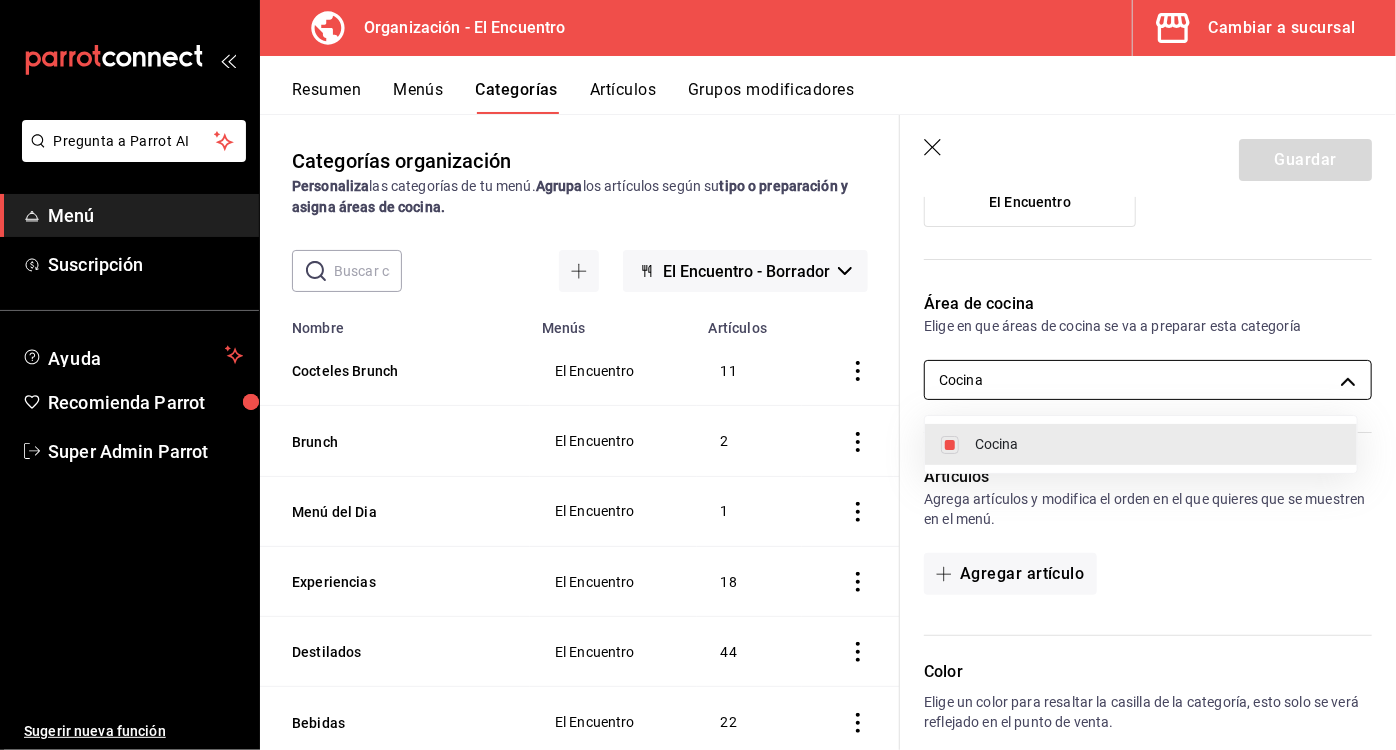 click at bounding box center [698, 375] 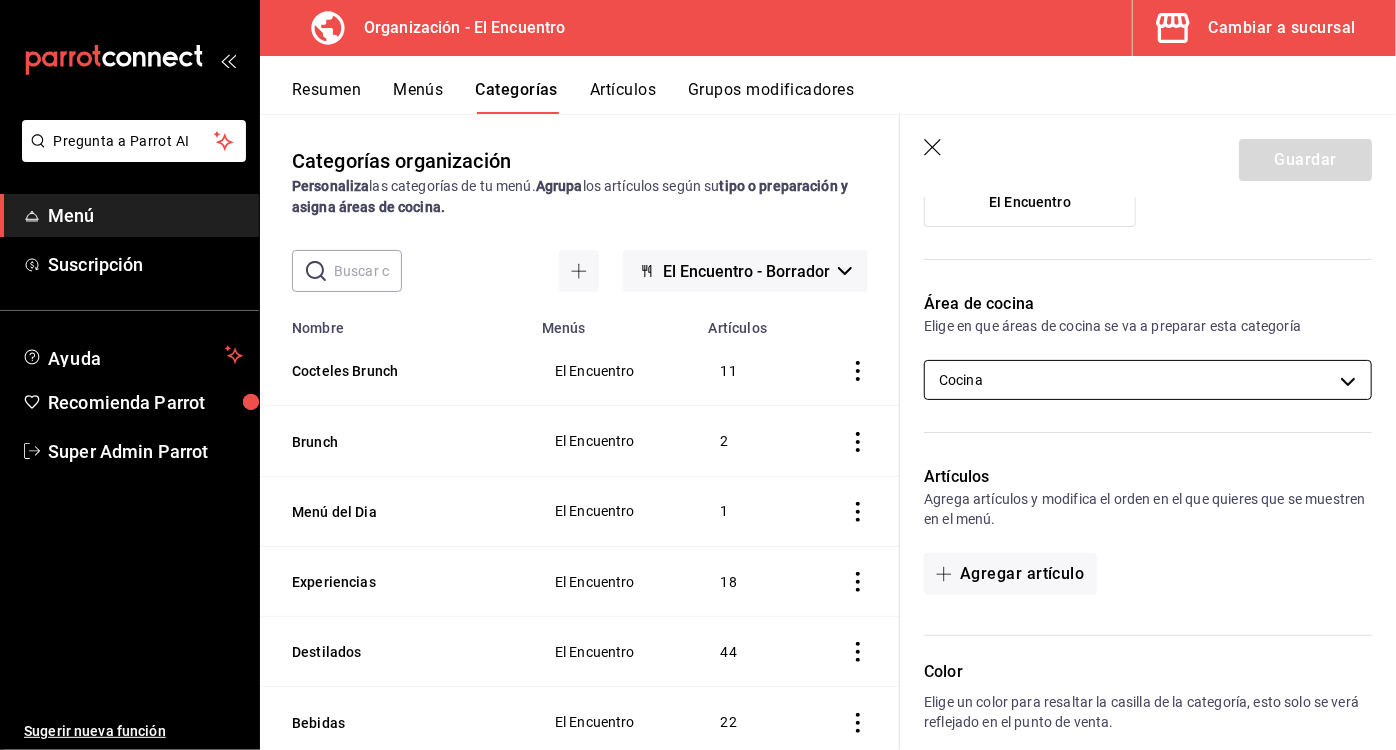 scroll, scrollTop: 38, scrollLeft: 0, axis: vertical 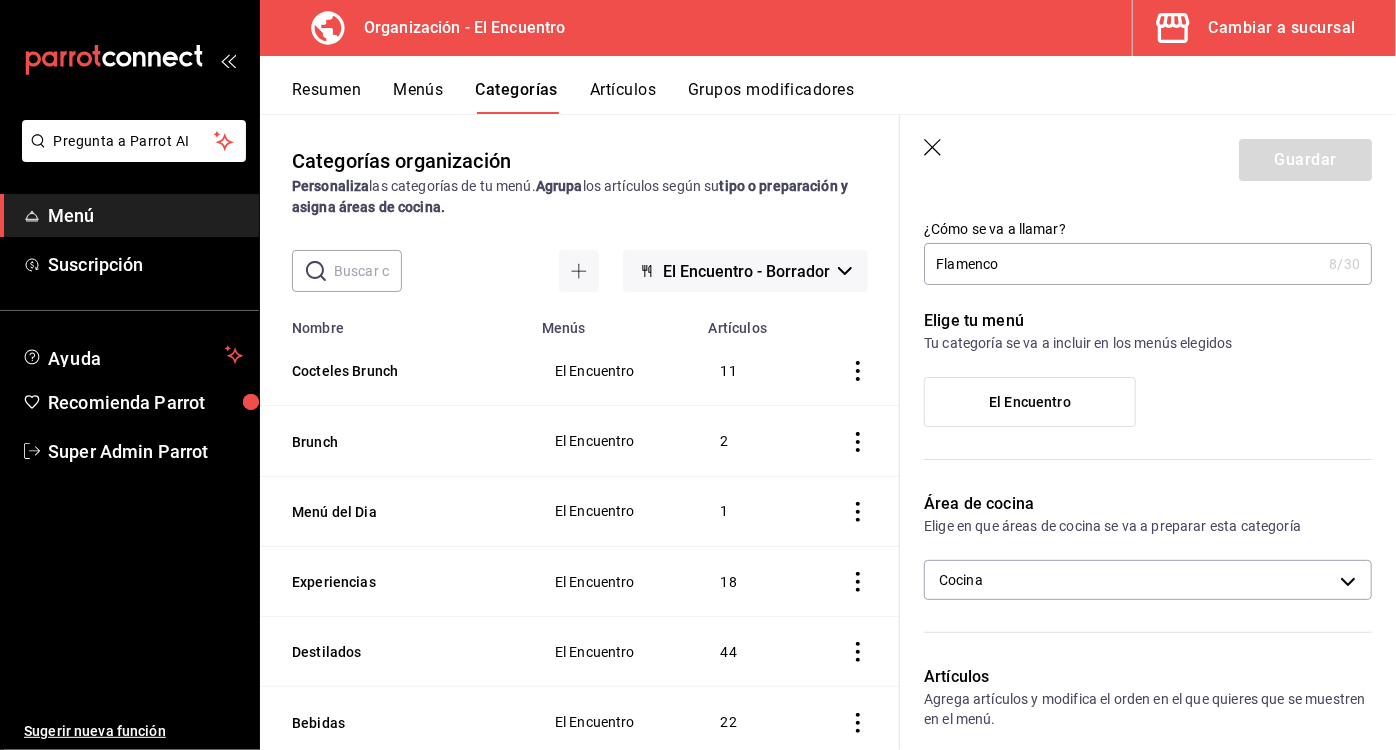 click on "El Encuentro" at bounding box center (1030, 402) 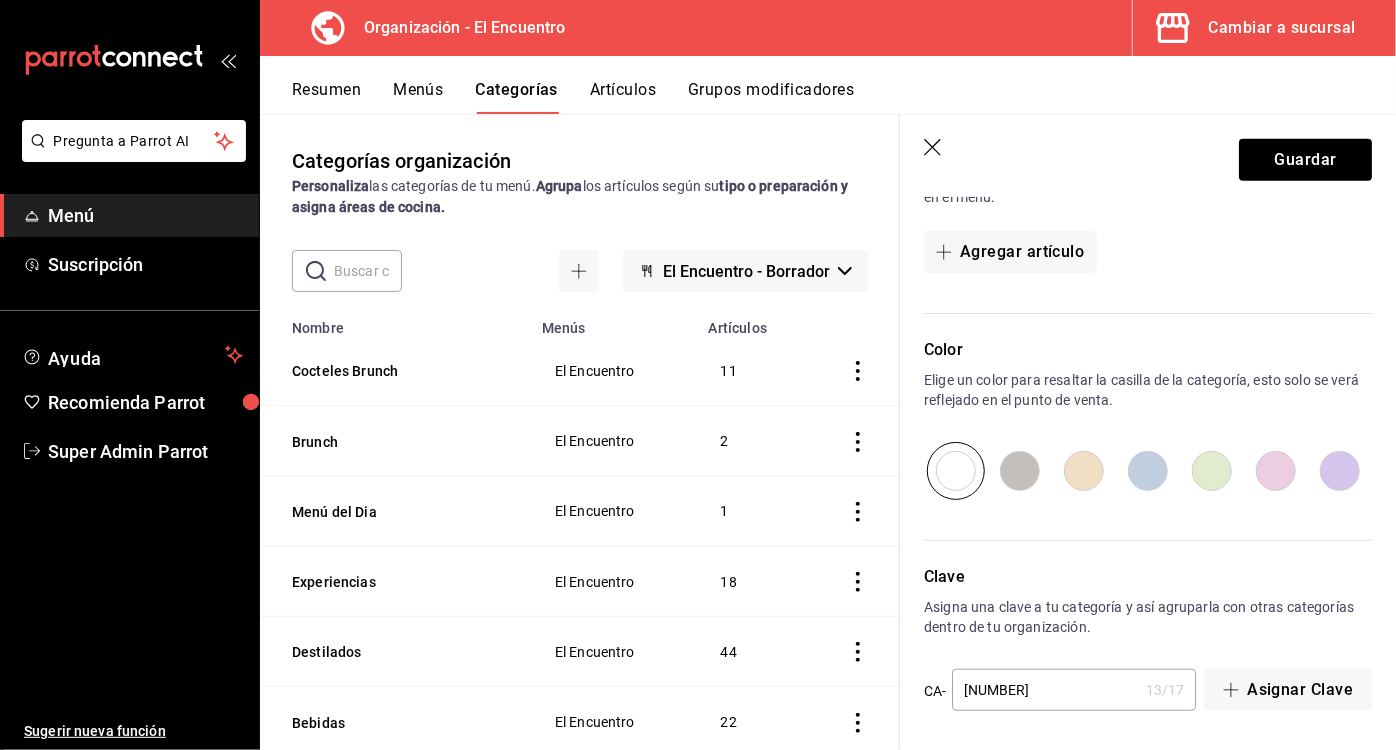 scroll, scrollTop: 0, scrollLeft: 0, axis: both 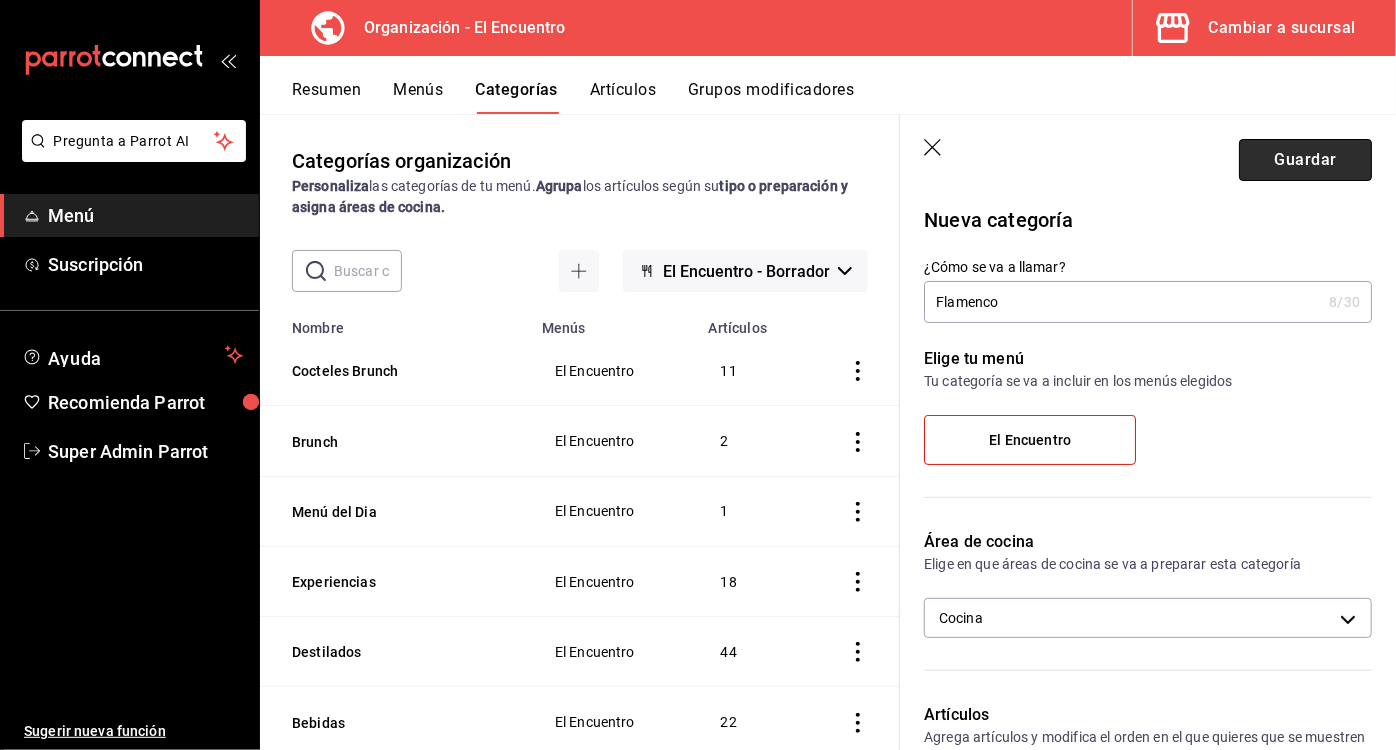 click on "Guardar" at bounding box center [1305, 160] 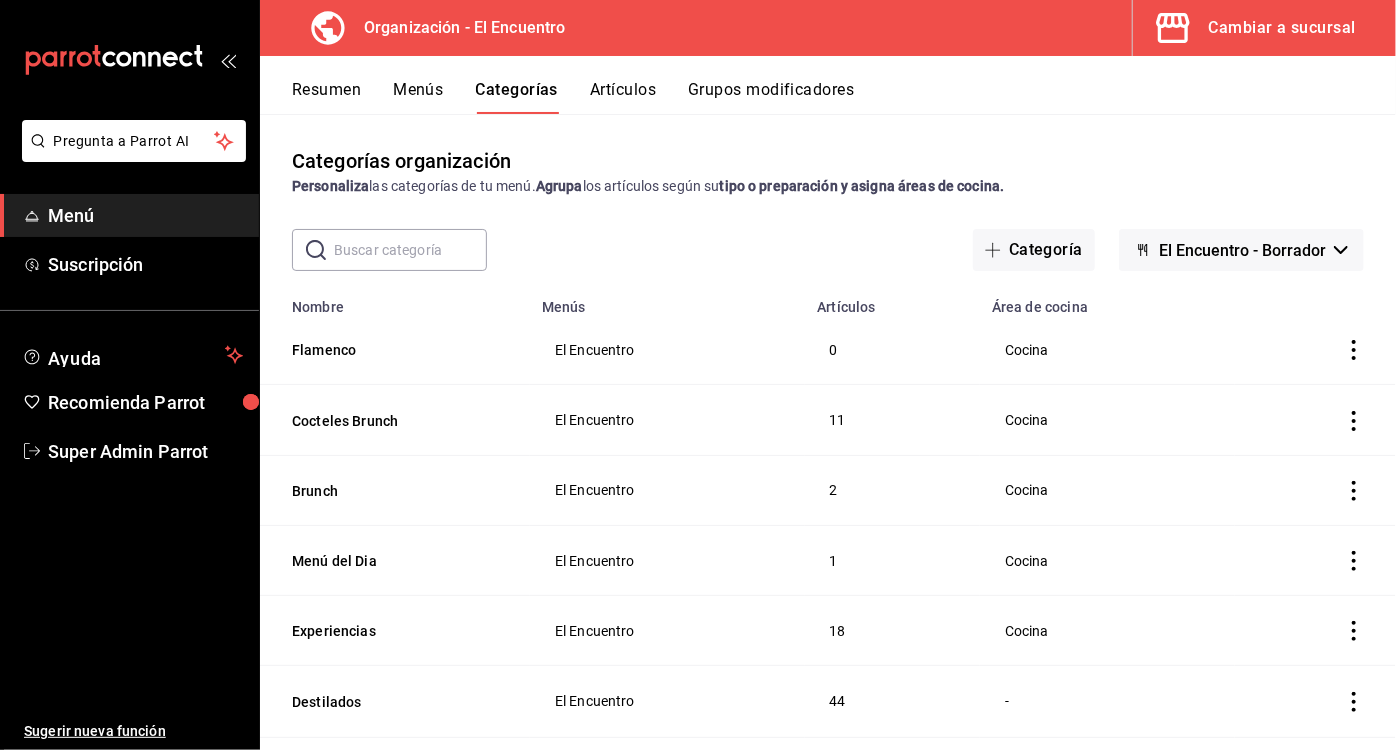 click on "Artículos" at bounding box center [623, 97] 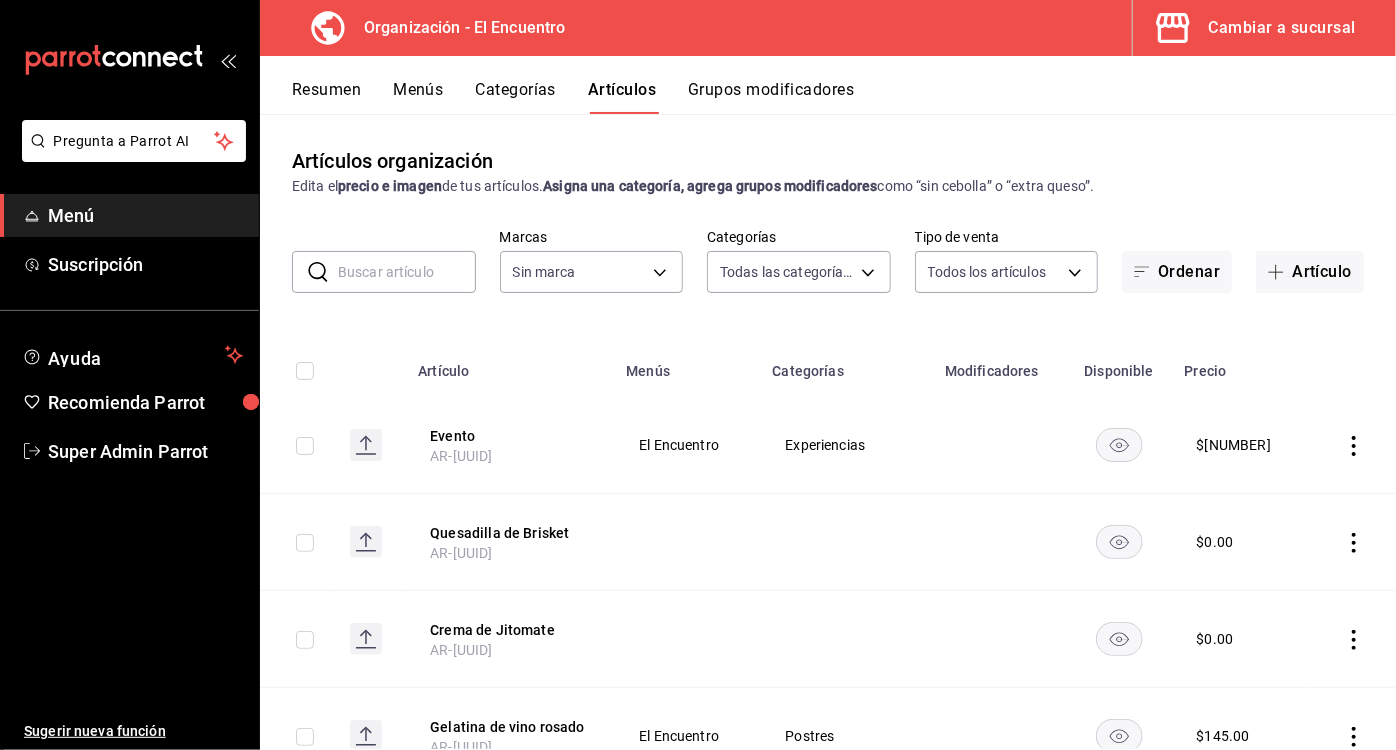 type on "[UUID],[UUID],[UUID],[UUID],[UUID],[UUID],[UUID],[UUID],[UUID],[UUID],[UUID],[UUID],[UUID],[UUID],[UUID],[UUID],[UUID],[UUID],[UUID],[UUID],[UUID],[UUID]" 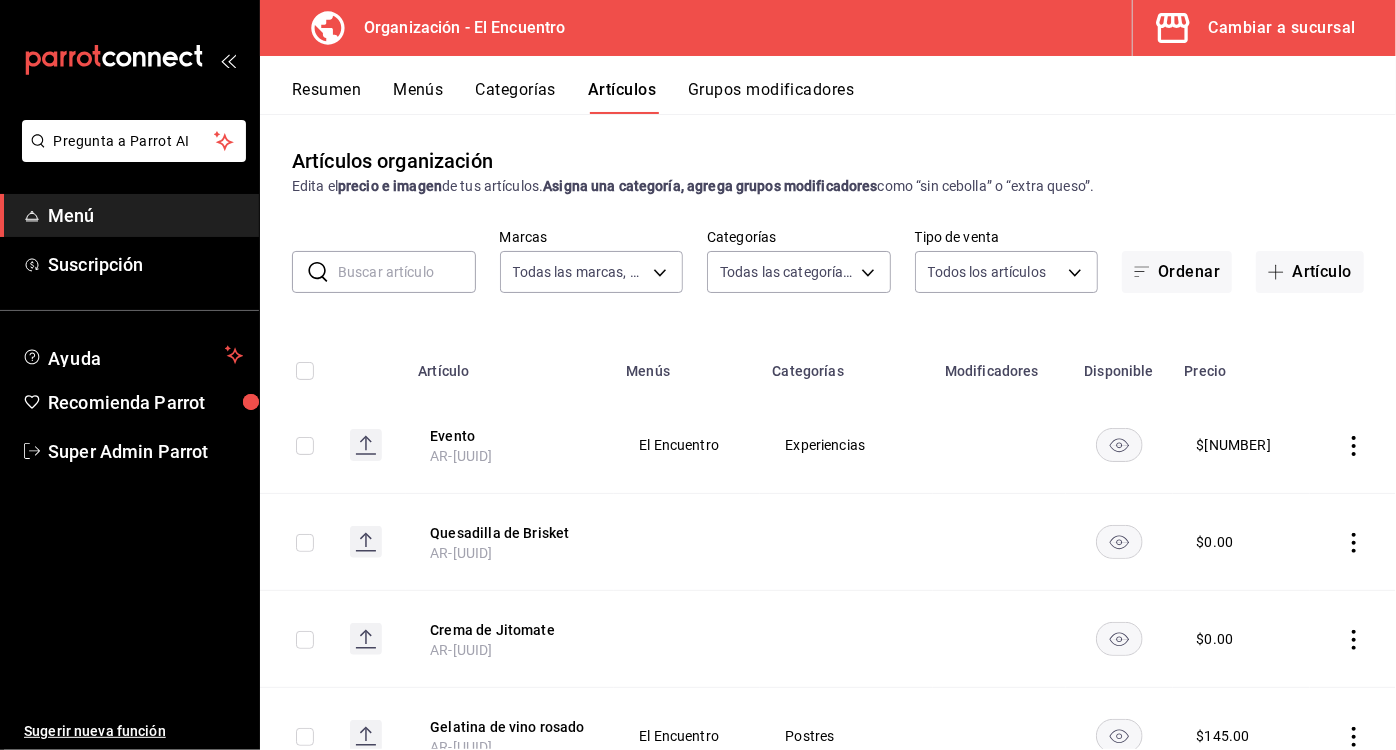 type on "[UUID]" 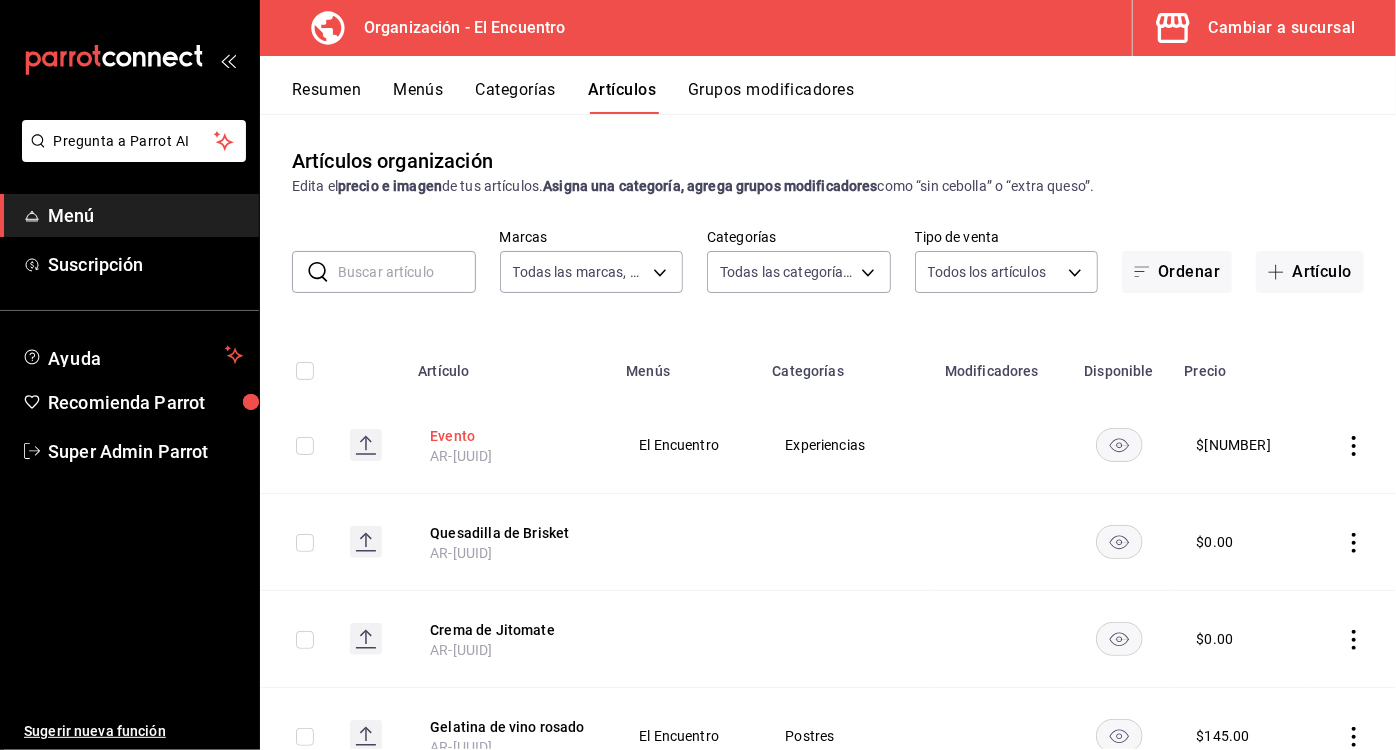 click on "Evento" at bounding box center (510, 436) 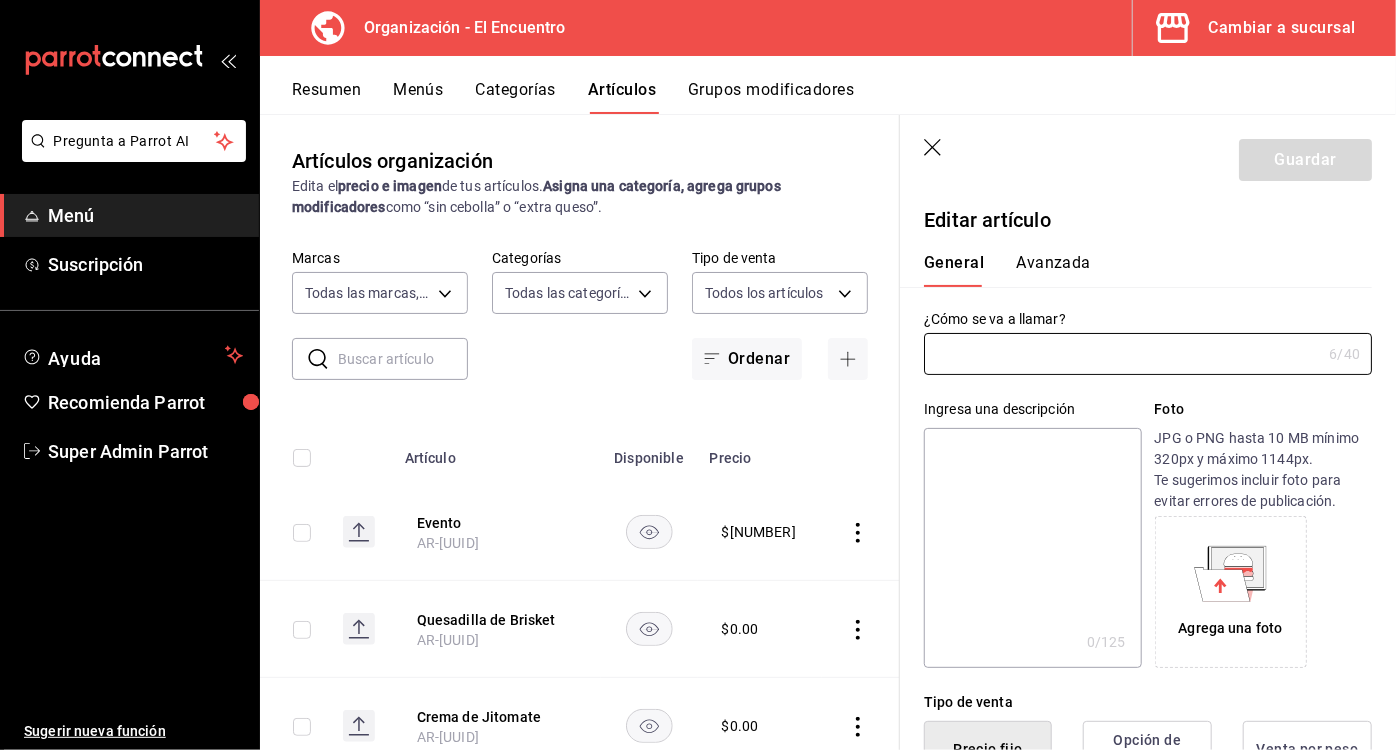 type on "Evento" 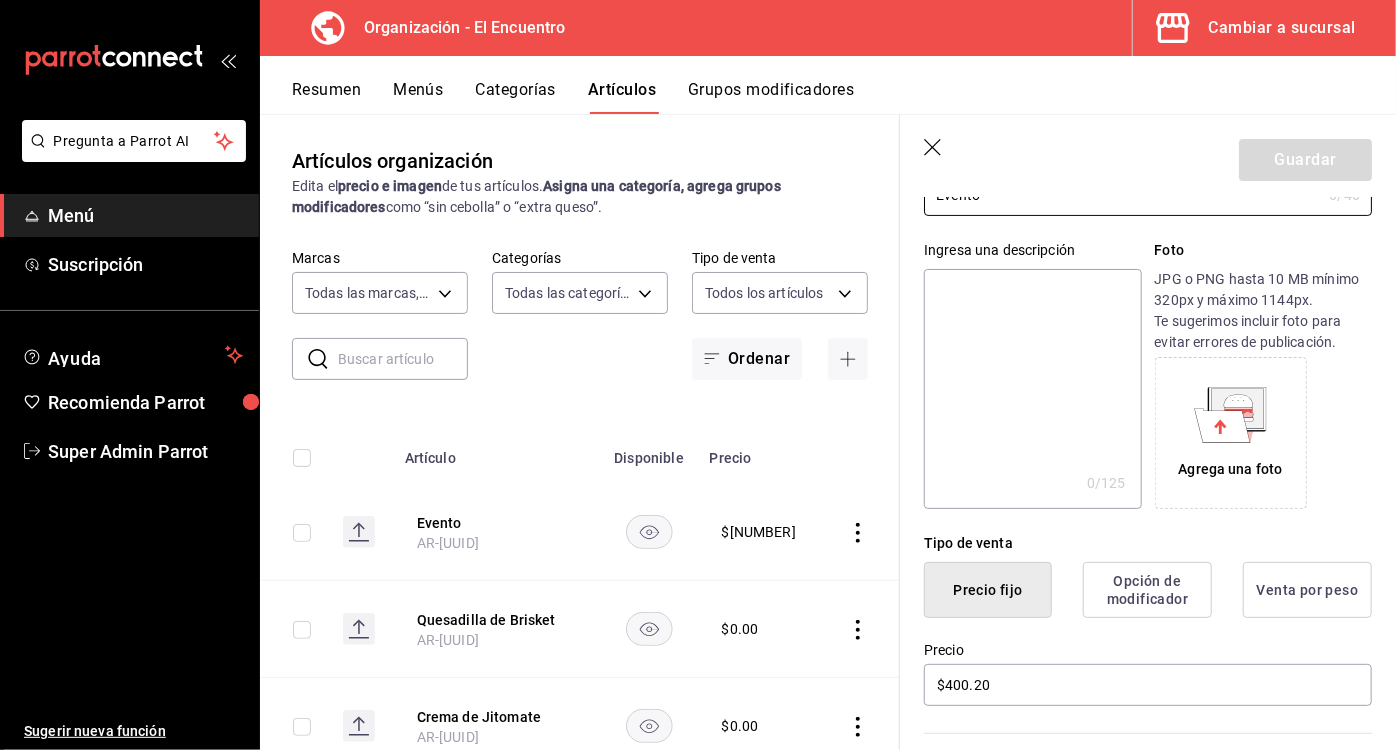 scroll, scrollTop: 338, scrollLeft: 0, axis: vertical 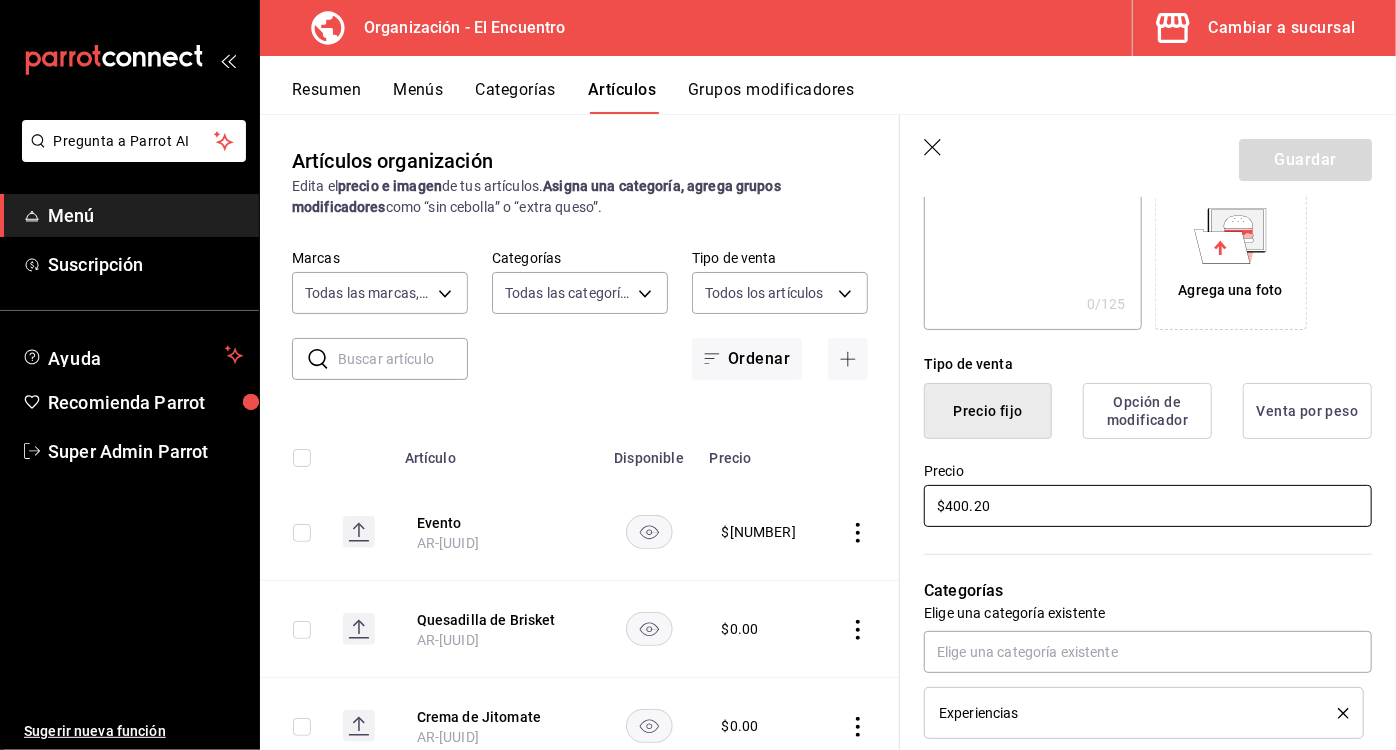 drag, startPoint x: 1016, startPoint y: 518, endPoint x: 765, endPoint y: 553, distance: 253.4285 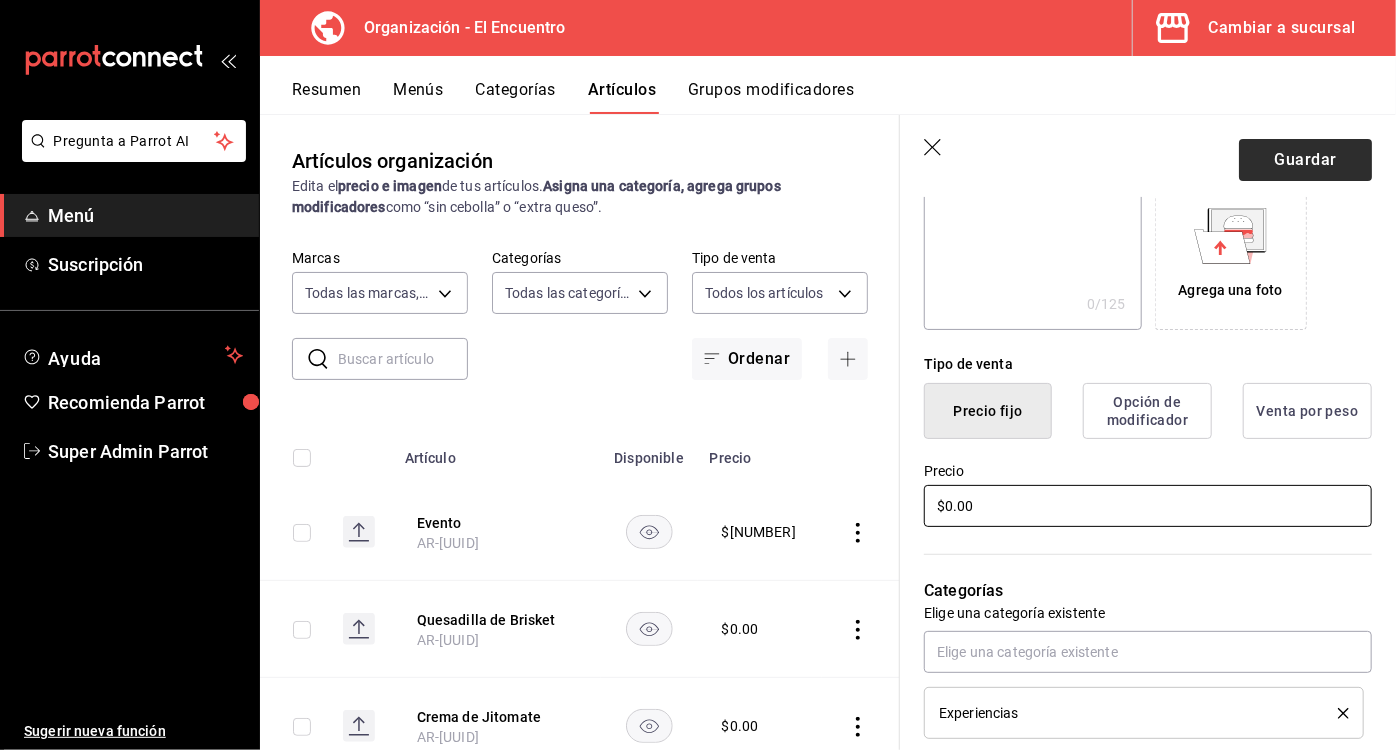 type on "$0.00" 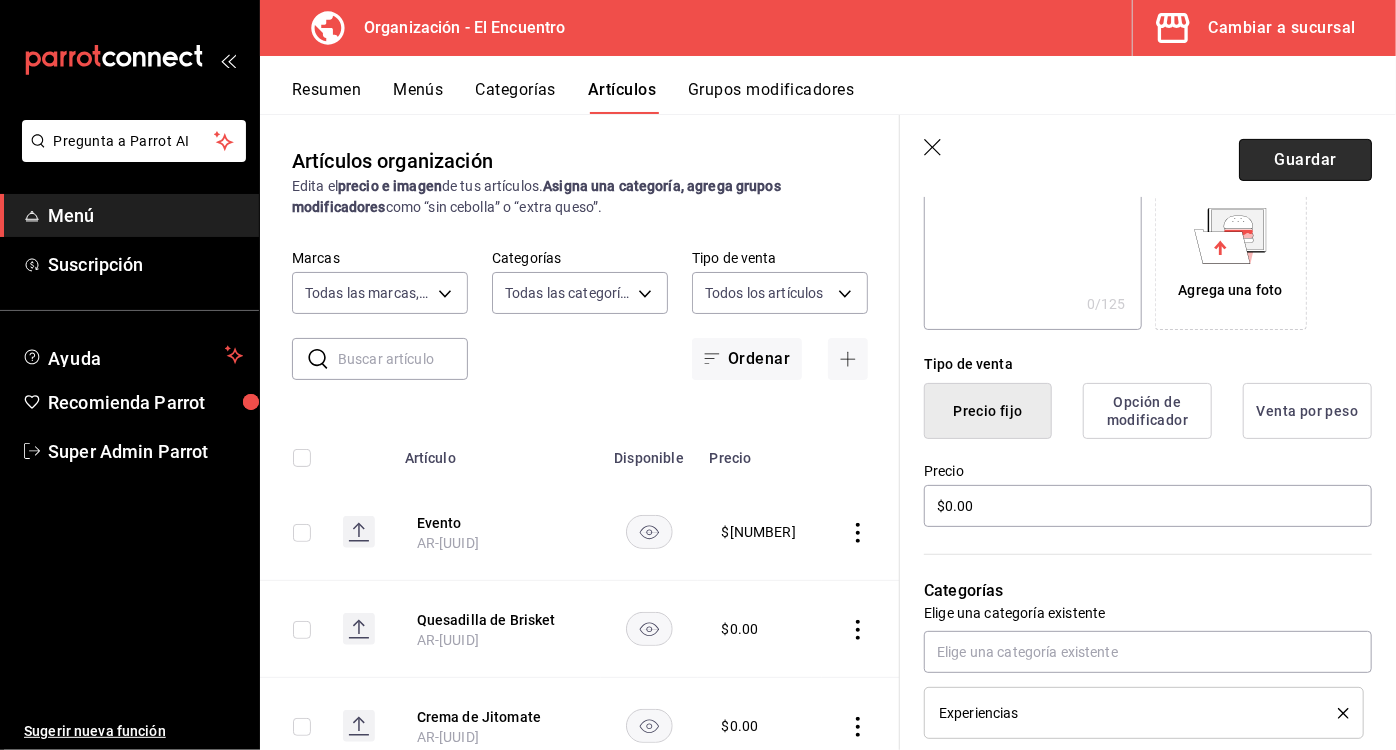 click on "Guardar" at bounding box center [1305, 160] 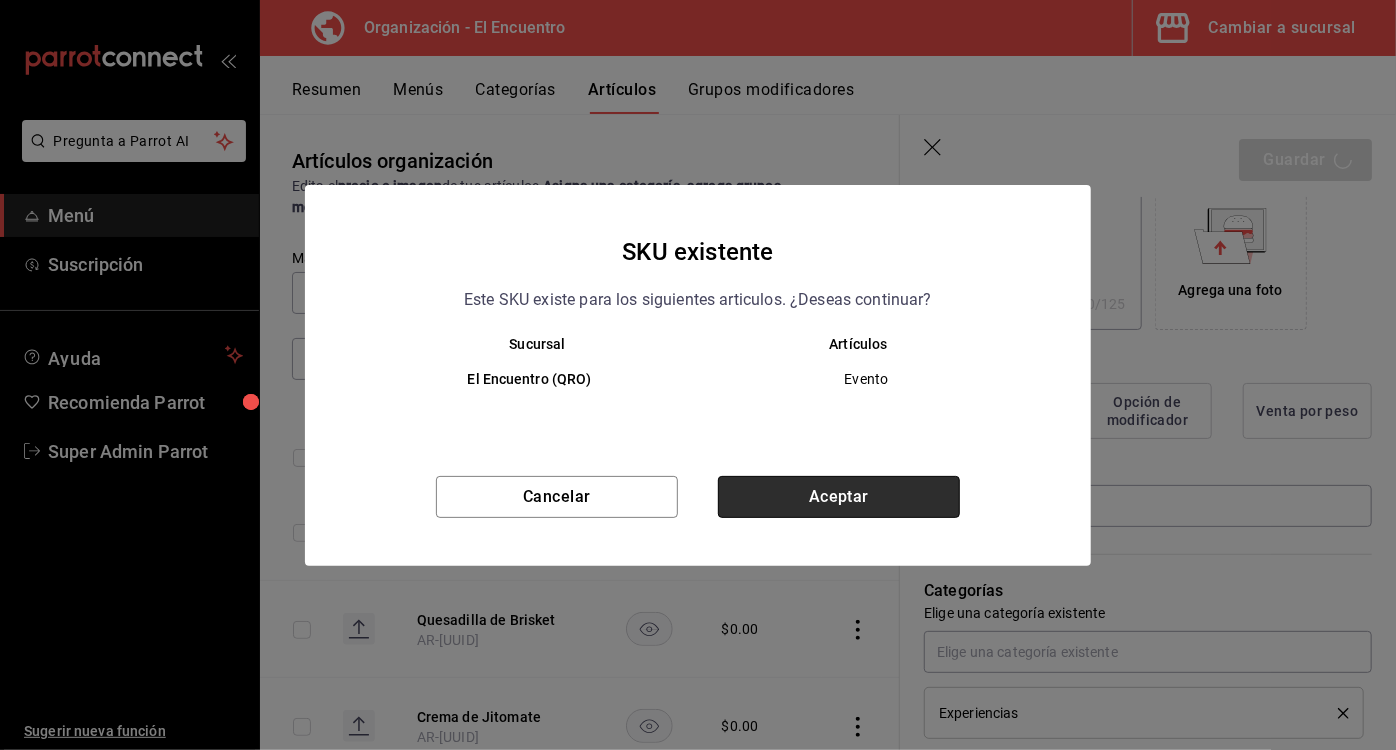 click on "Aceptar" at bounding box center [839, 497] 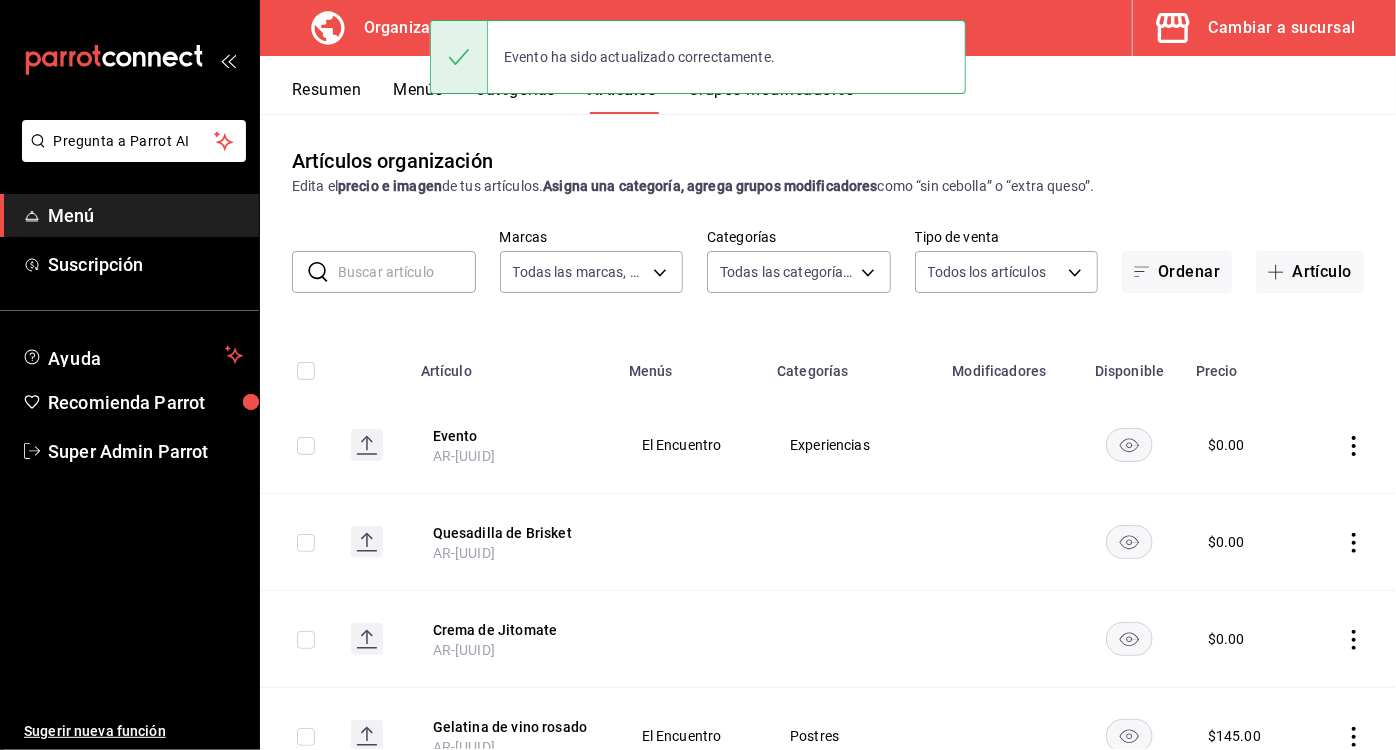 scroll, scrollTop: 0, scrollLeft: 0, axis: both 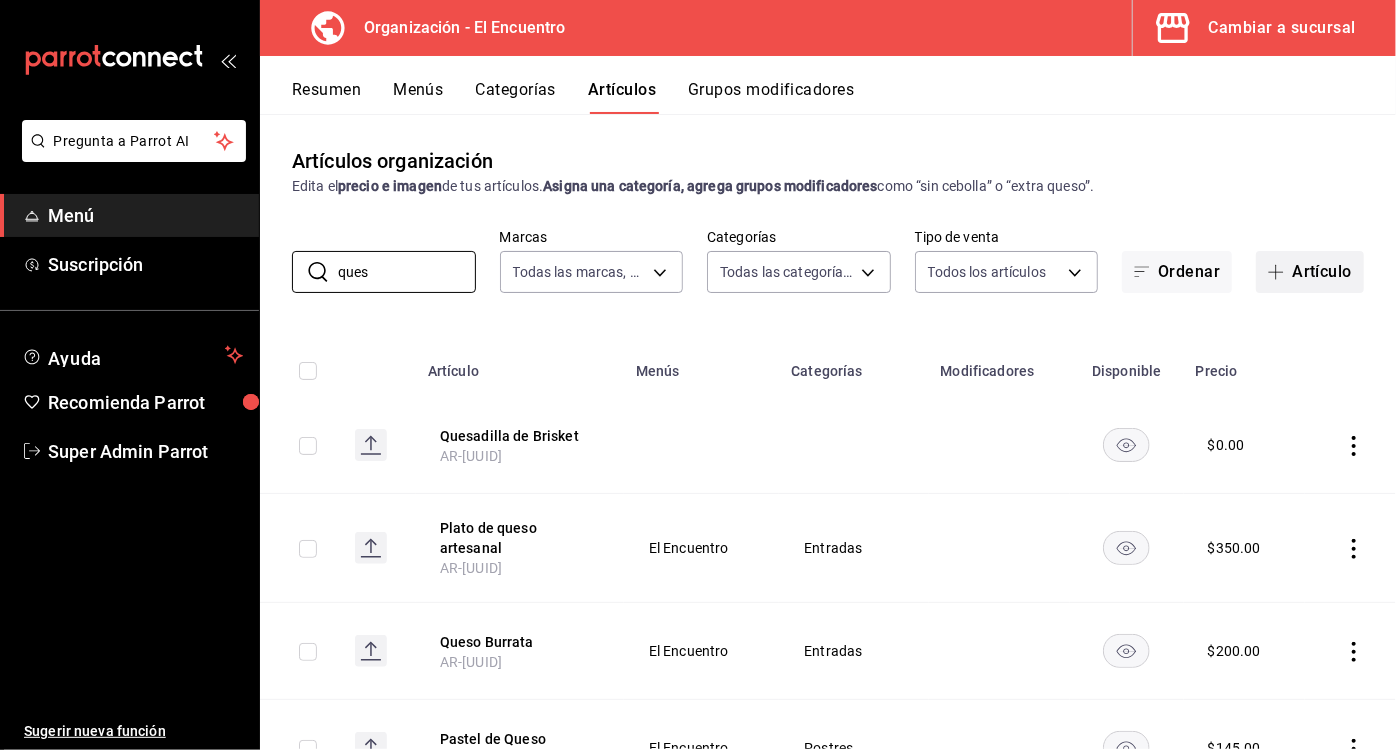 type on "ques" 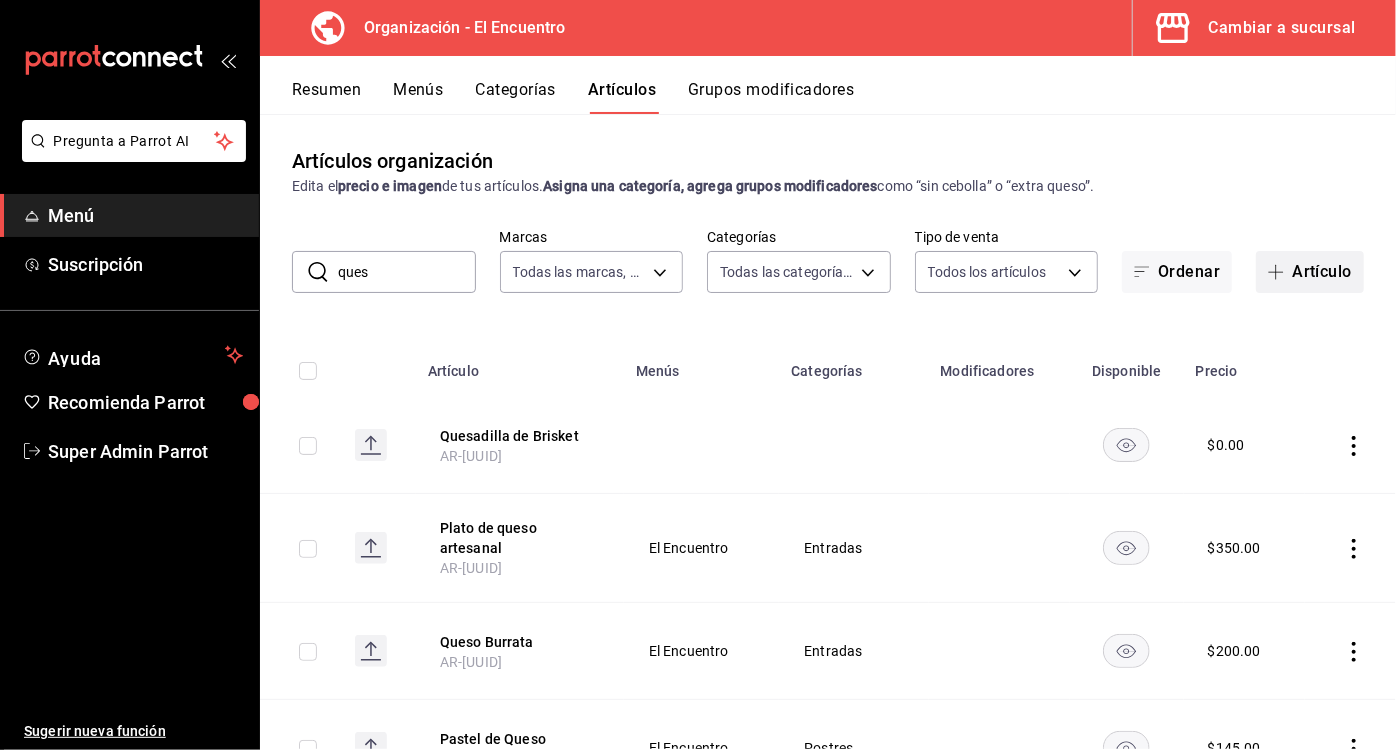 click 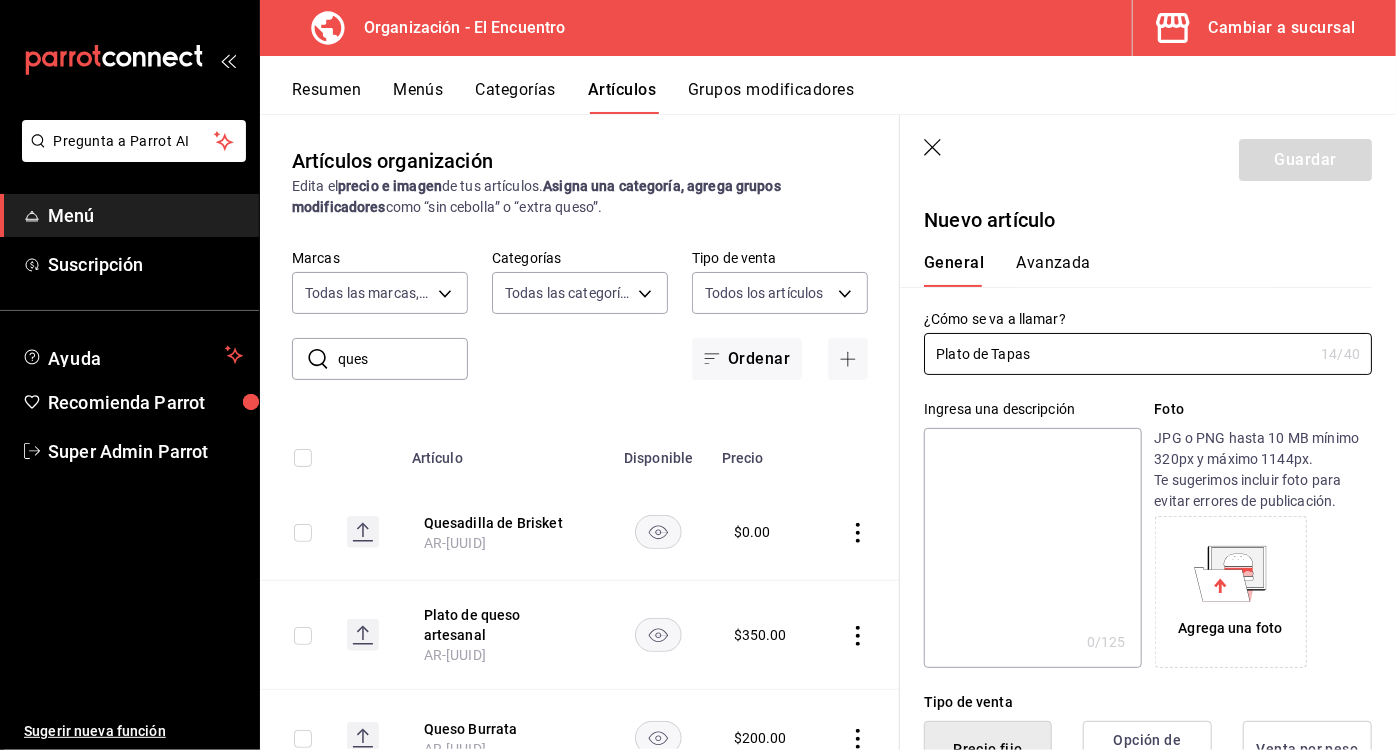 type on "Plato de Tapas" 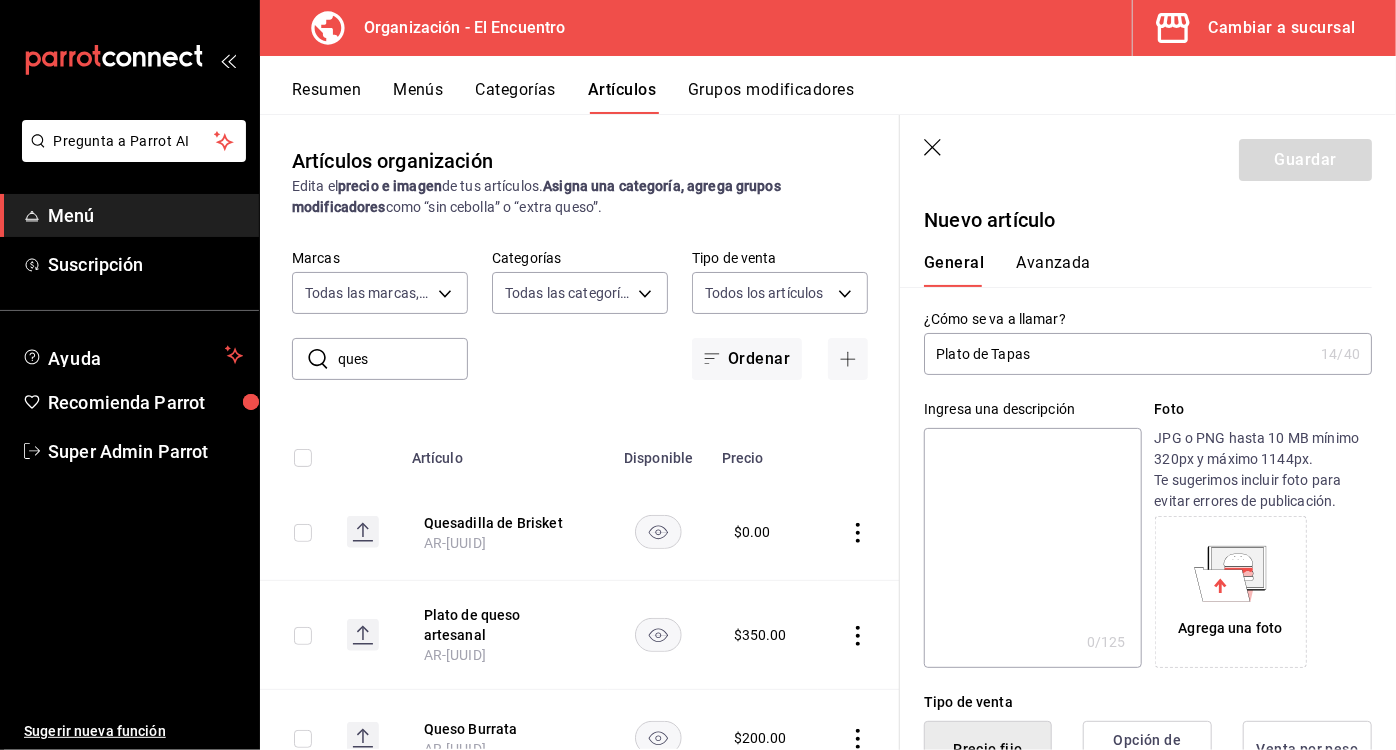 click on "JPG o PNG hasta 10 MB mínimo 320px y máximo 1144px. Te sugerimos incluir foto para evitar errores de publicación." at bounding box center (1263, 470) 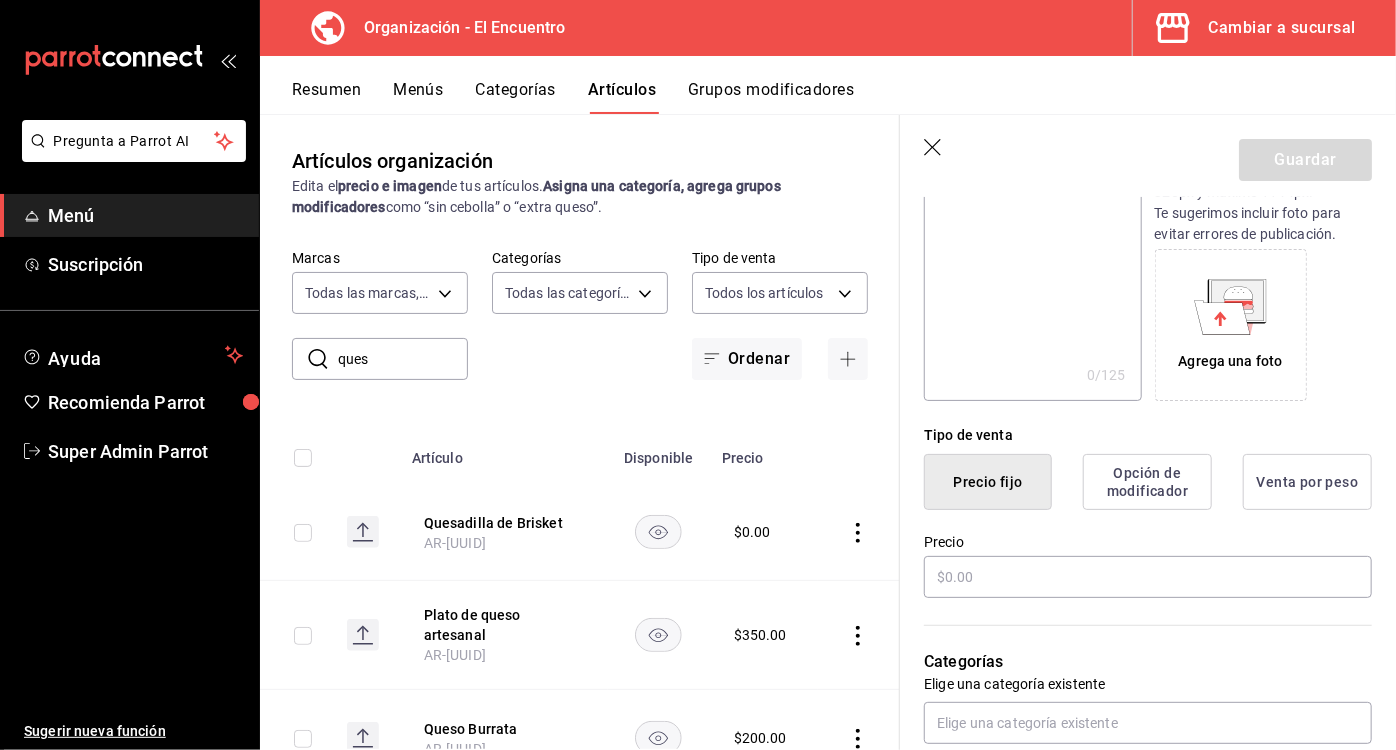scroll, scrollTop: 288, scrollLeft: 0, axis: vertical 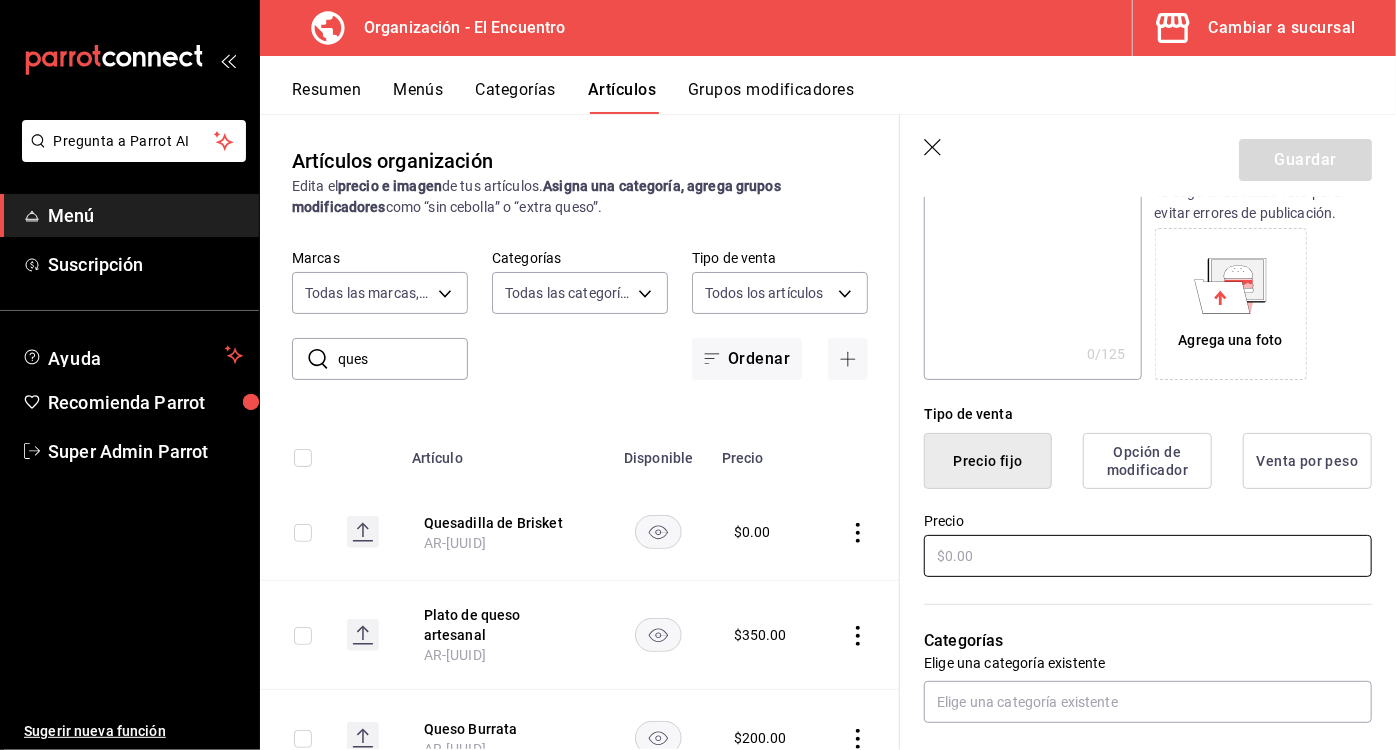click at bounding box center [1148, 556] 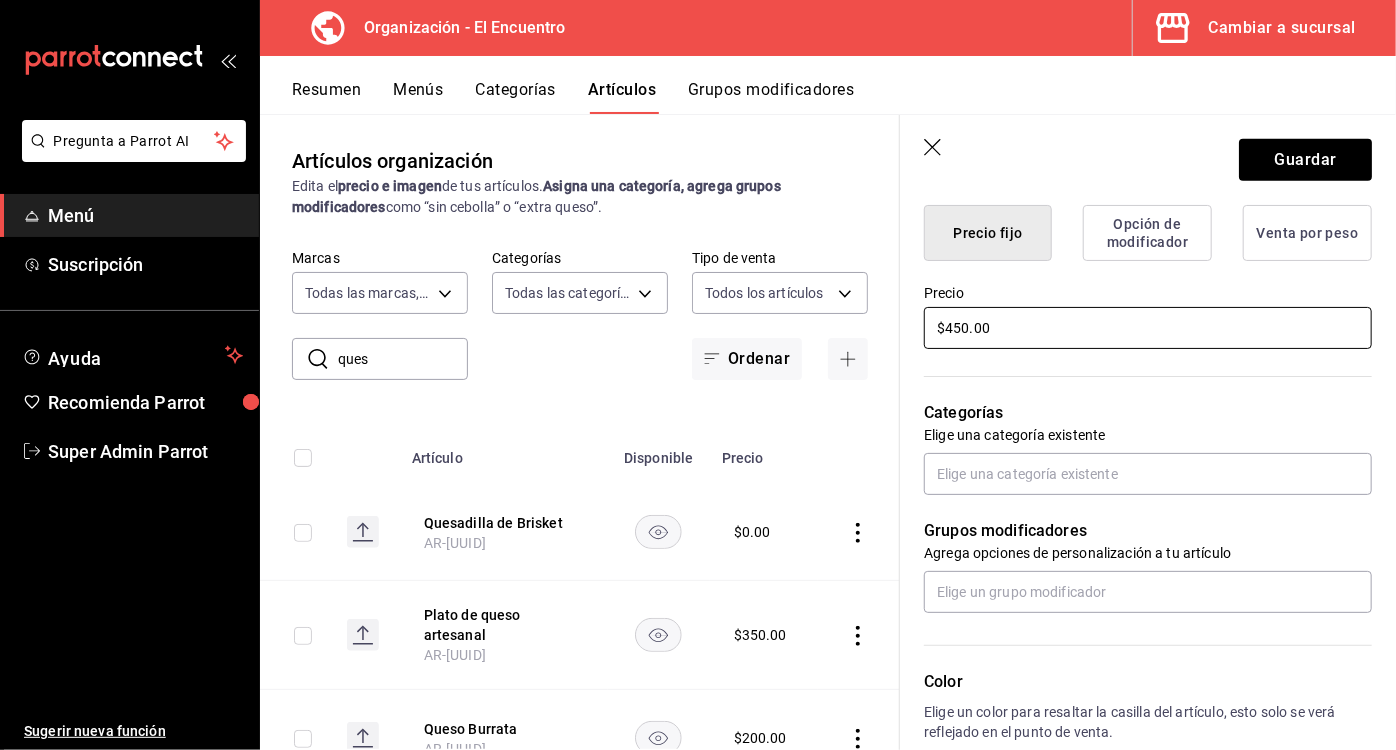 scroll, scrollTop: 520, scrollLeft: 0, axis: vertical 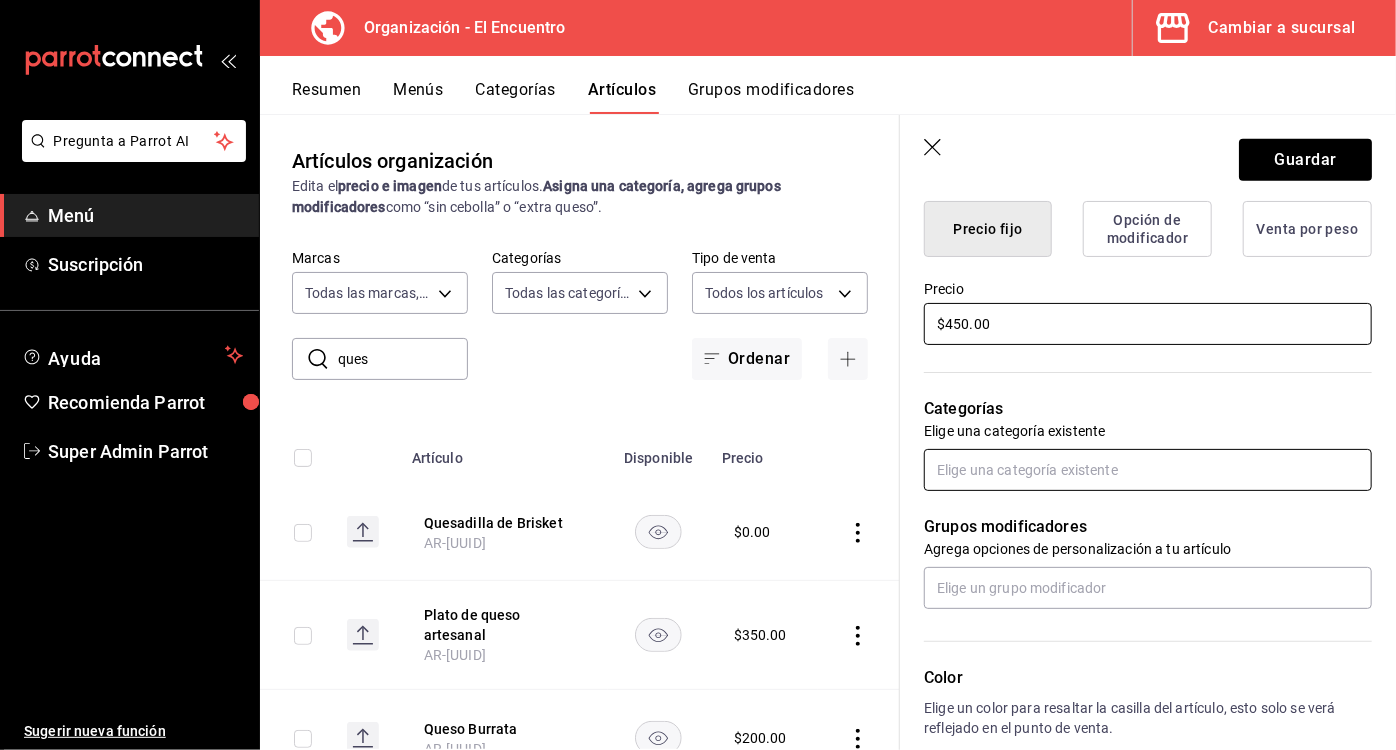 type on "$450.00" 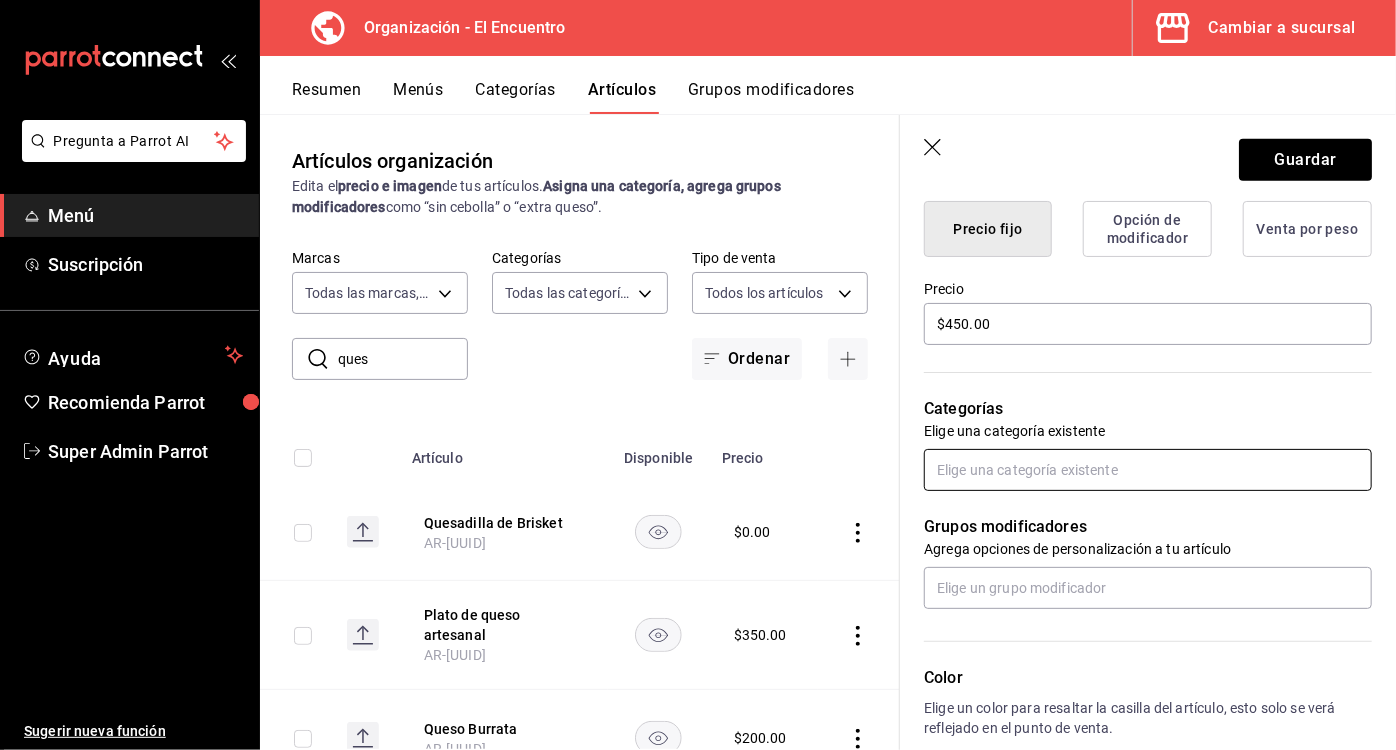 click at bounding box center (1148, 470) 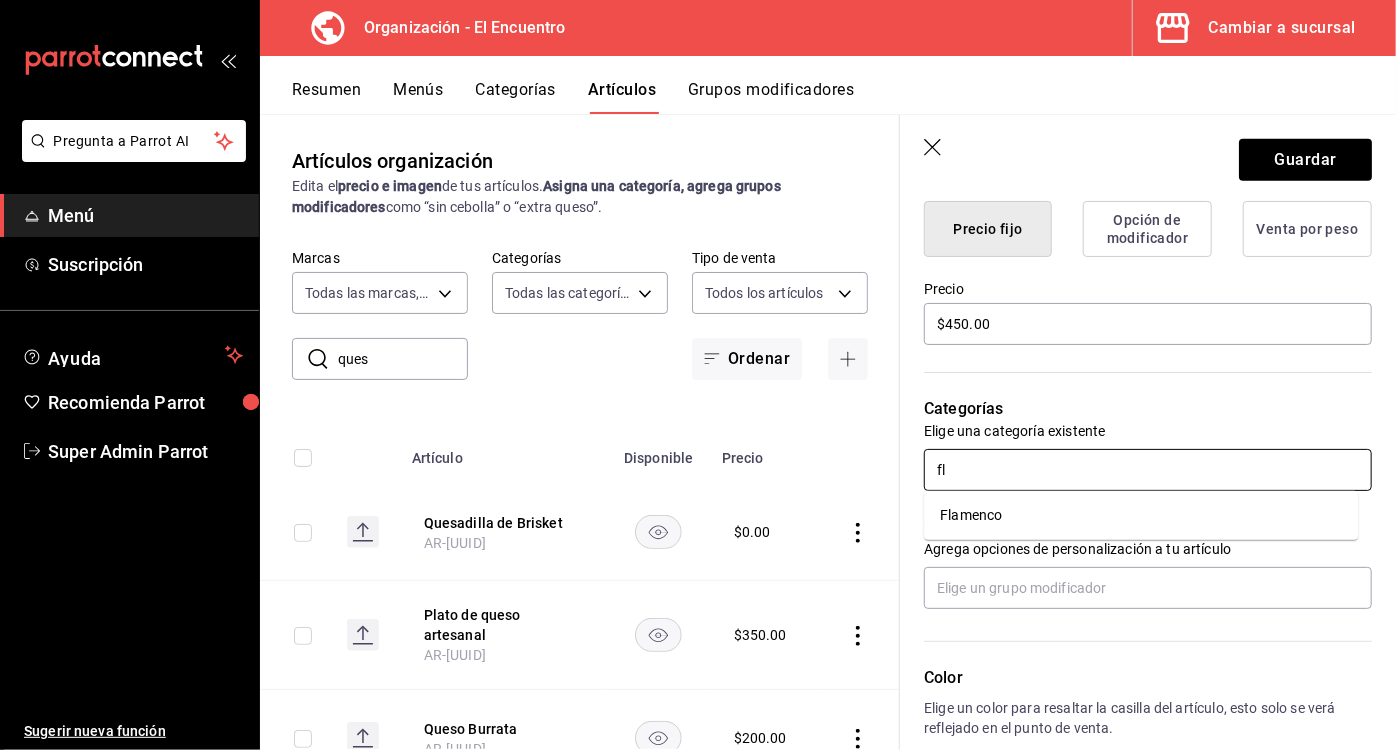 type on "fla" 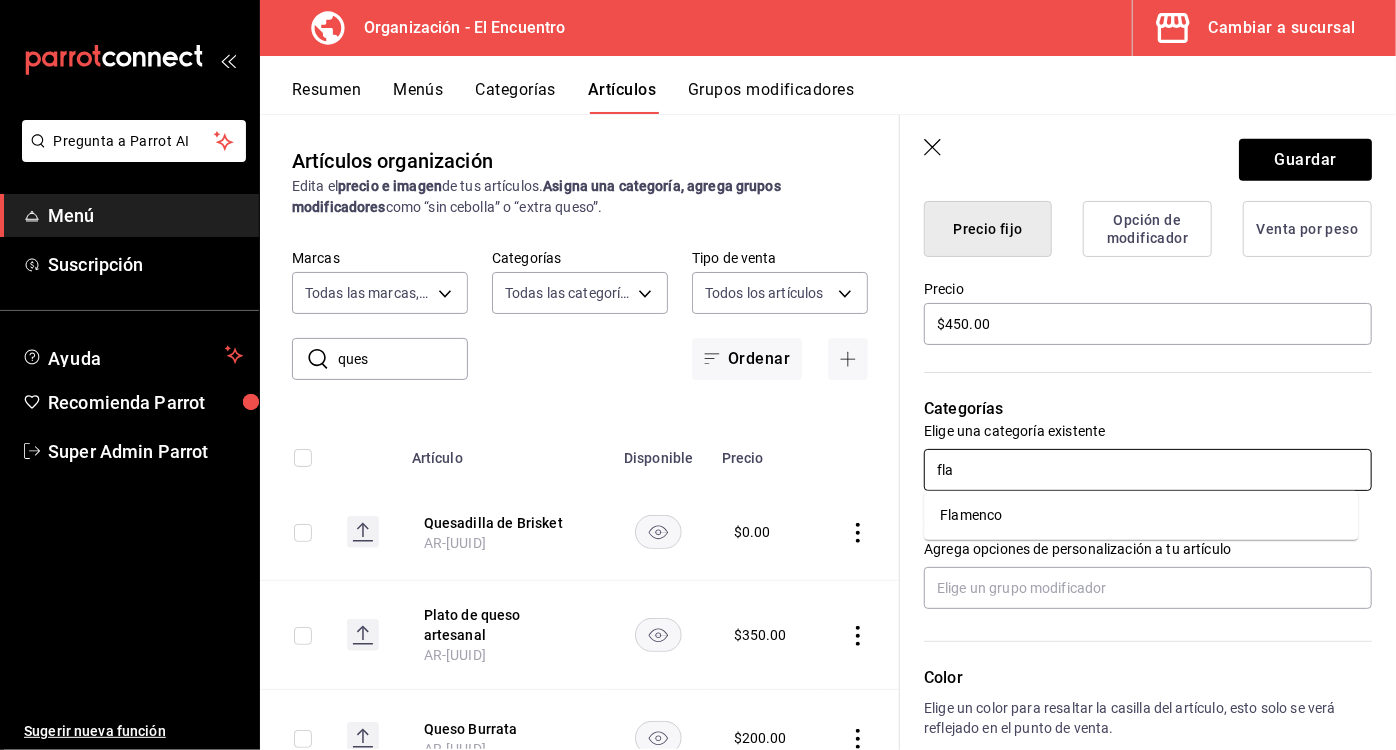 click on "Flamenco" at bounding box center [1141, 515] 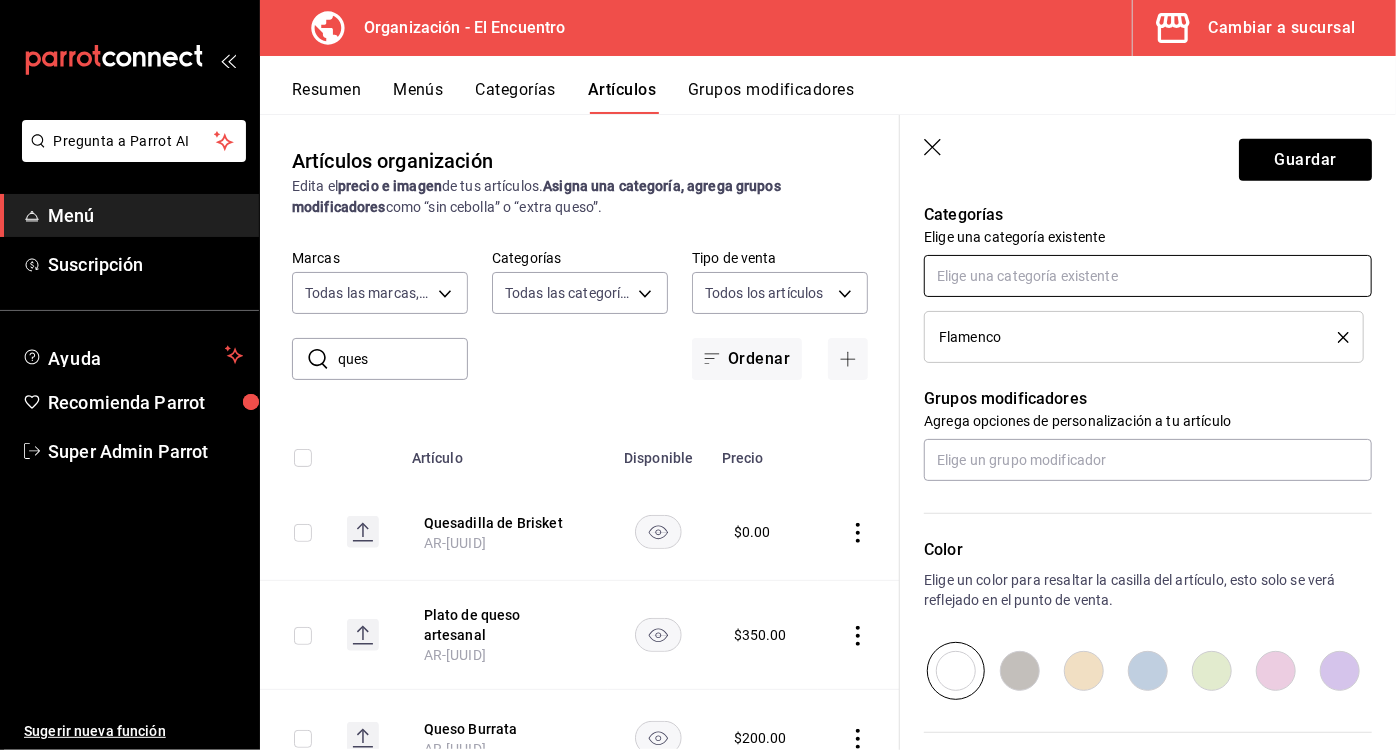 scroll, scrollTop: 912, scrollLeft: 0, axis: vertical 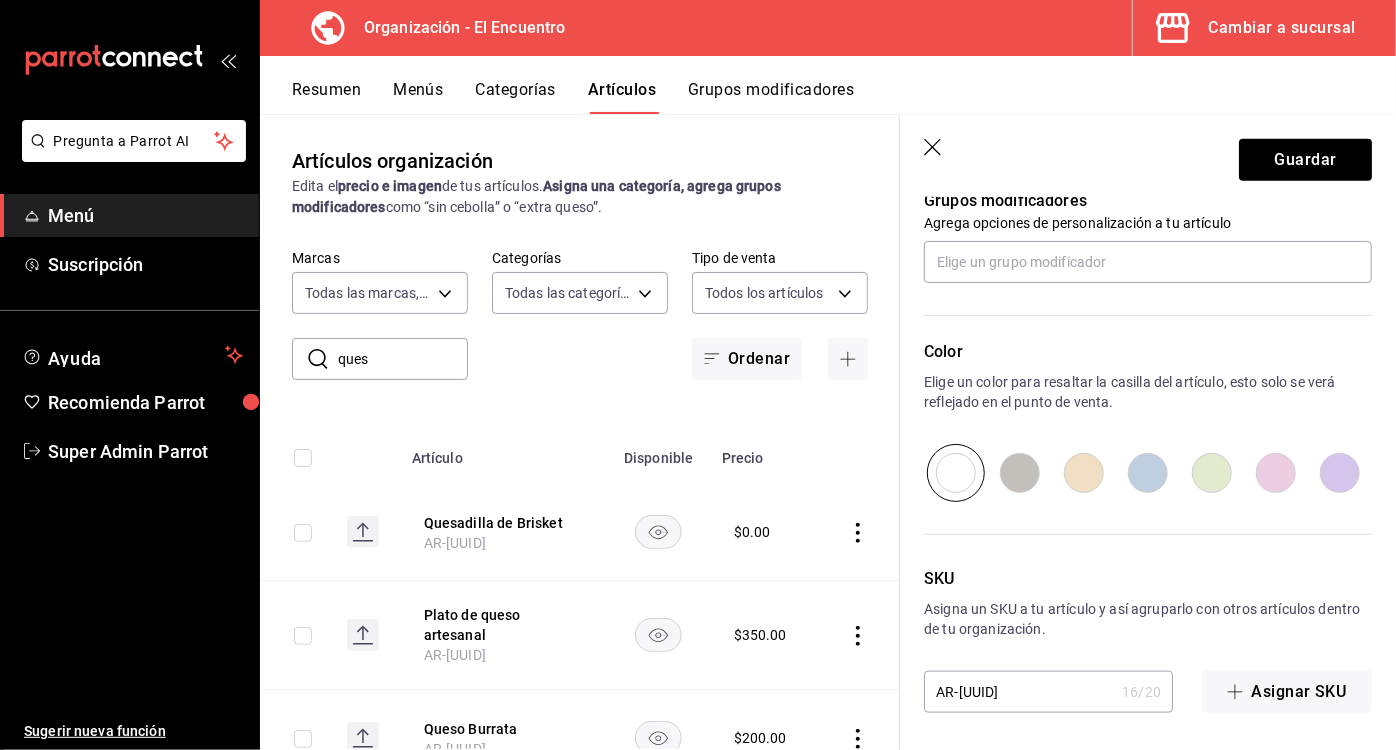 click at bounding box center [1084, 473] 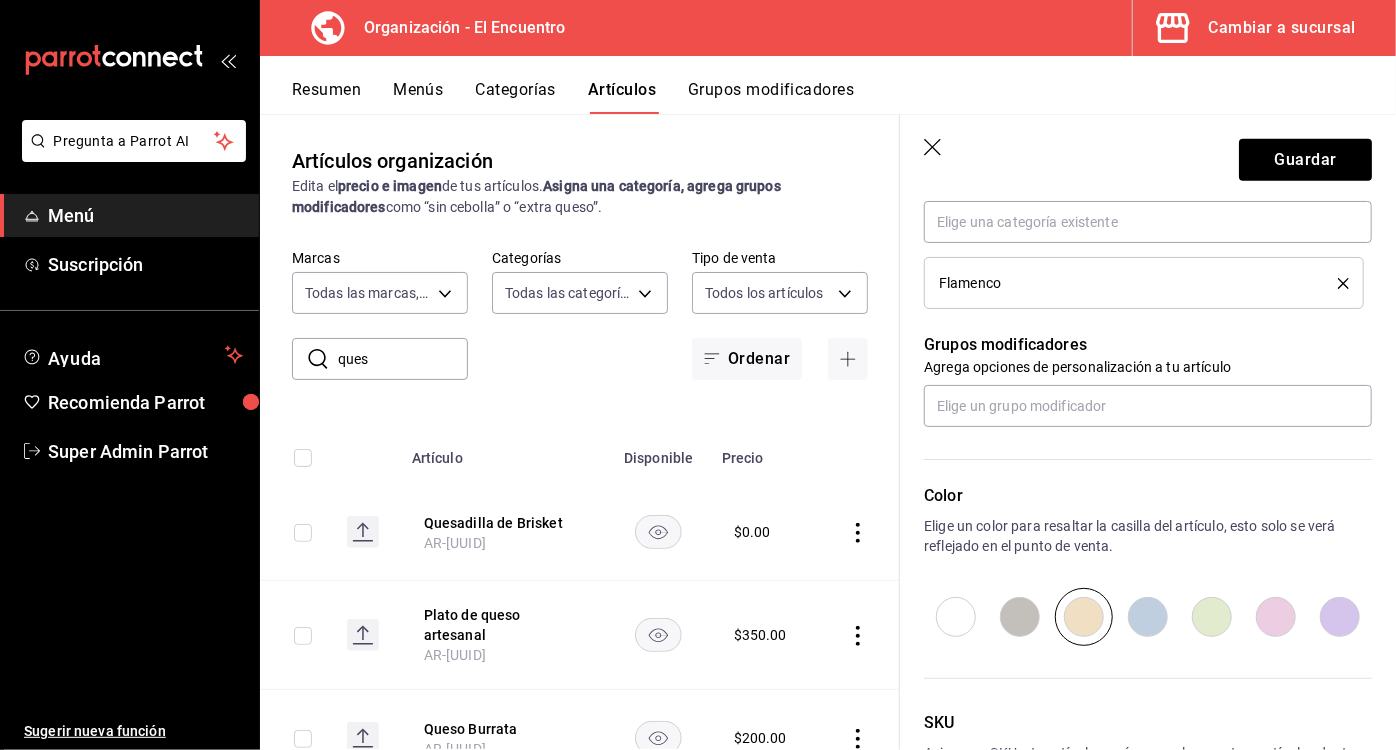 scroll, scrollTop: 768, scrollLeft: 0, axis: vertical 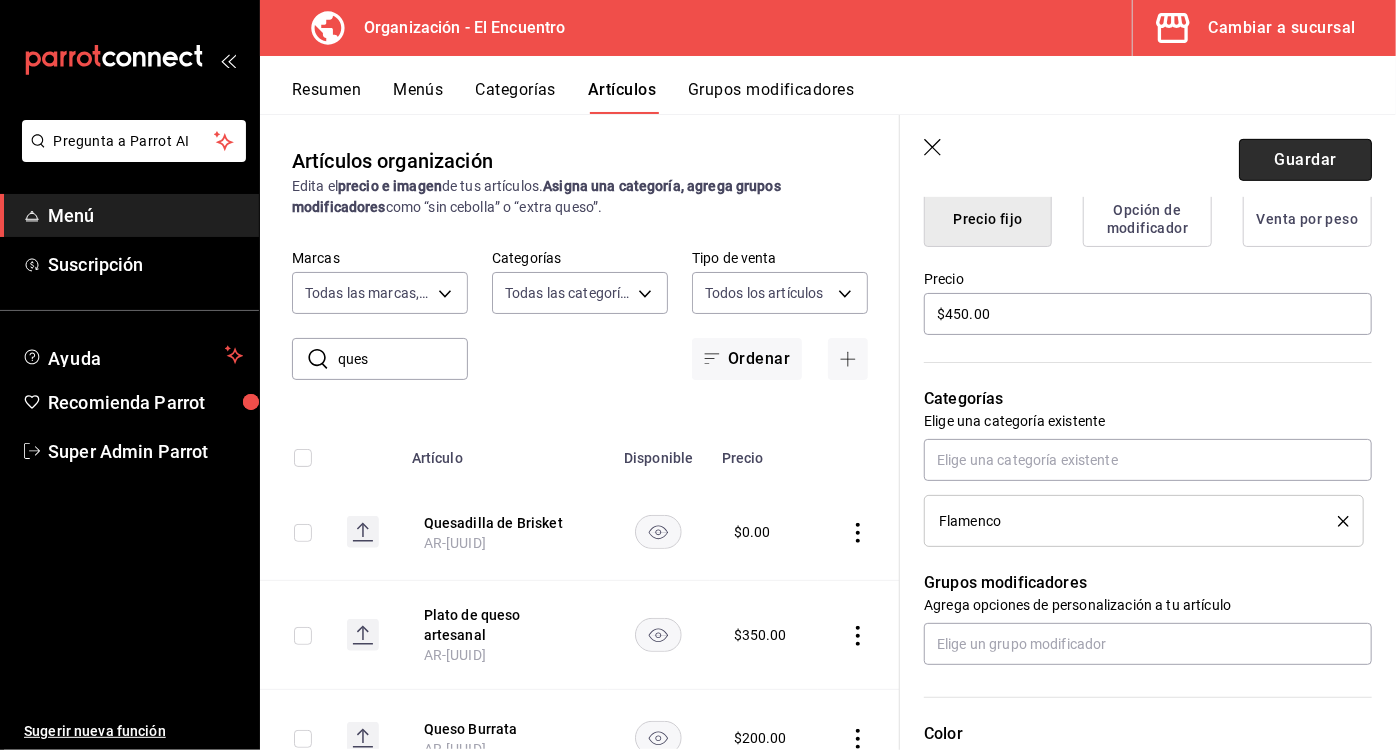 click on "Guardar" at bounding box center (1305, 160) 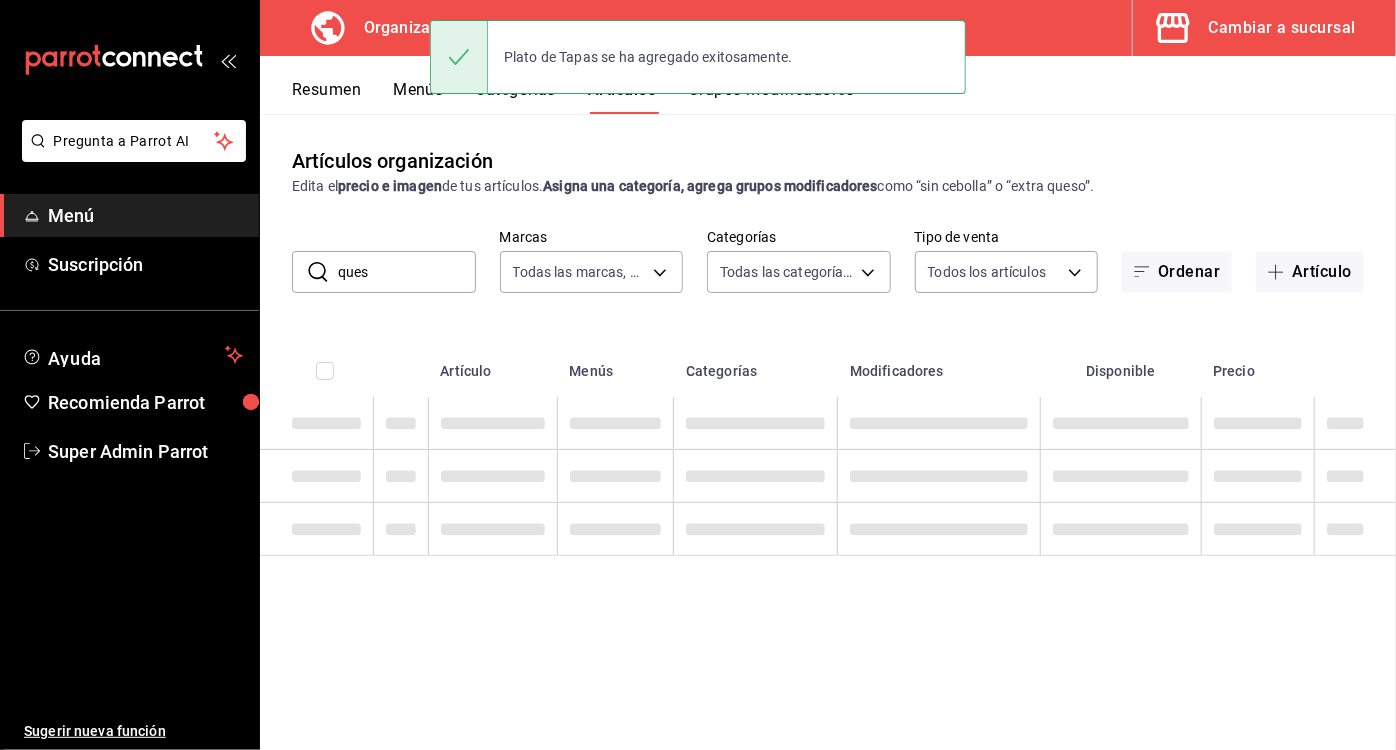 scroll, scrollTop: 0, scrollLeft: 0, axis: both 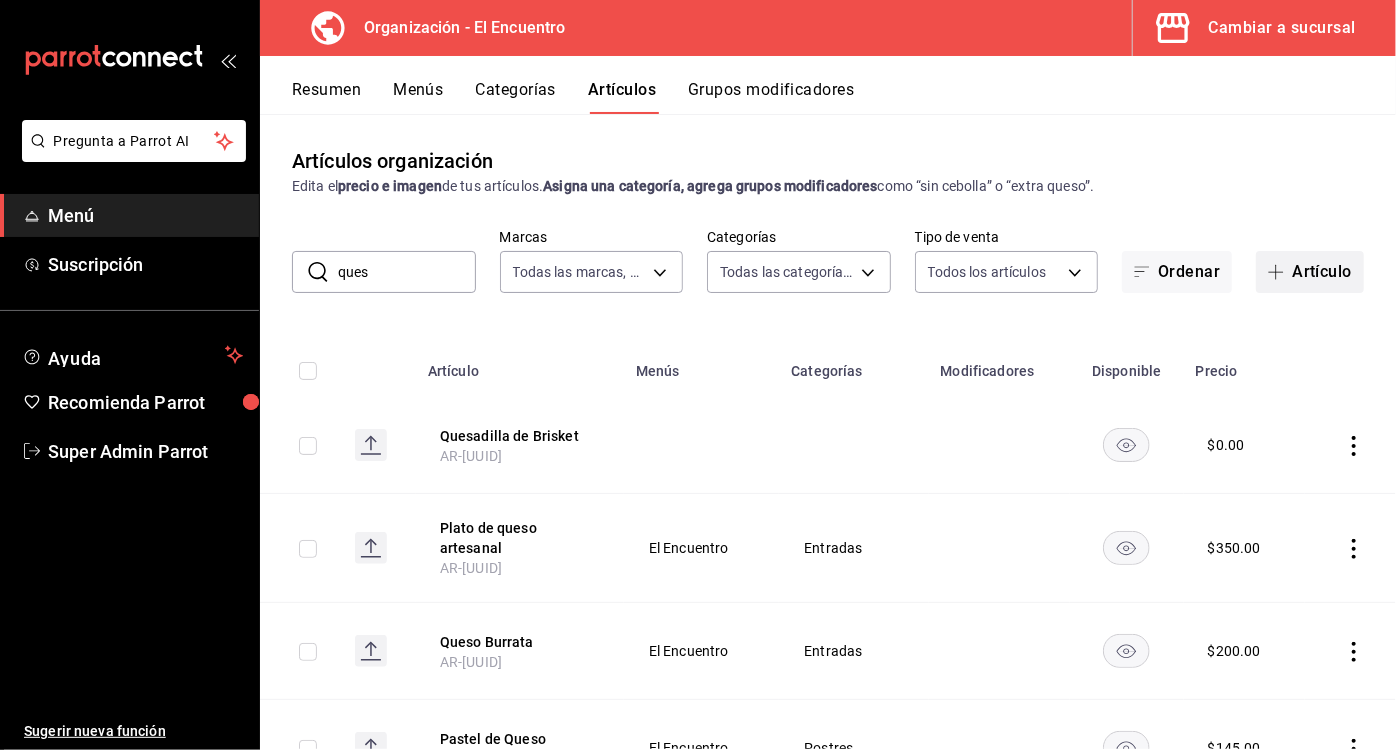 click on "Artículo" at bounding box center (1310, 272) 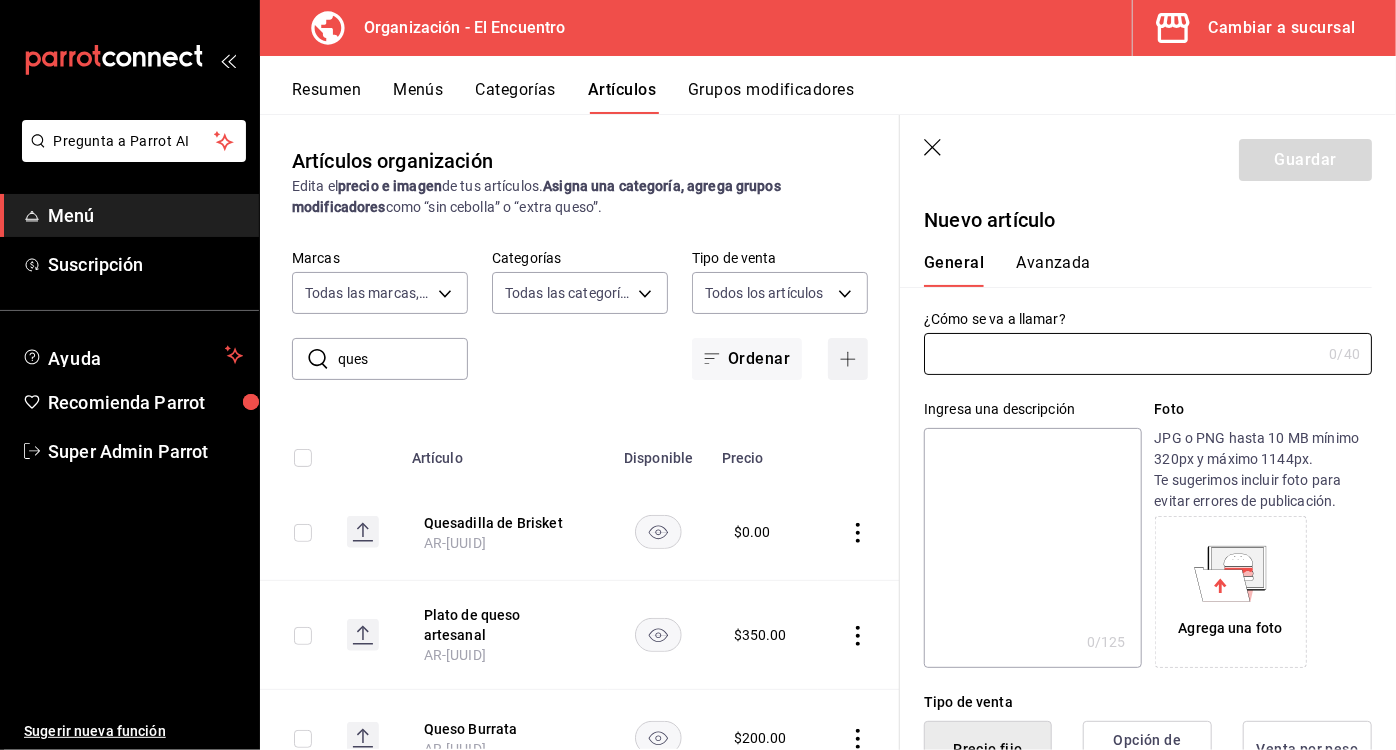 type on "AR-[UUID]" 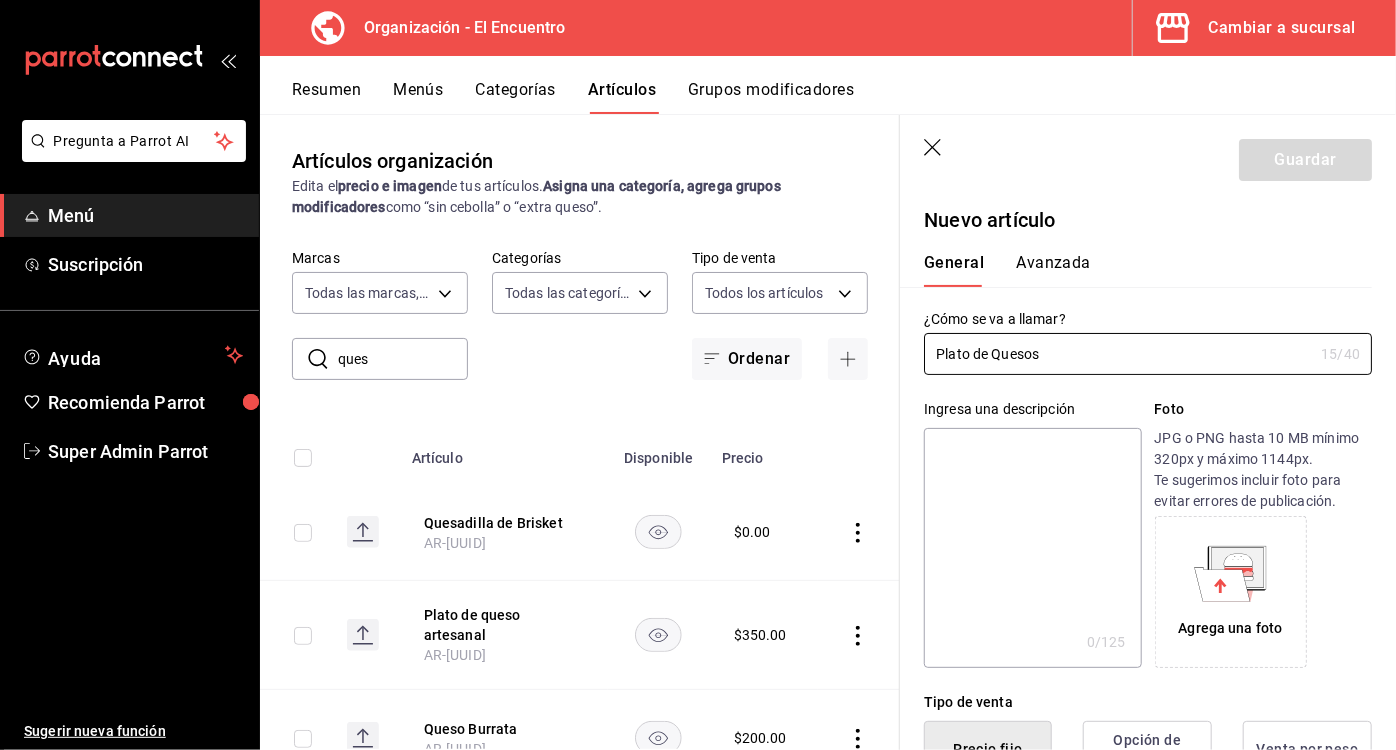 scroll, scrollTop: 312, scrollLeft: 0, axis: vertical 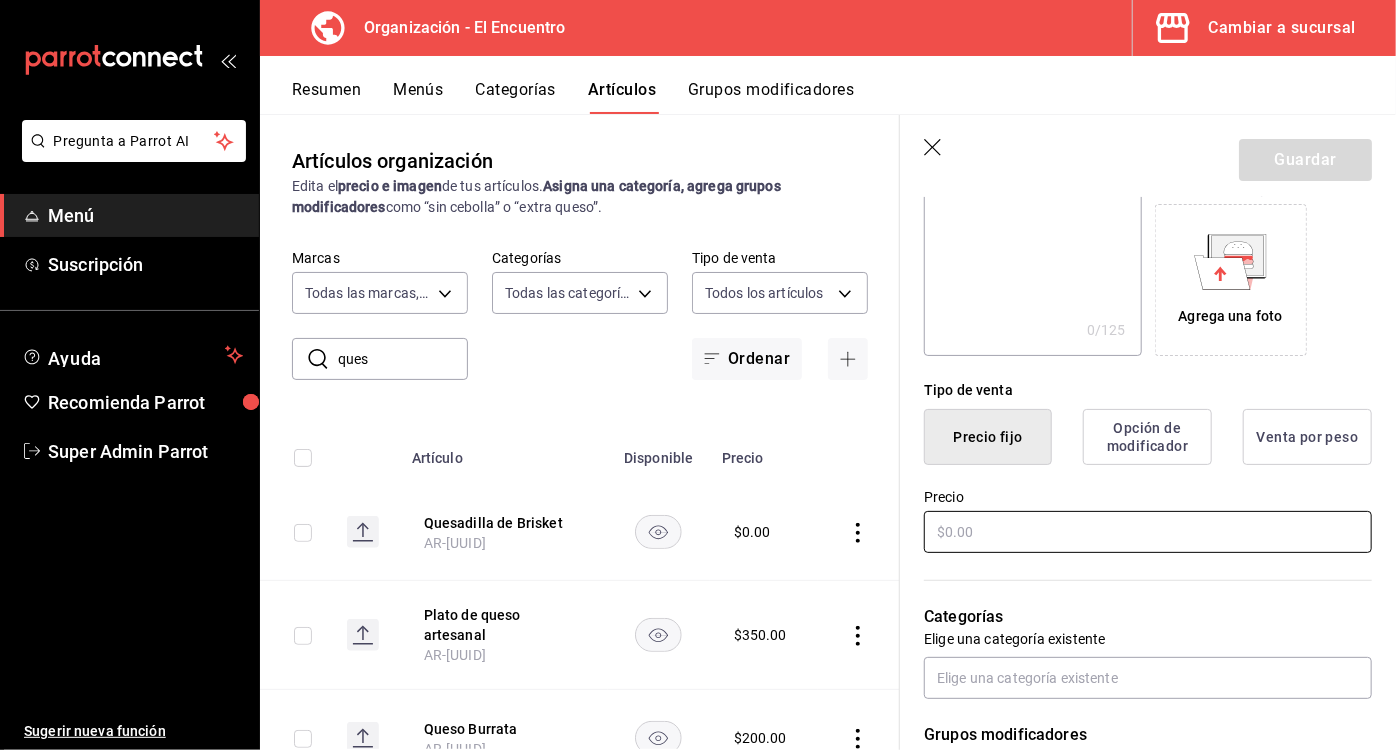 type on "Plato de Quesos" 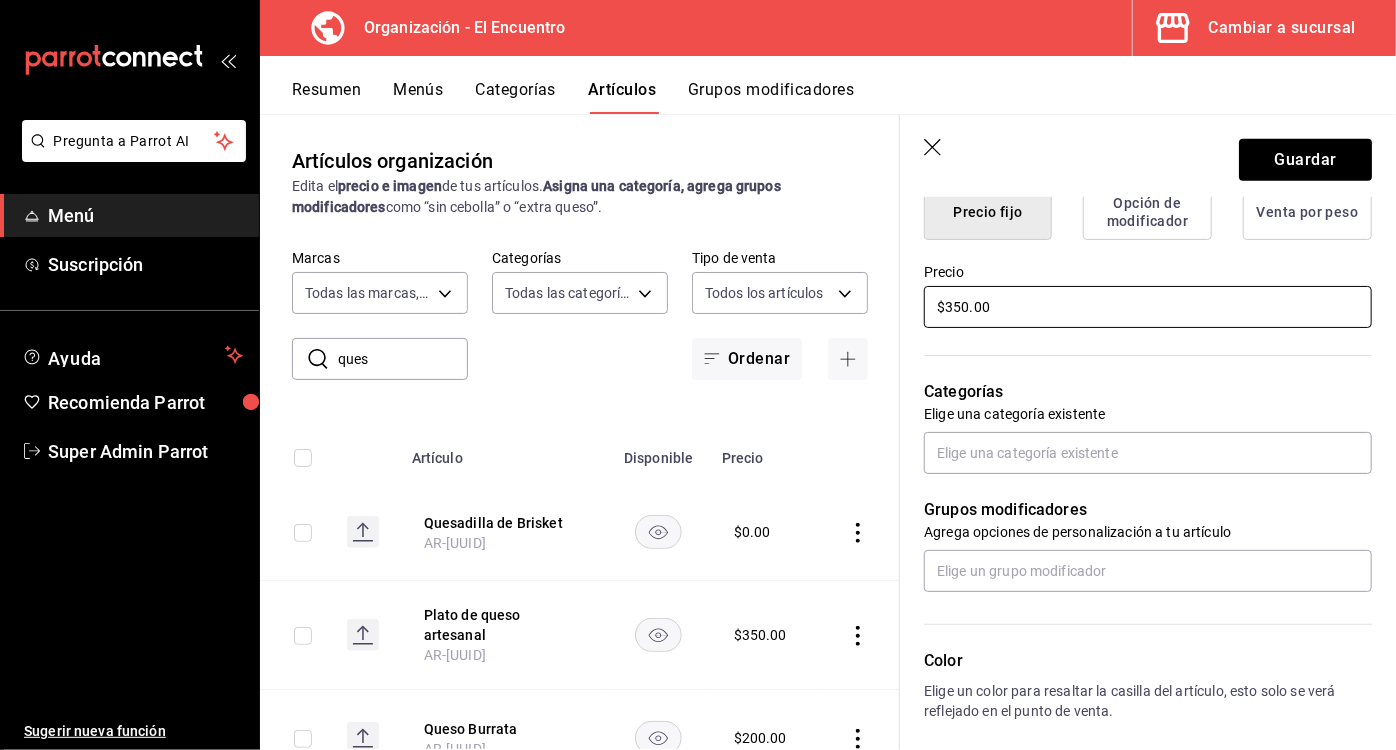 scroll, scrollTop: 538, scrollLeft: 0, axis: vertical 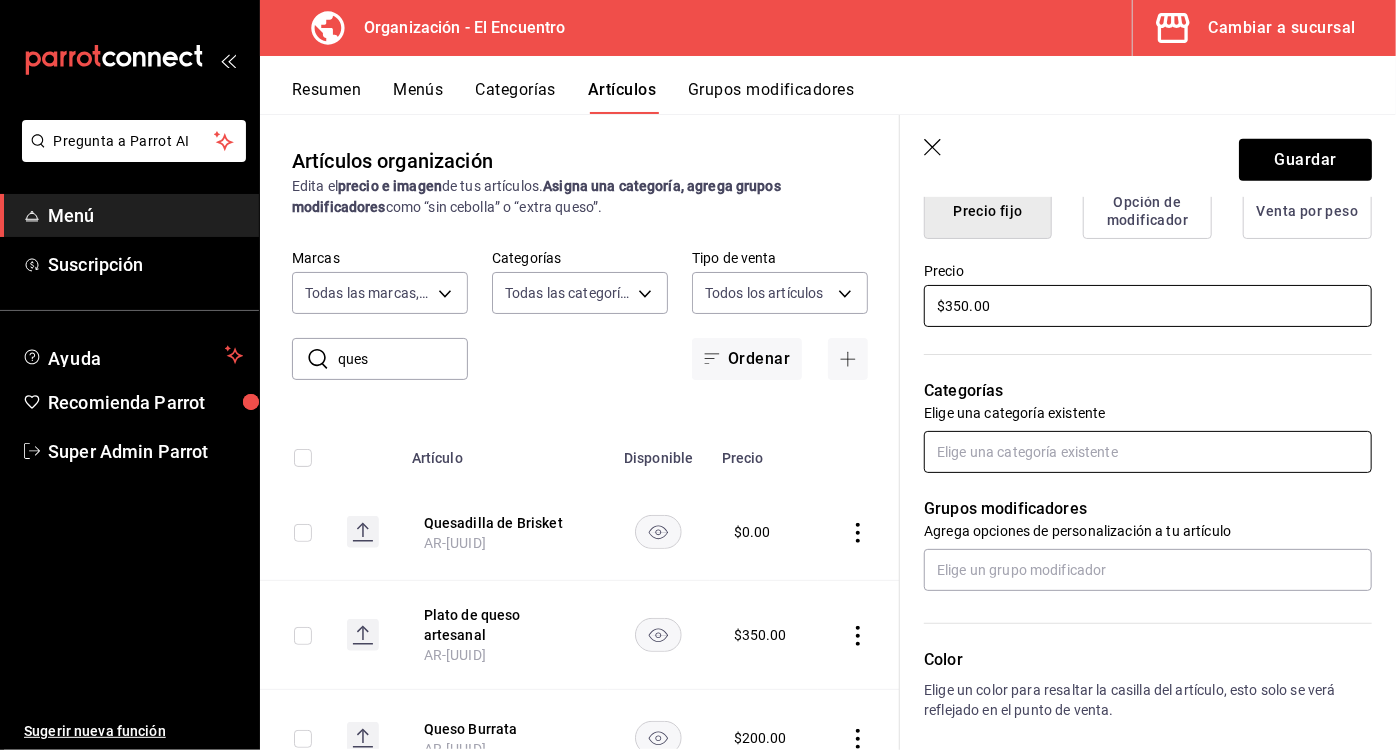 type on "$350.00" 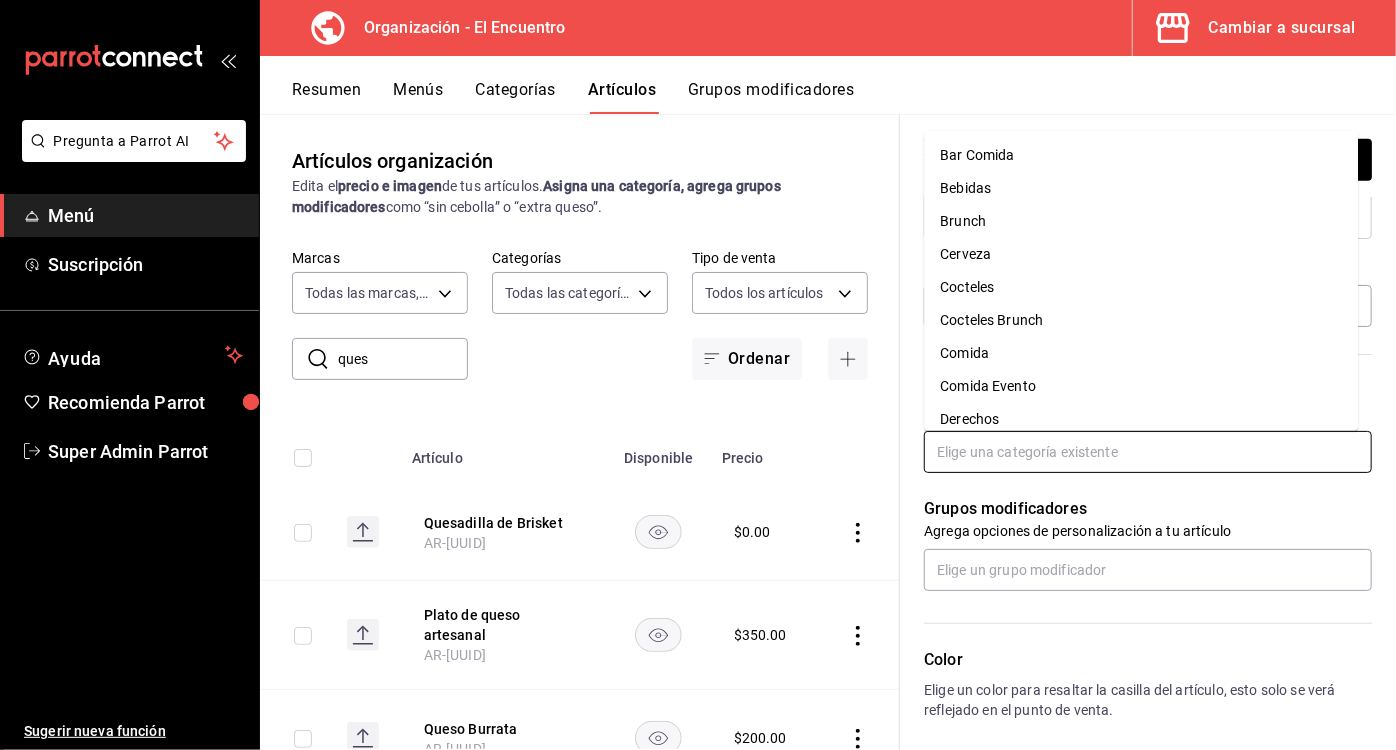 click at bounding box center [1148, 452] 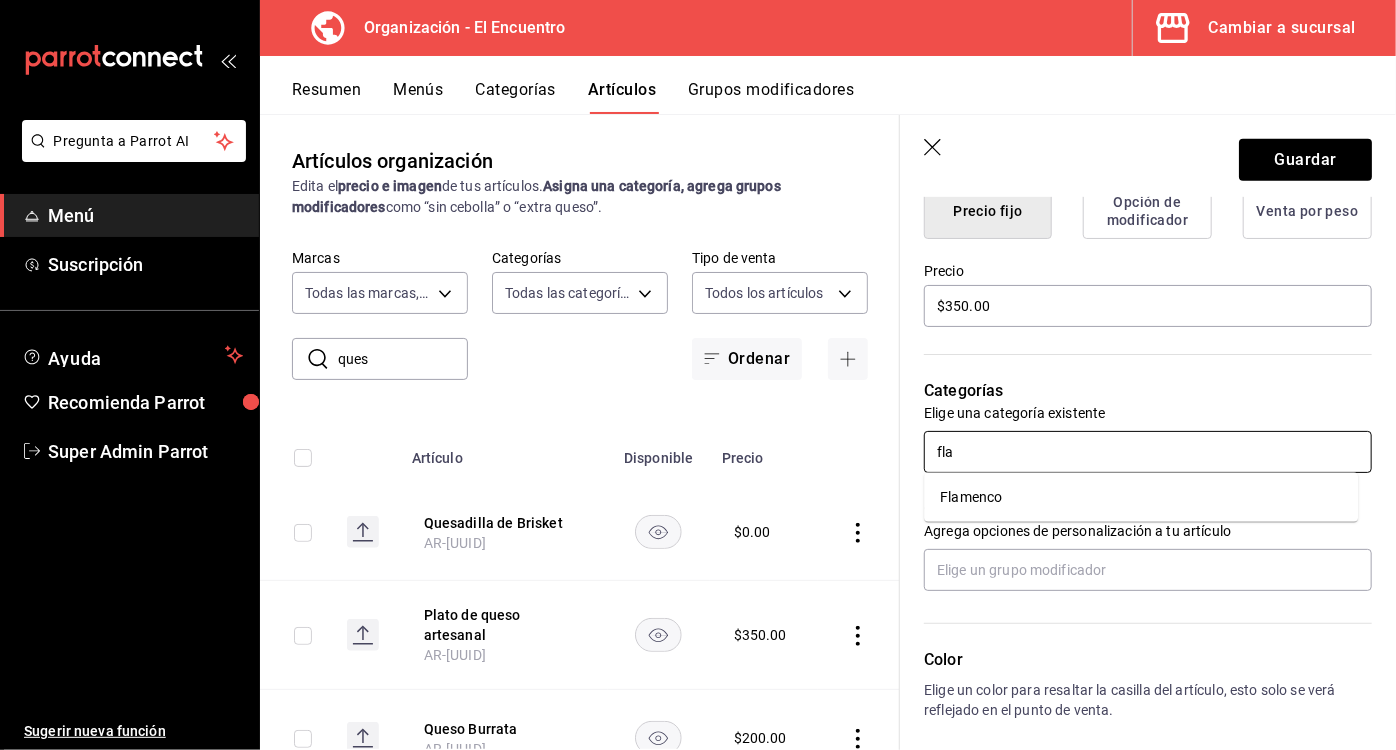 type on "flam" 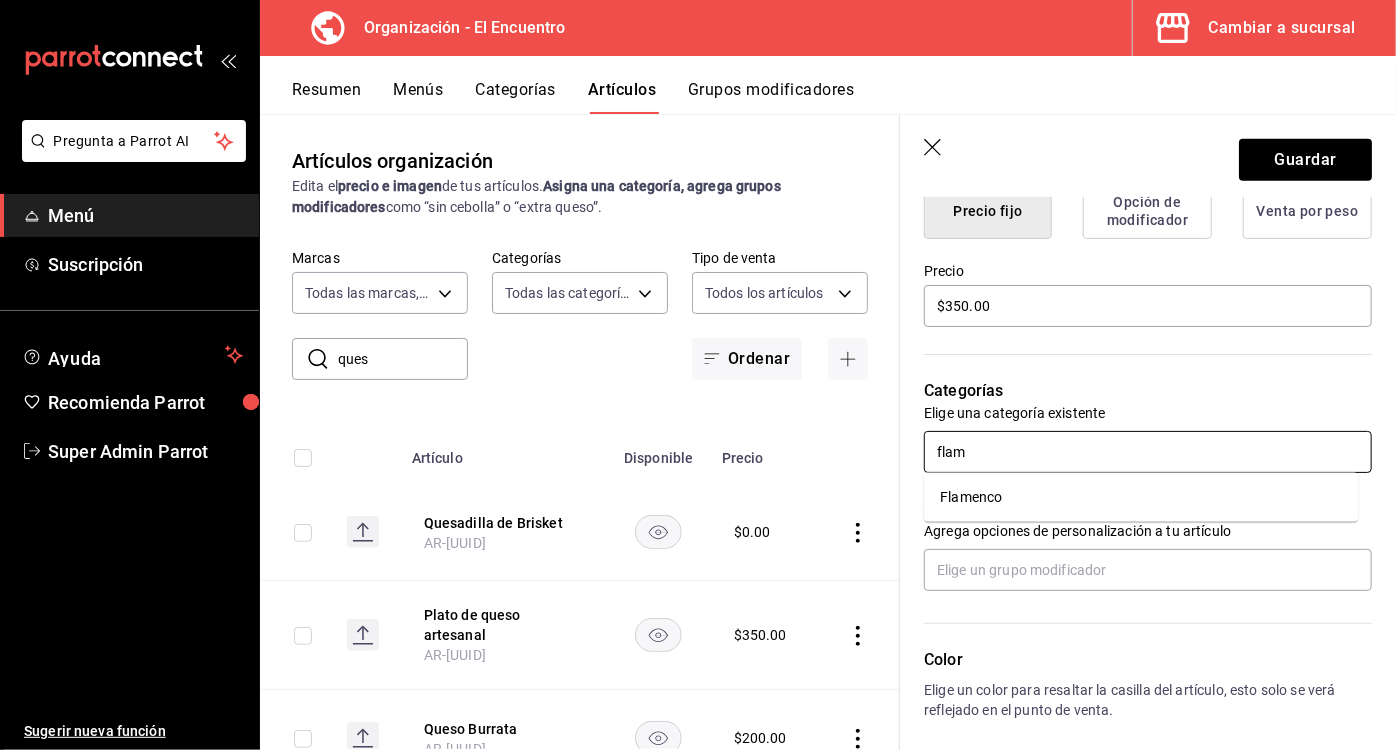 click on "Flamenco" at bounding box center [1141, 497] 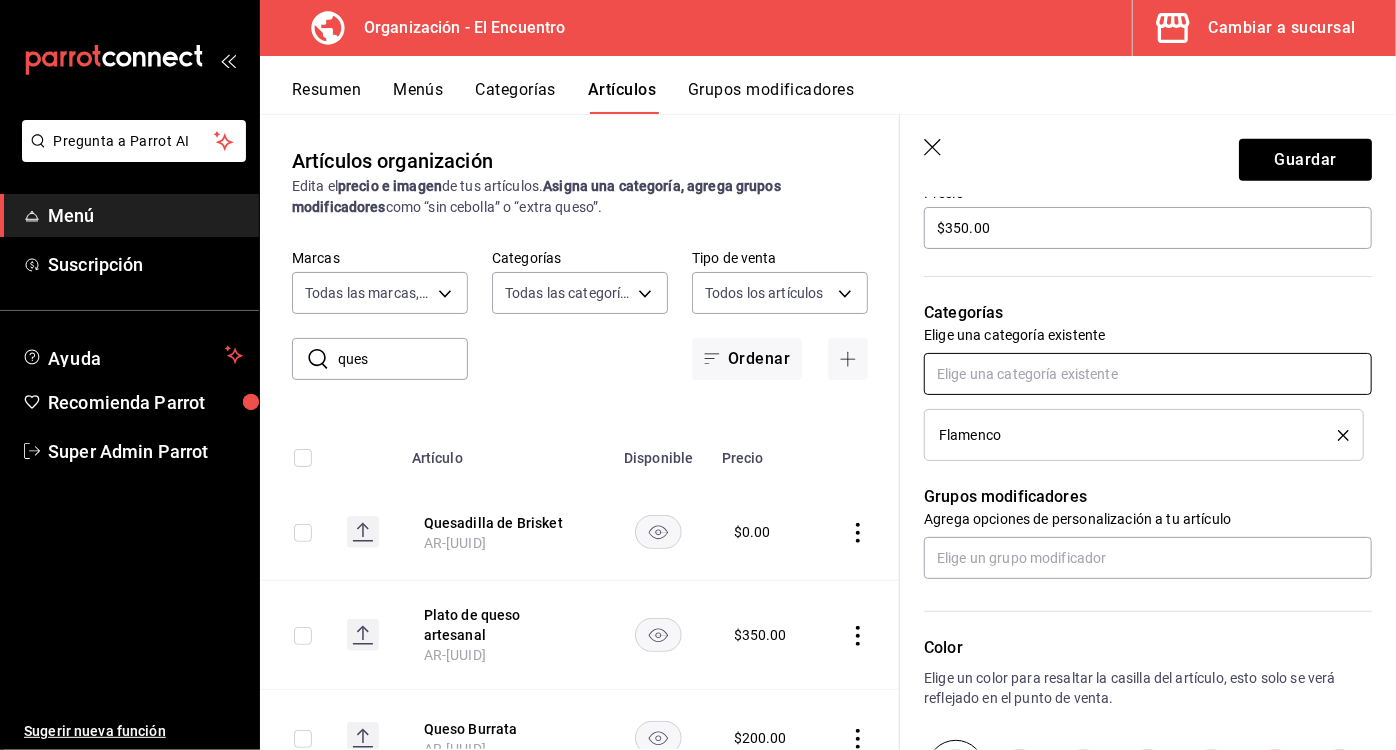 scroll, scrollTop: 912, scrollLeft: 0, axis: vertical 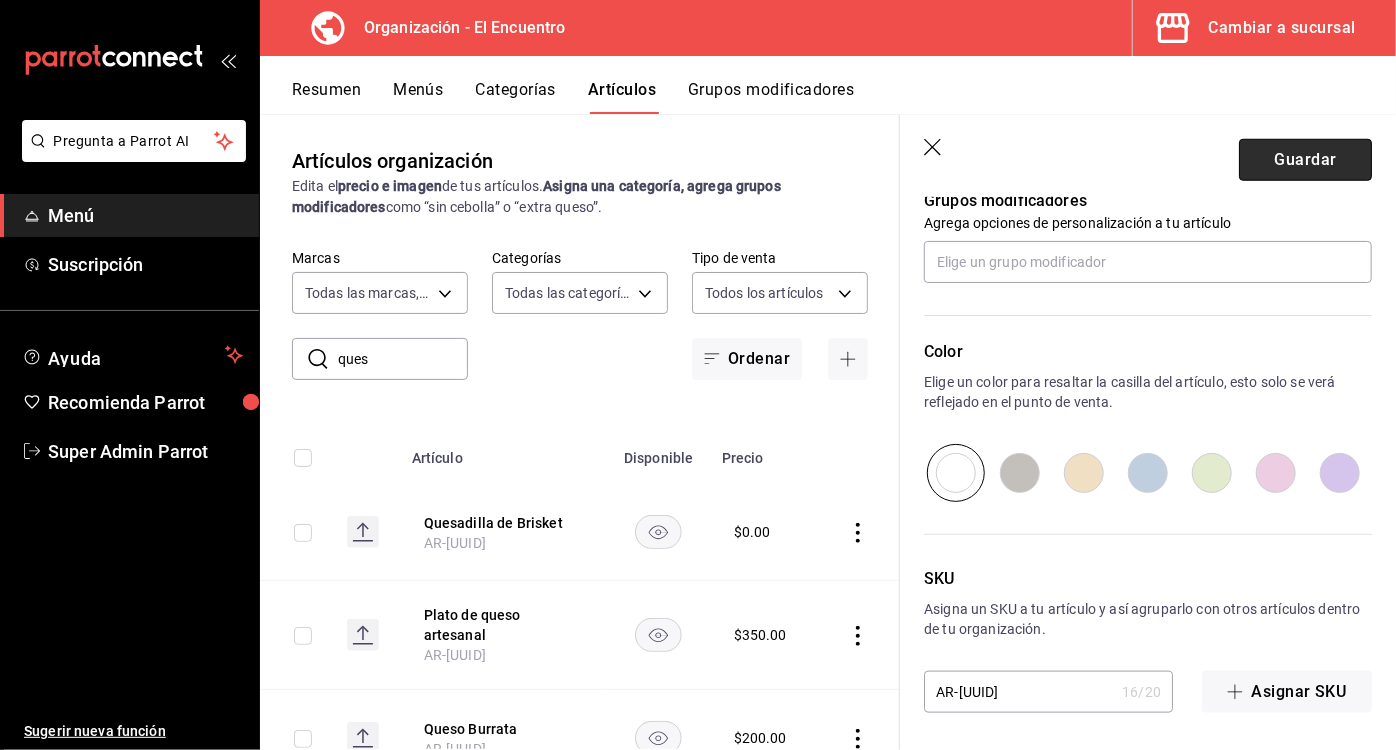 click on "Guardar" at bounding box center (1305, 160) 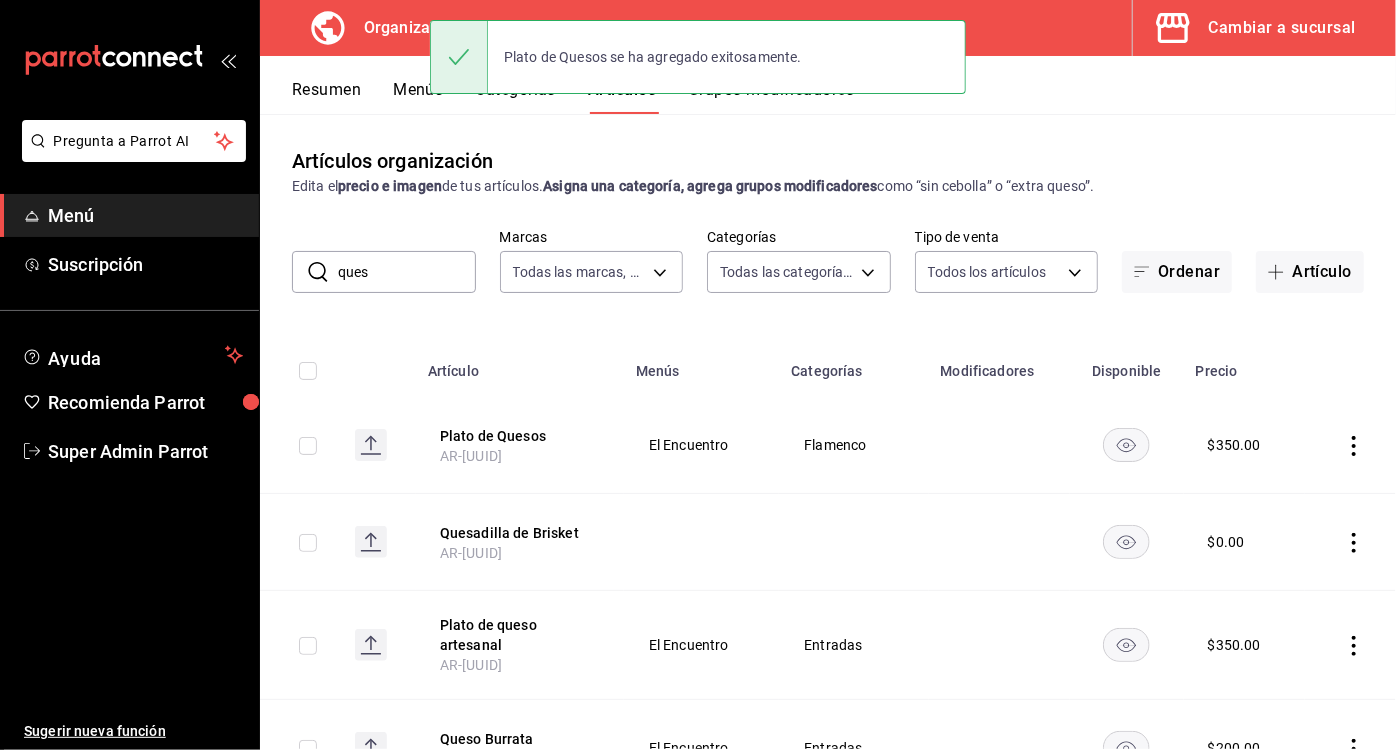scroll, scrollTop: 0, scrollLeft: 0, axis: both 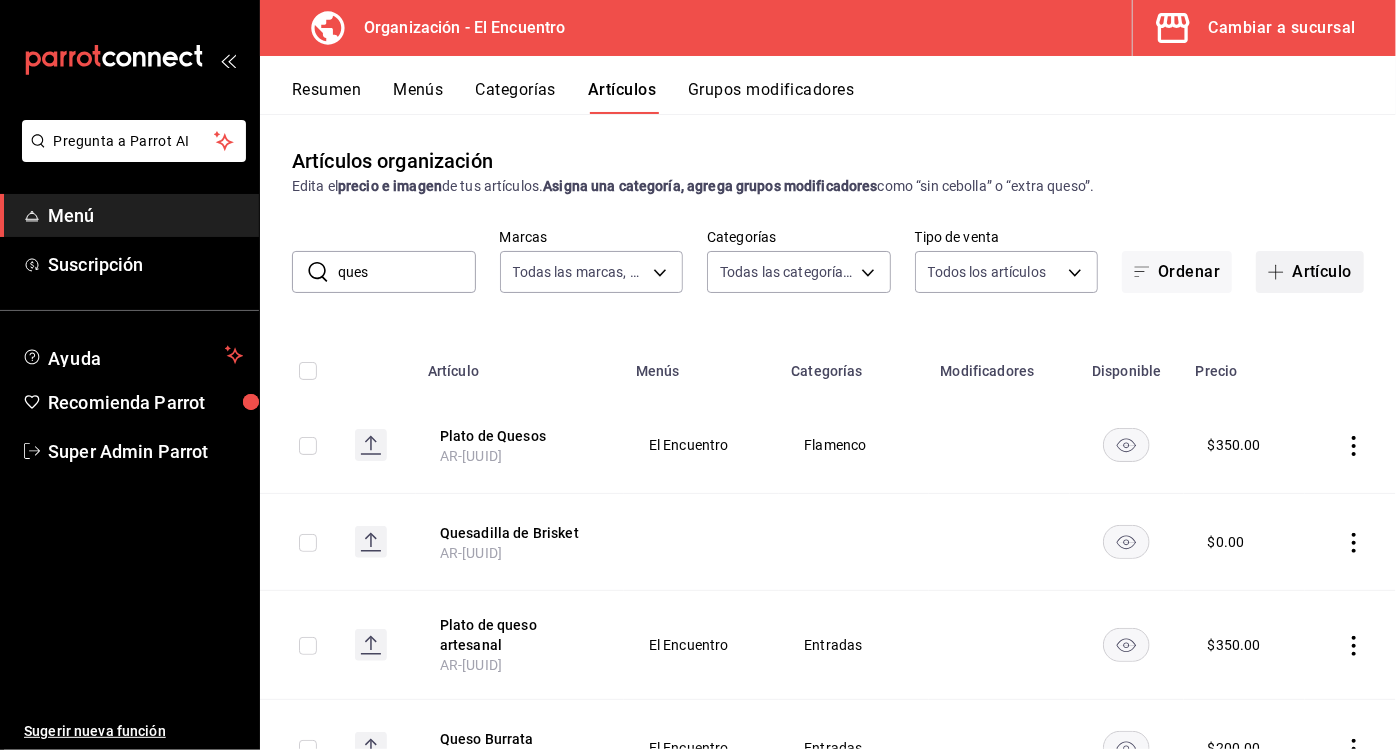 click on "Artículo" at bounding box center (1310, 272) 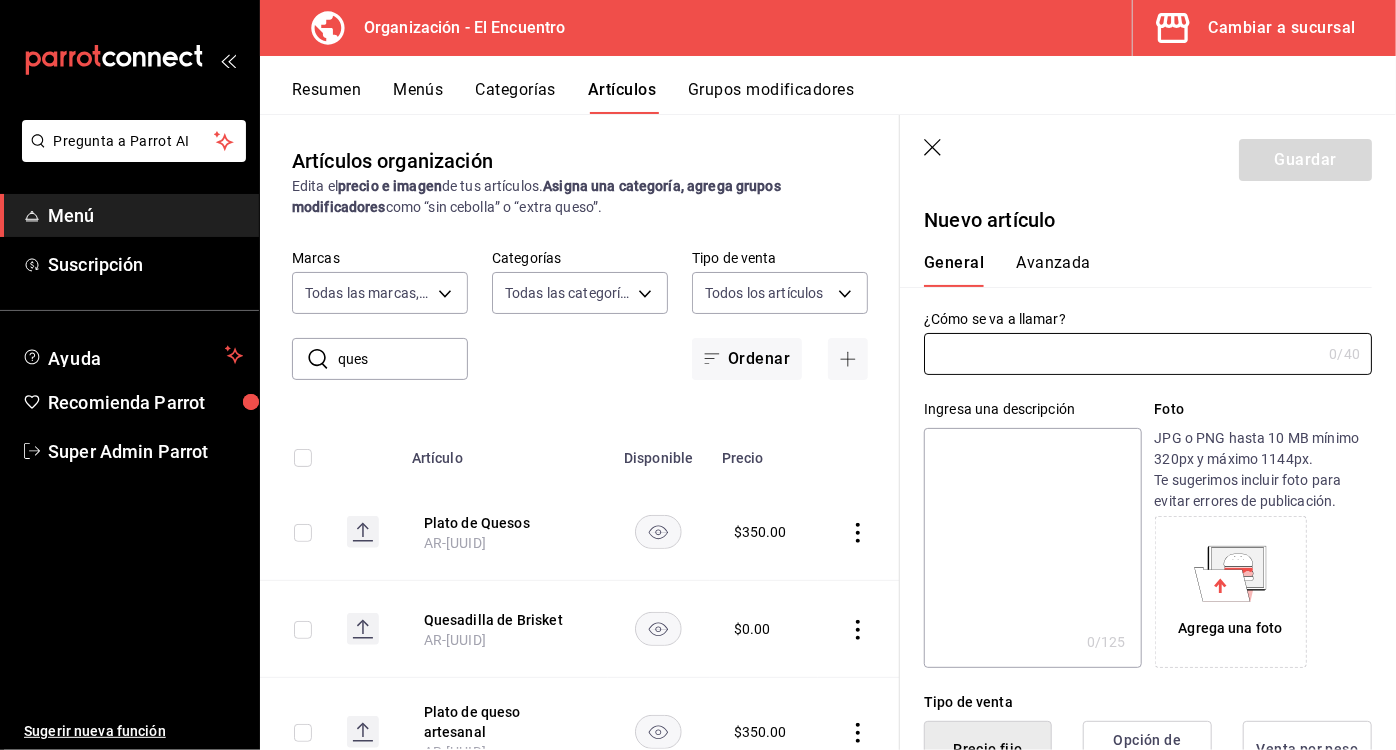type on "AR-[UUID]" 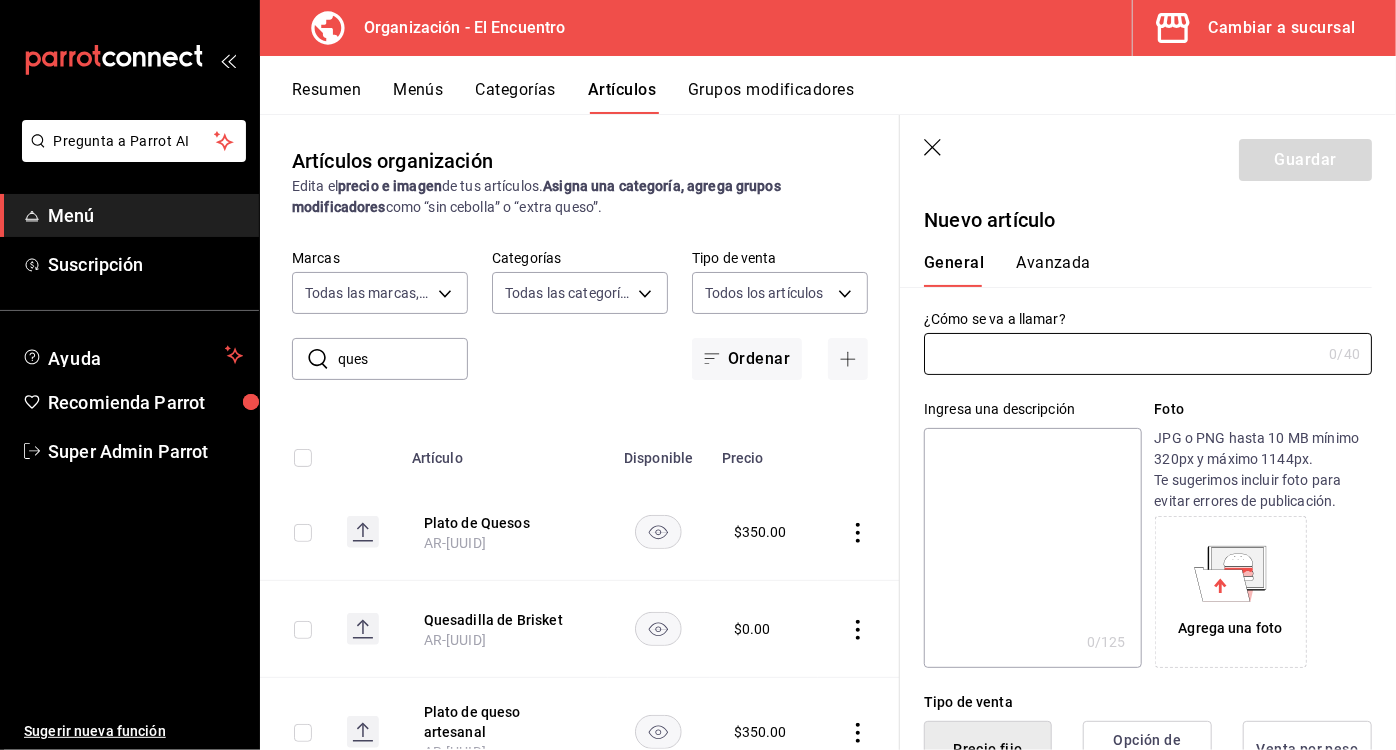 click 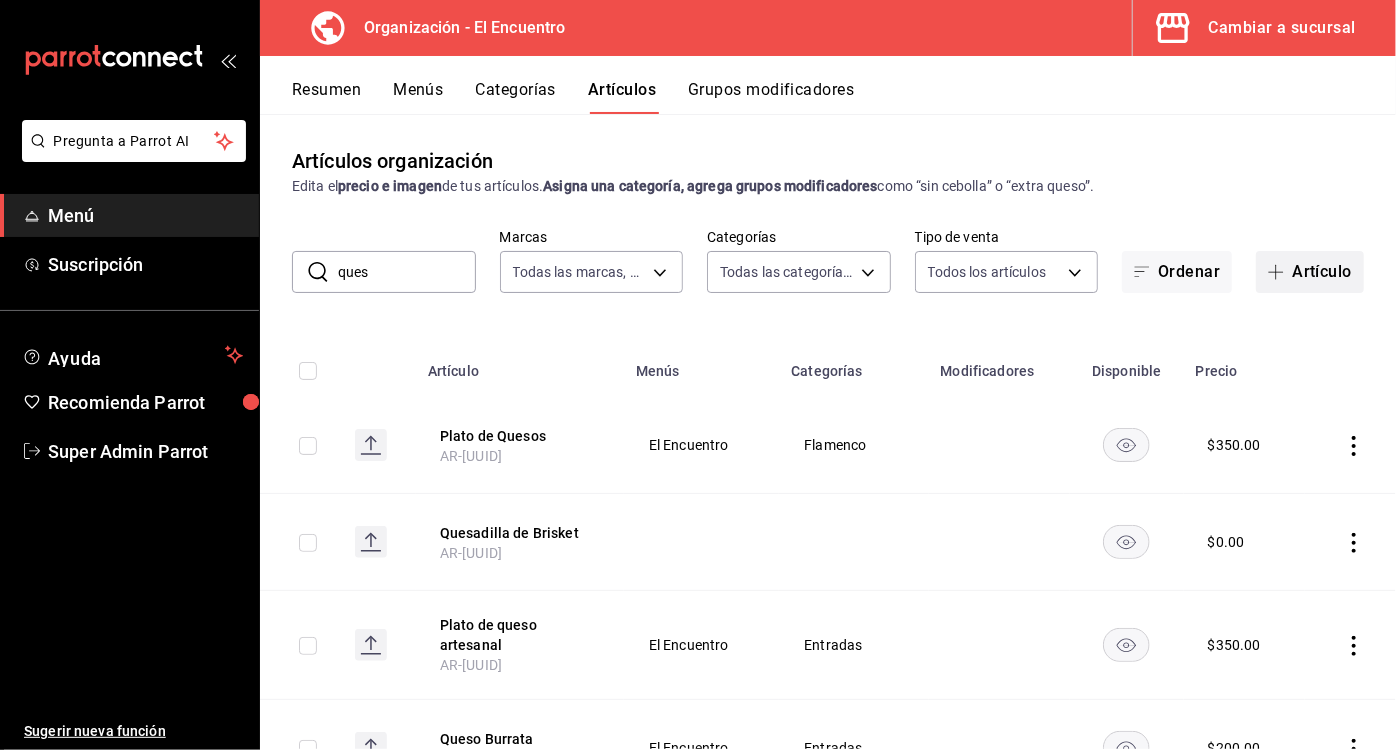 click on "Artículo" at bounding box center (1310, 272) 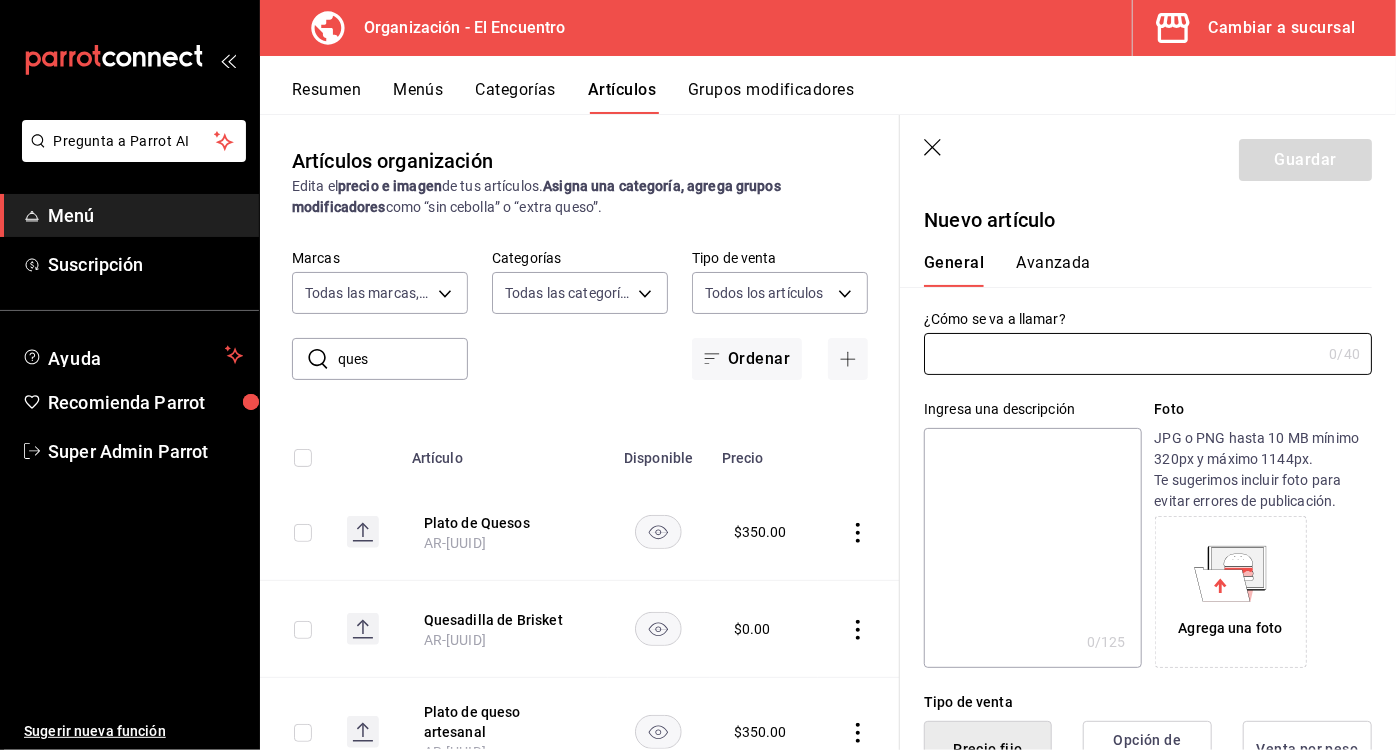 type on "AR-[UUID]" 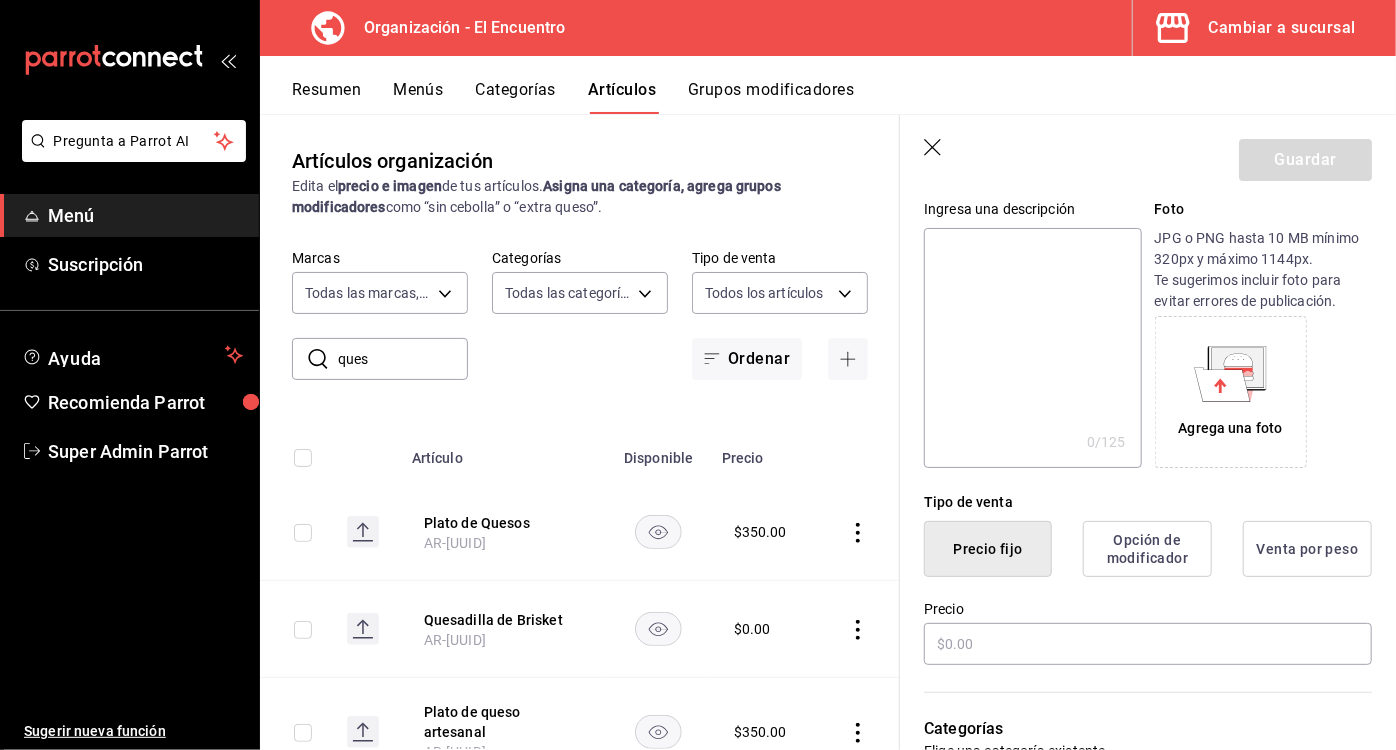 scroll, scrollTop: 202, scrollLeft: 0, axis: vertical 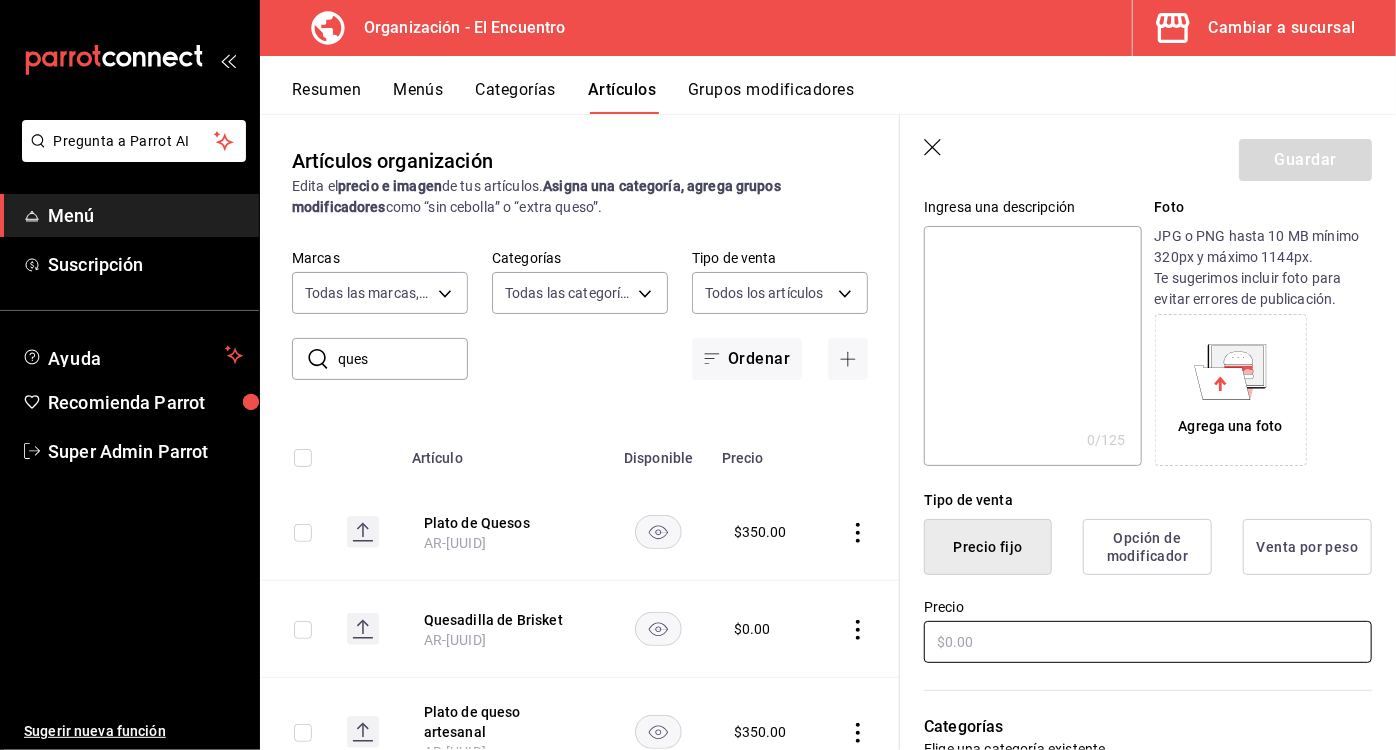 type on "Molcajete Romesco" 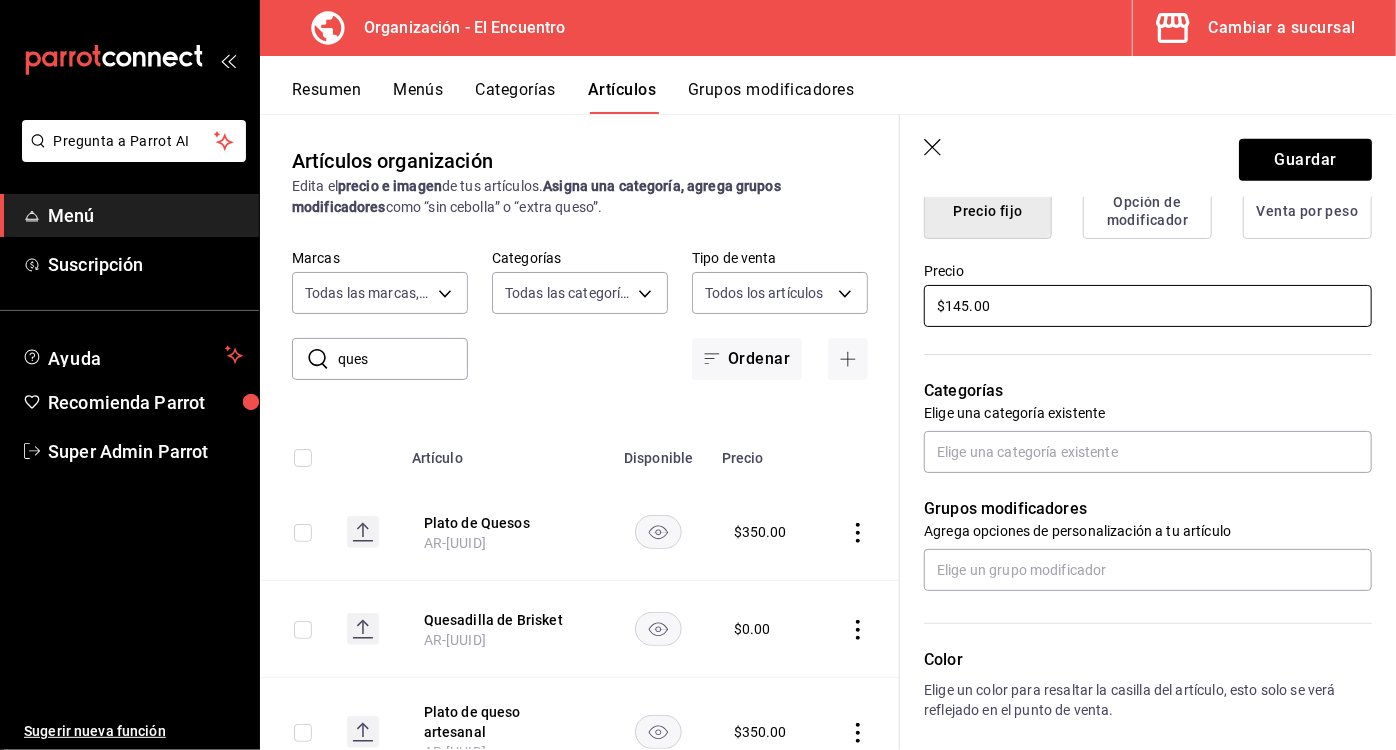 scroll, scrollTop: 567, scrollLeft: 0, axis: vertical 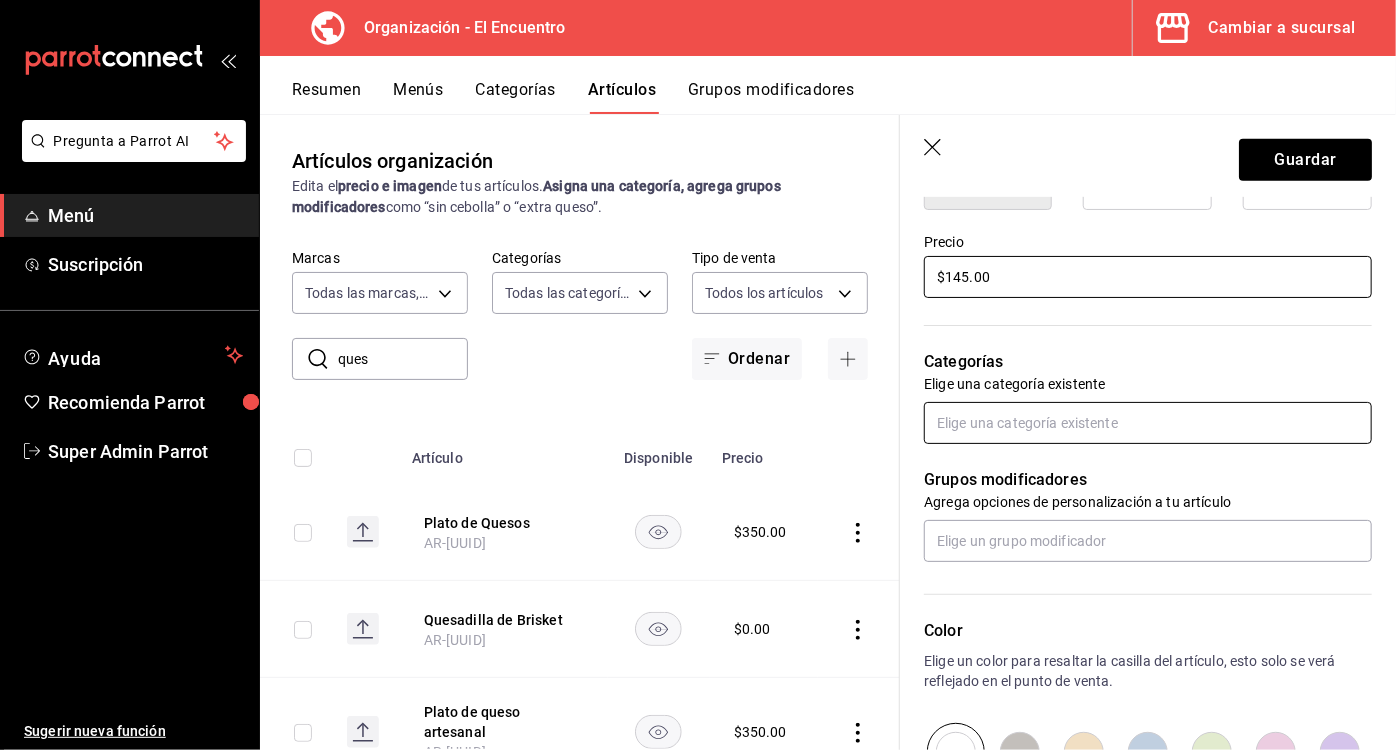 type on "$145.00" 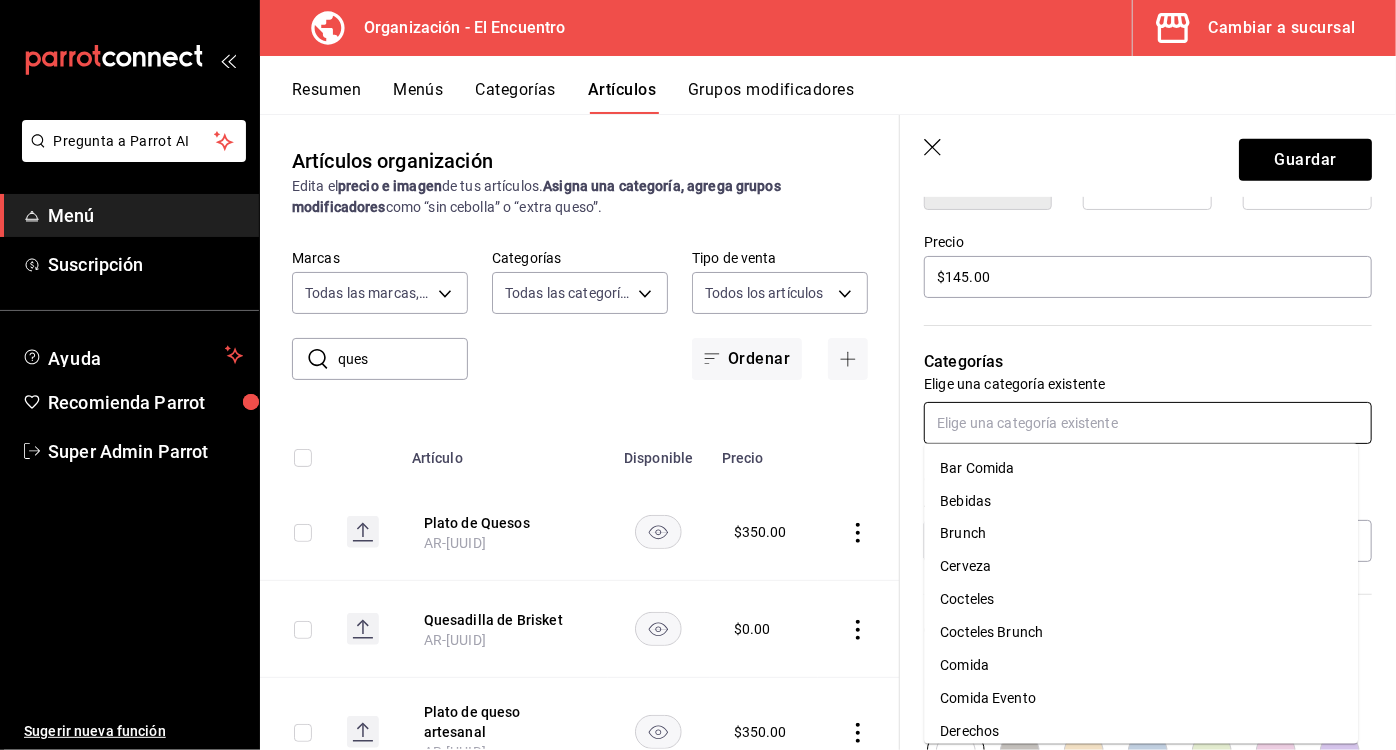 click at bounding box center [1148, 423] 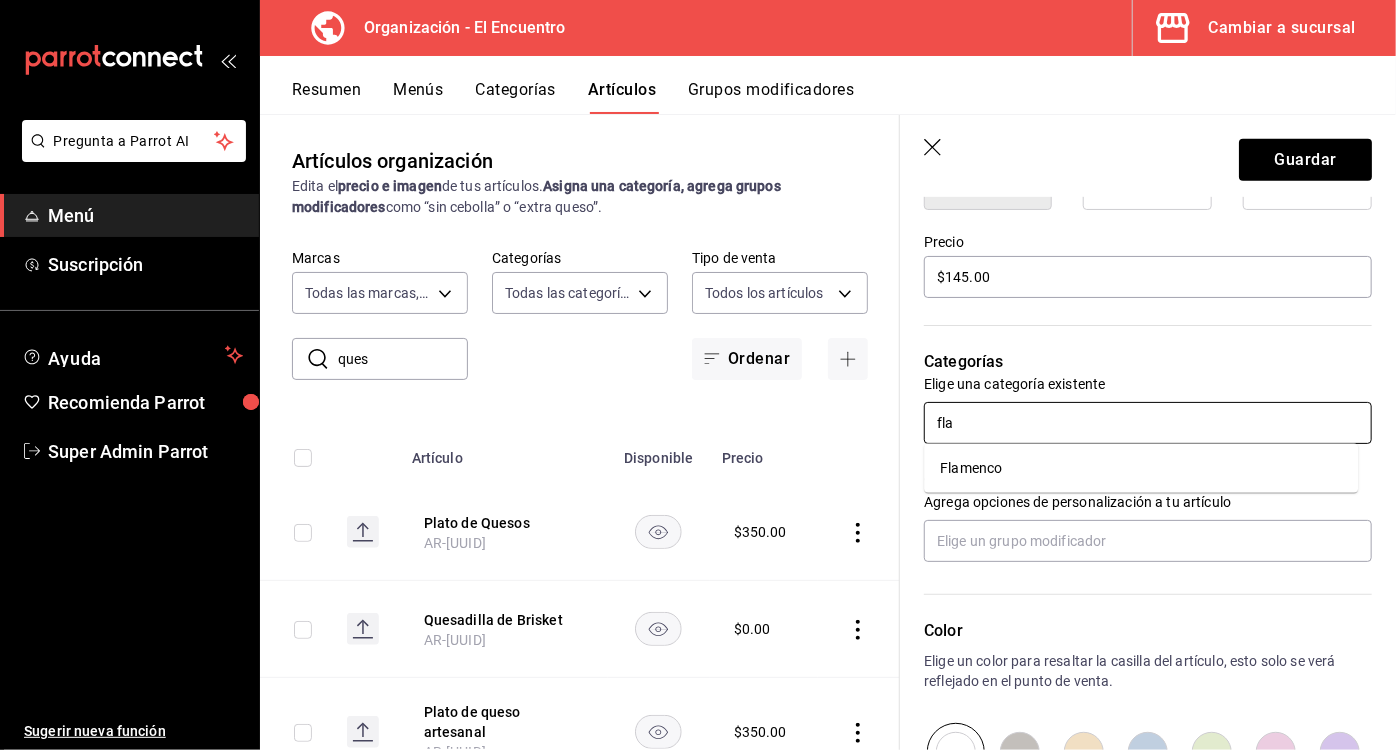 type on "flam" 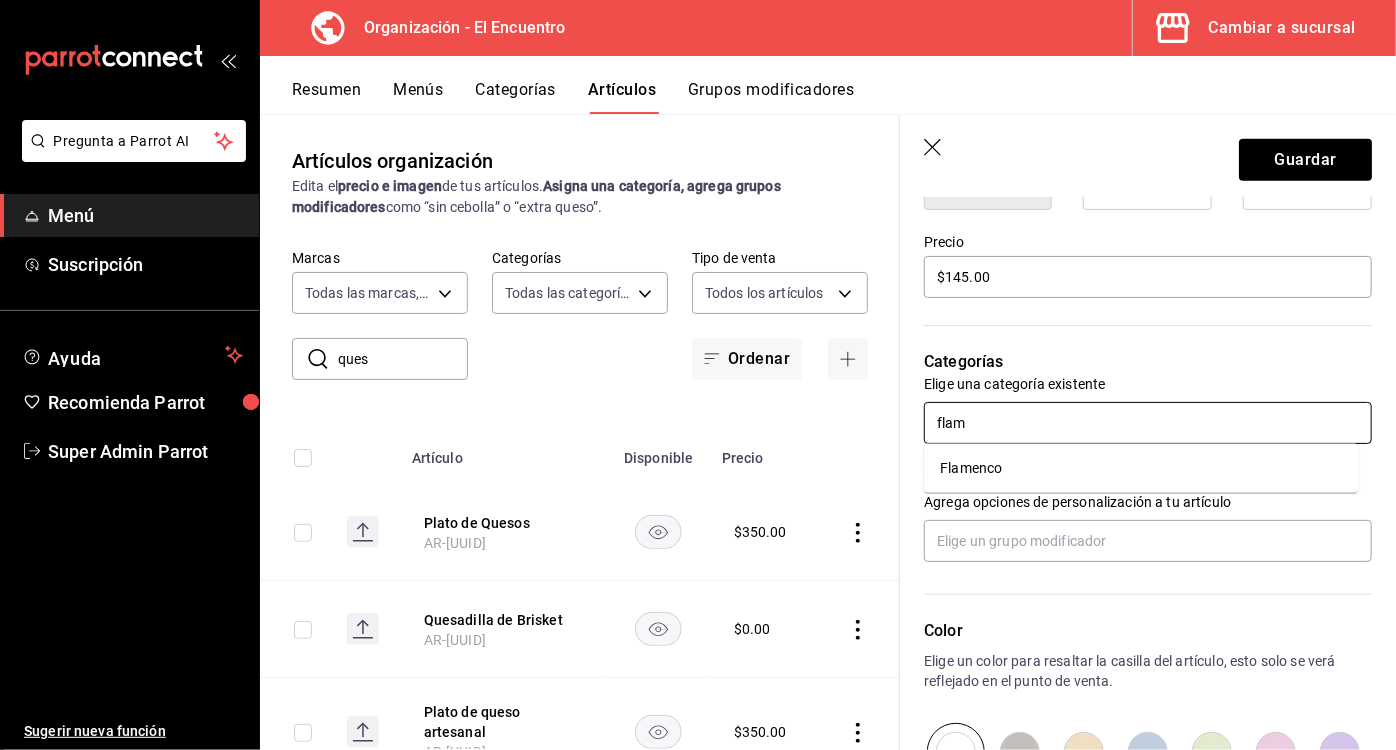 click on "Flamenco" at bounding box center [1141, 468] 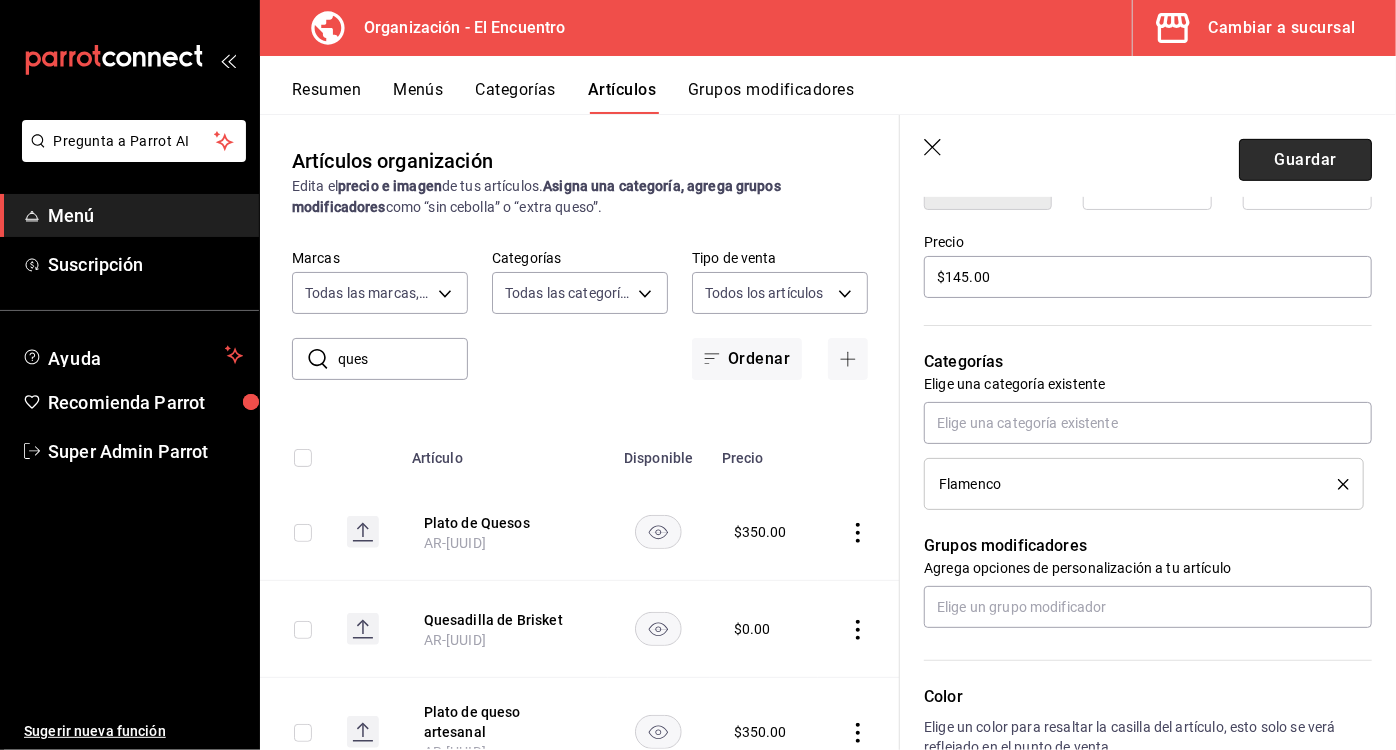 click on "Guardar" at bounding box center [1305, 160] 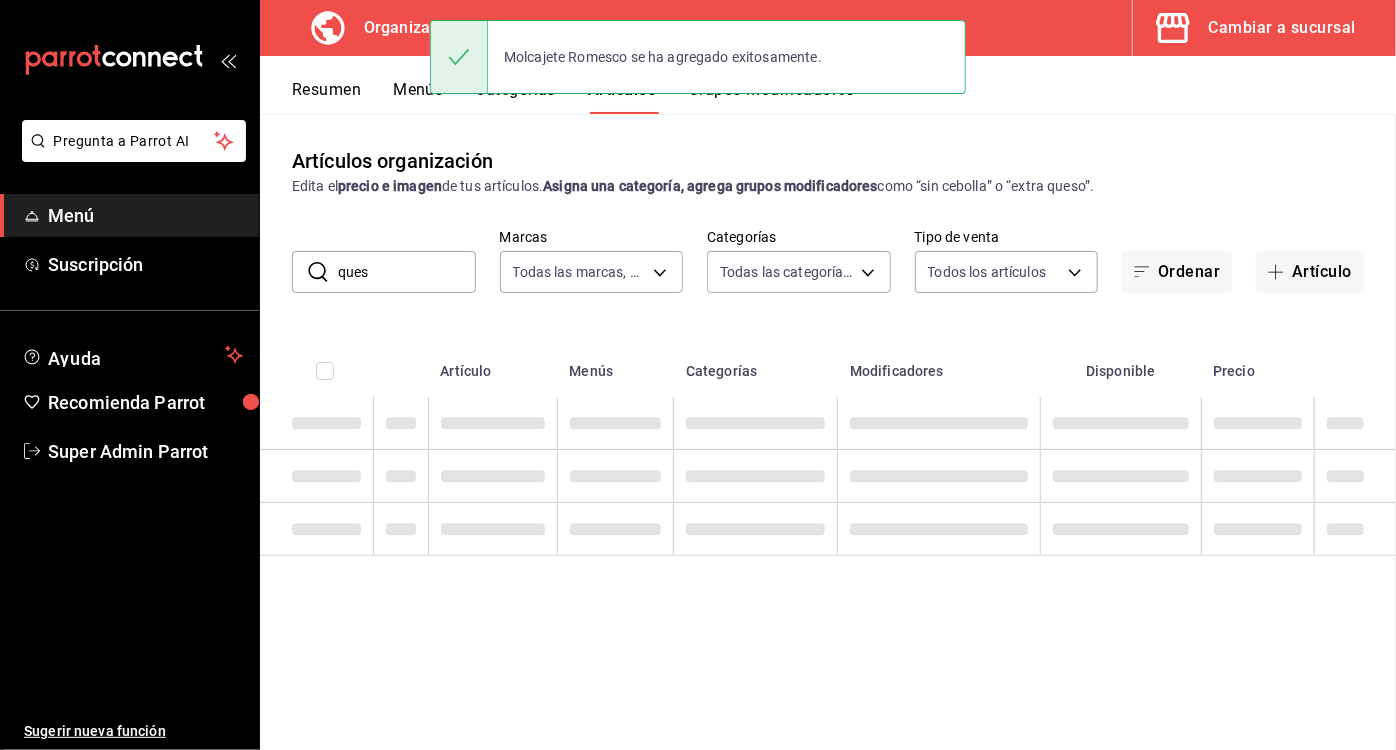 scroll, scrollTop: 0, scrollLeft: 0, axis: both 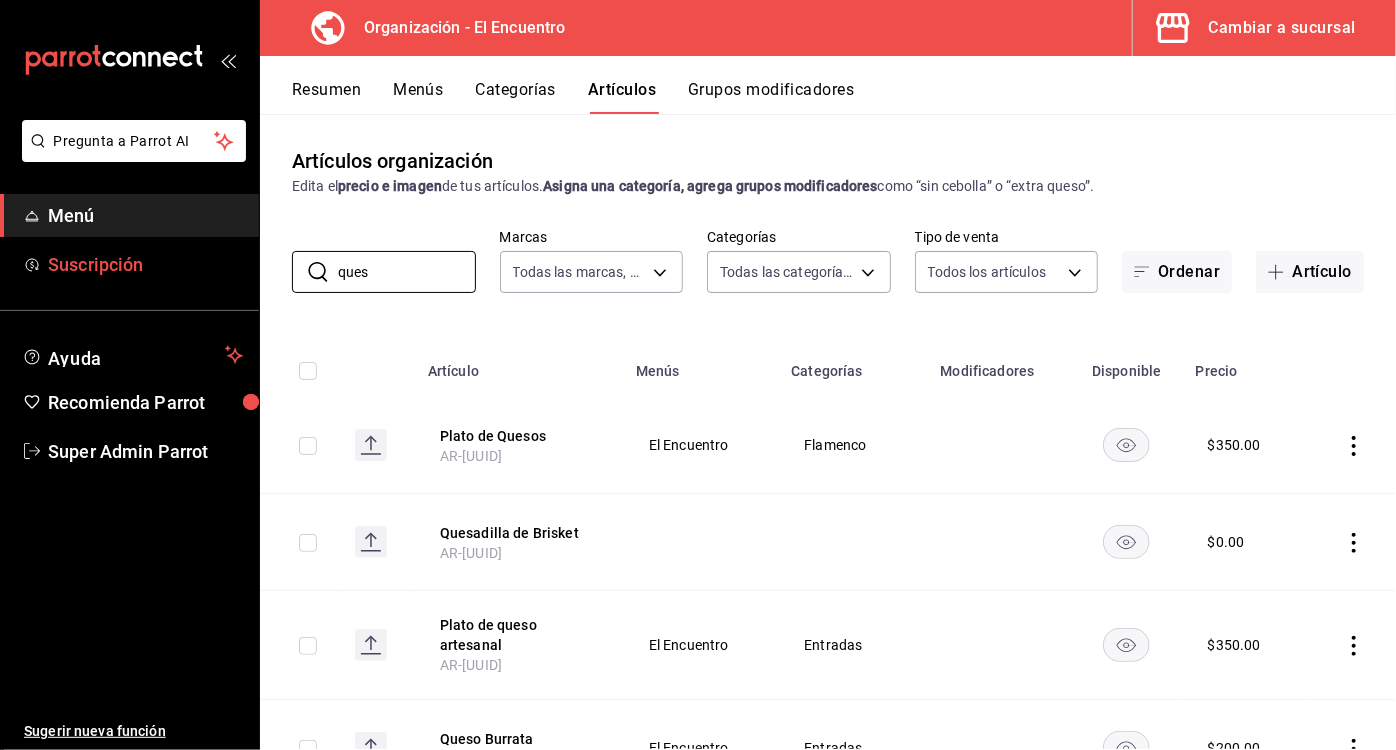 drag, startPoint x: 381, startPoint y: 260, endPoint x: 253, endPoint y: 279, distance: 129.40247 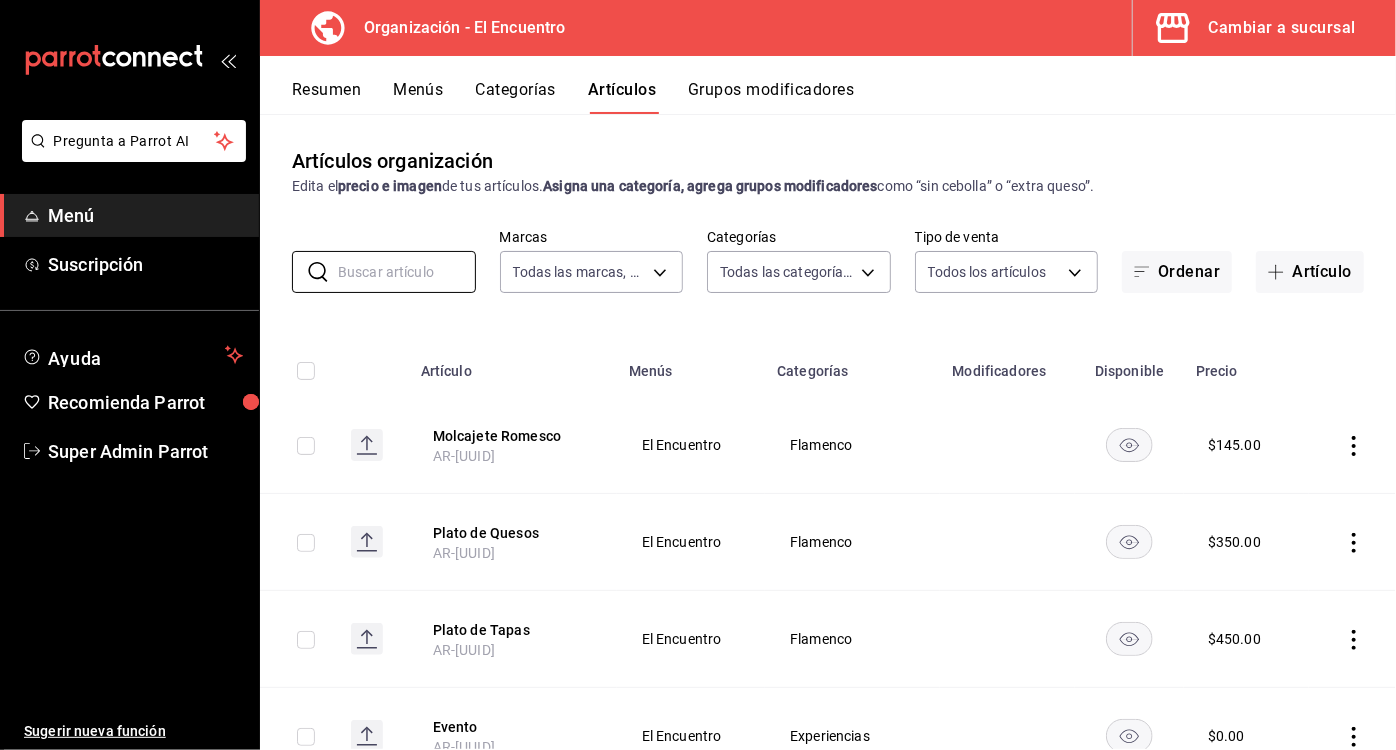 type 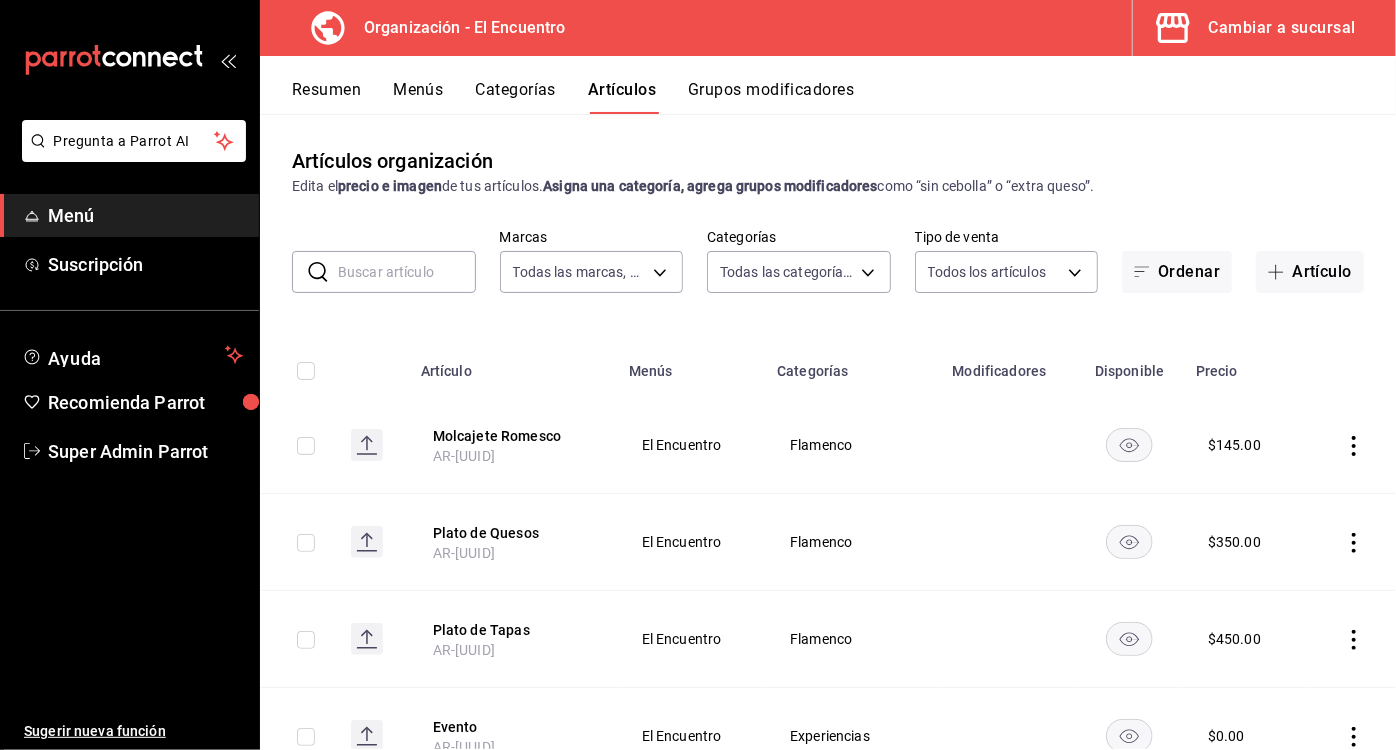 click on "Categorías" at bounding box center (516, 97) 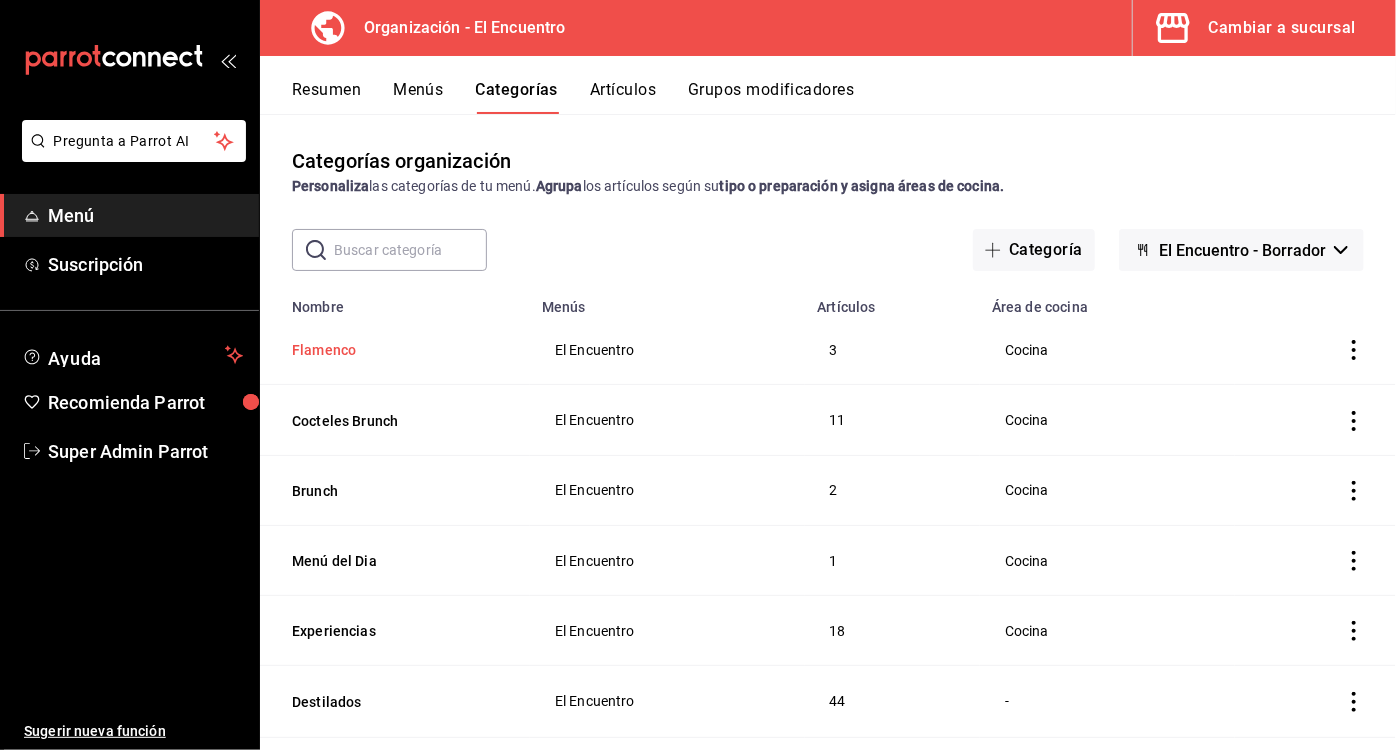 click on "Flamenco" at bounding box center (392, 350) 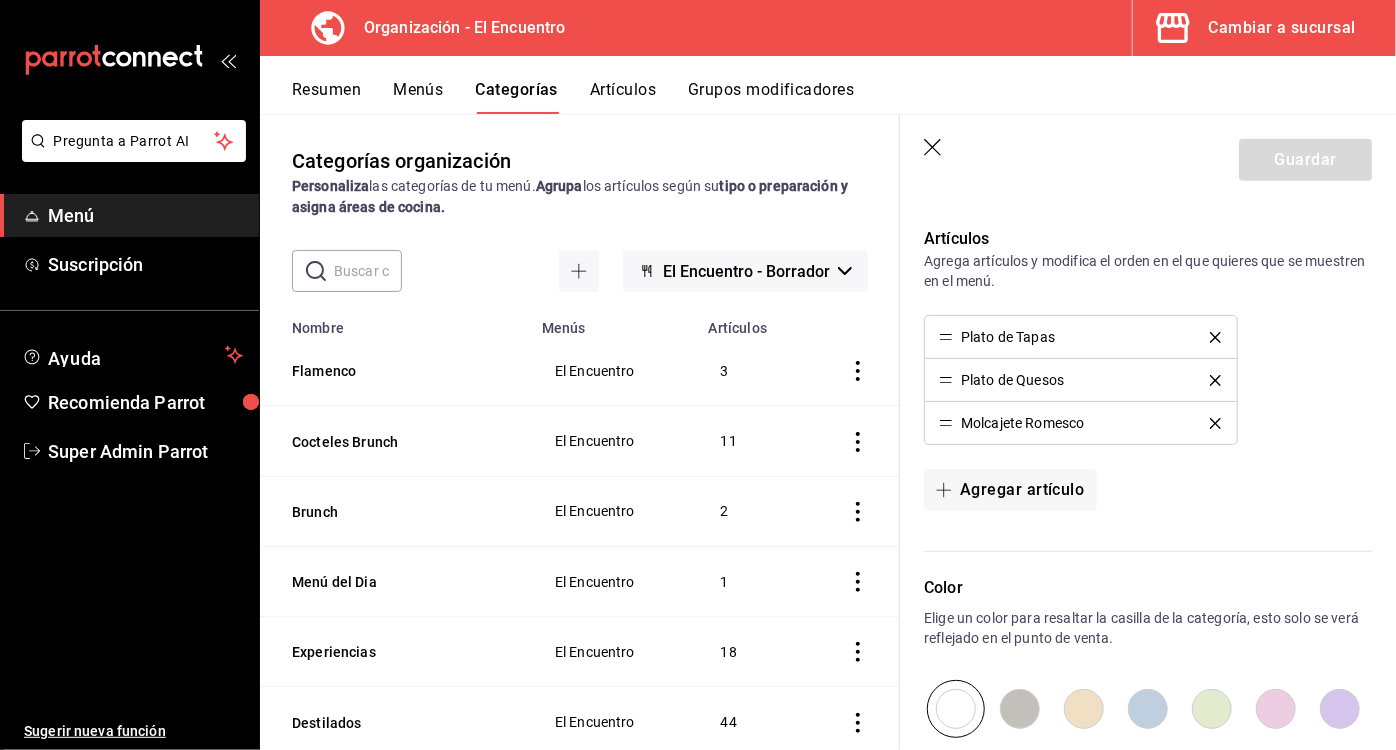 scroll, scrollTop: 477, scrollLeft: 0, axis: vertical 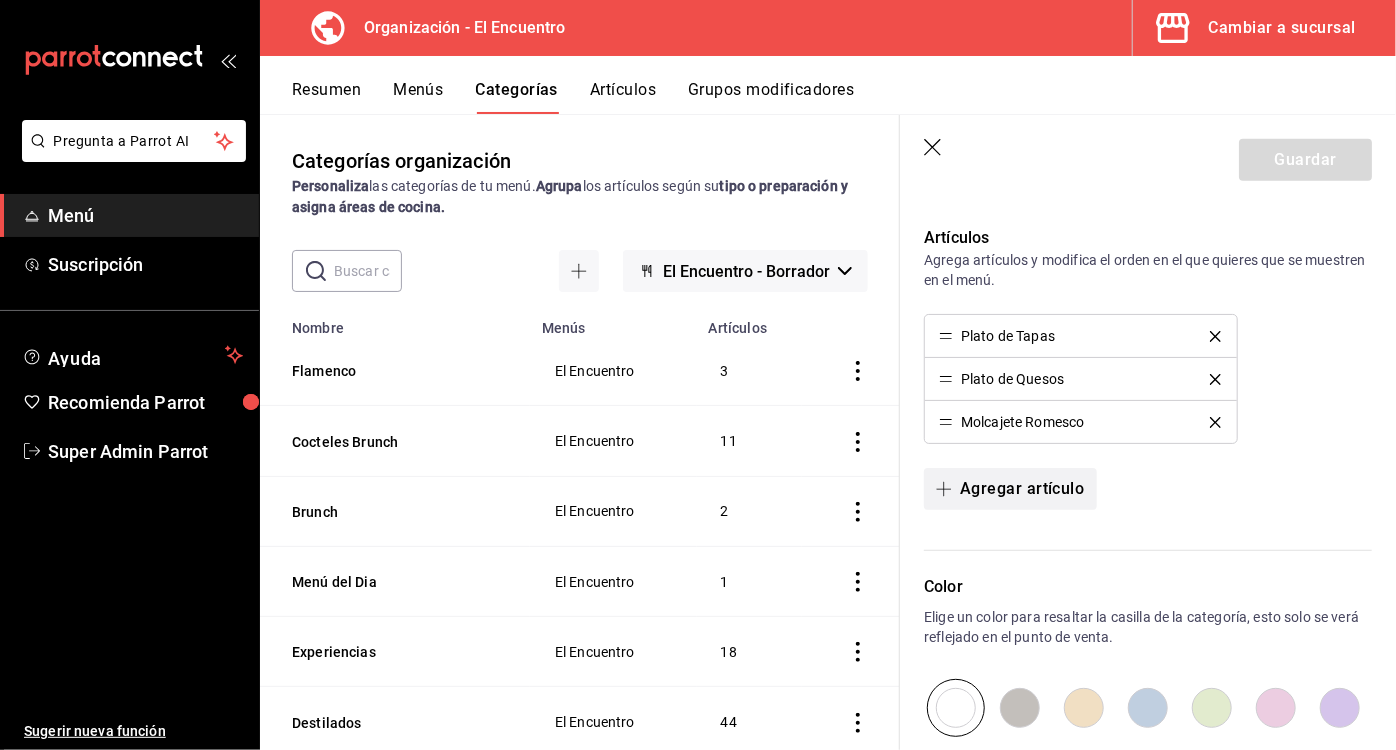 click on "Agregar artículo" at bounding box center (1010, 489) 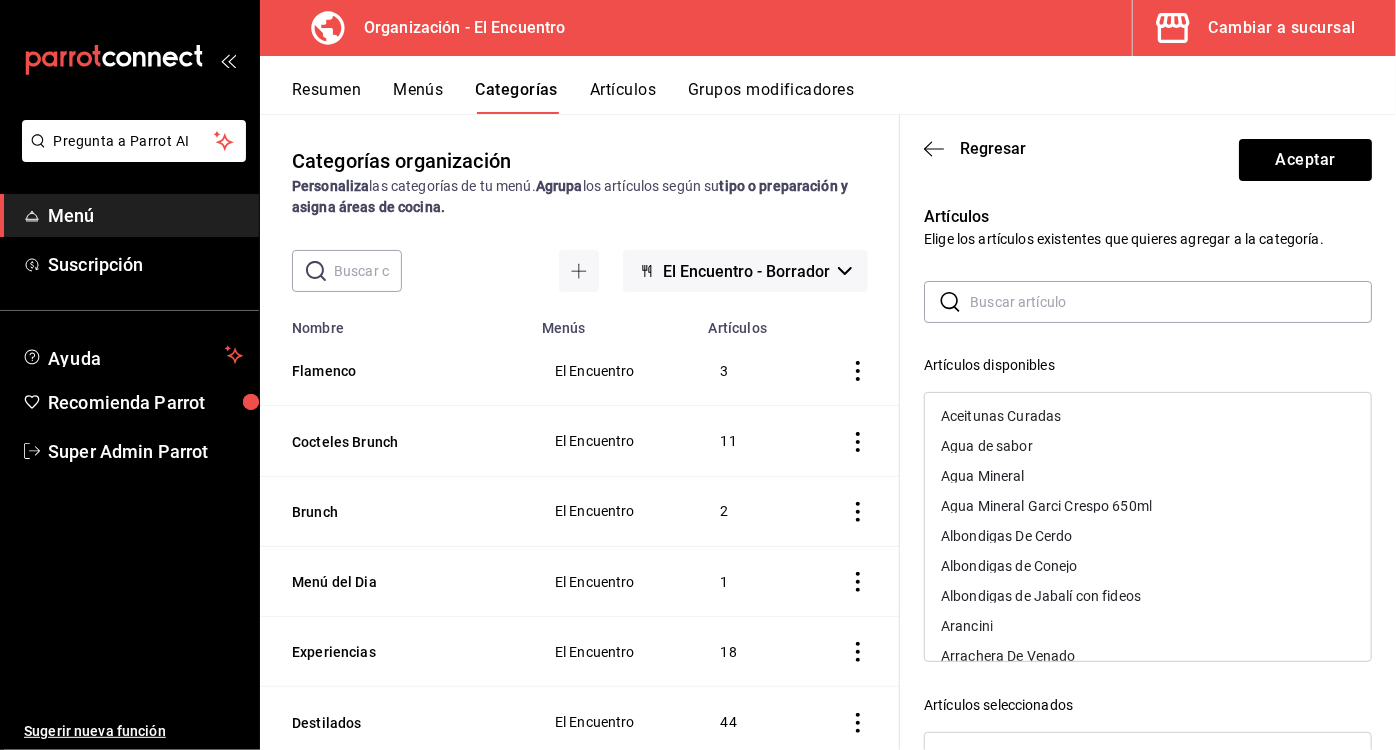 click at bounding box center [1171, 302] 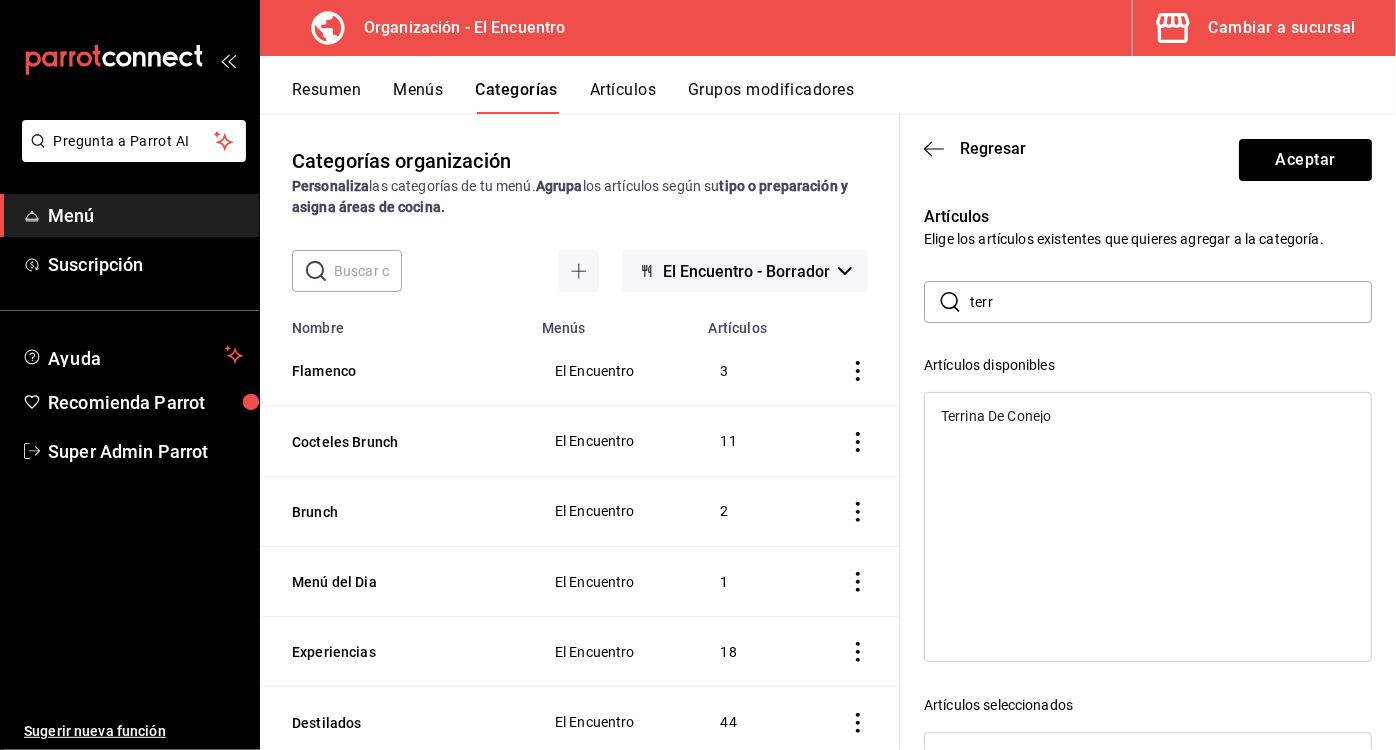 click on "Terrina De Conejo" at bounding box center (996, 416) 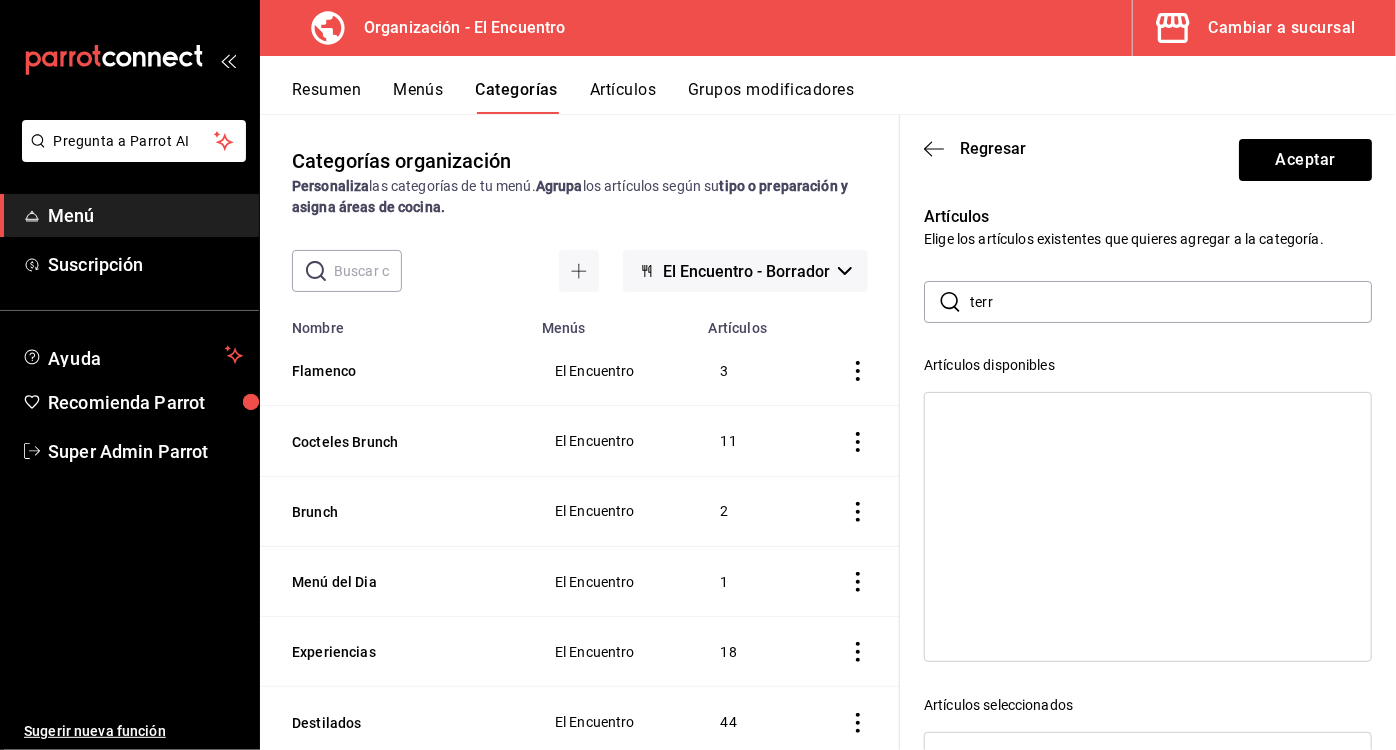 drag, startPoint x: 1027, startPoint y: 301, endPoint x: 941, endPoint y: 303, distance: 86.023254 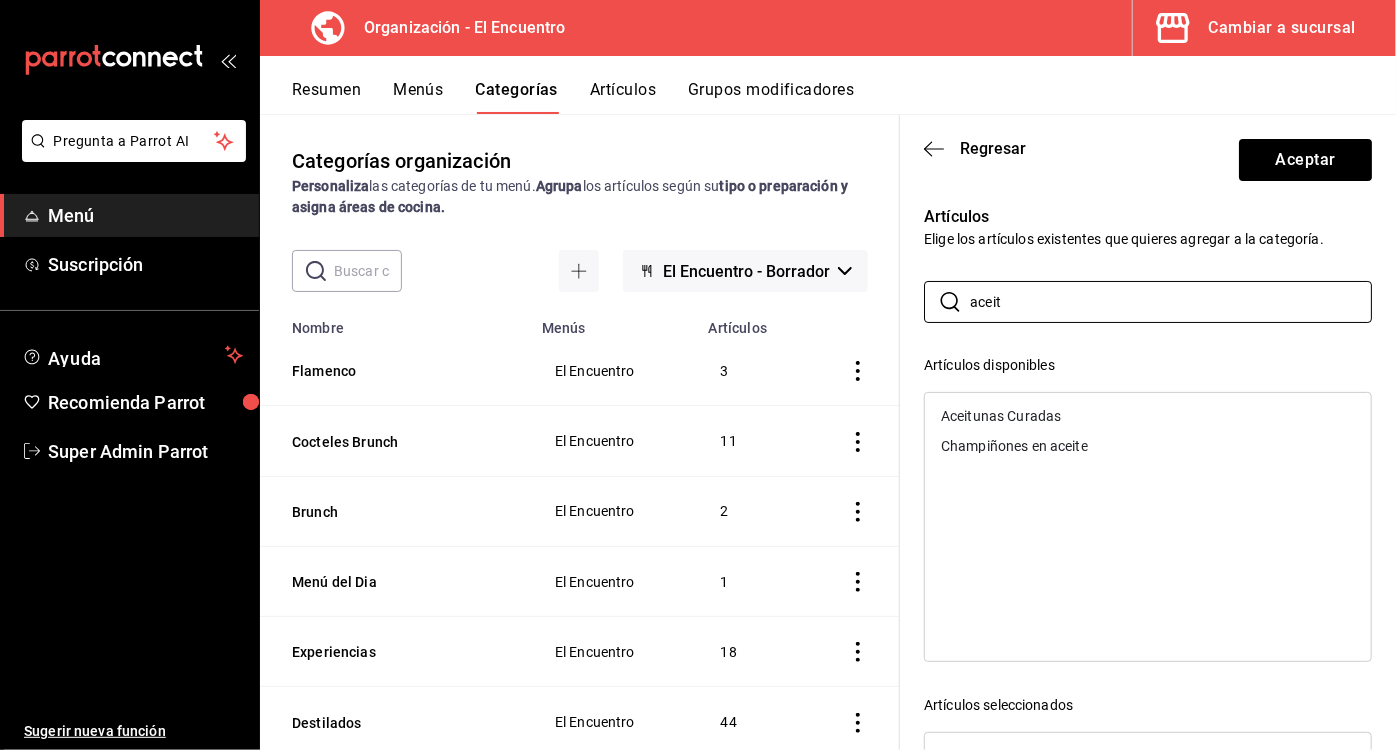 click on "Aceitunas Curadas" at bounding box center (1001, 416) 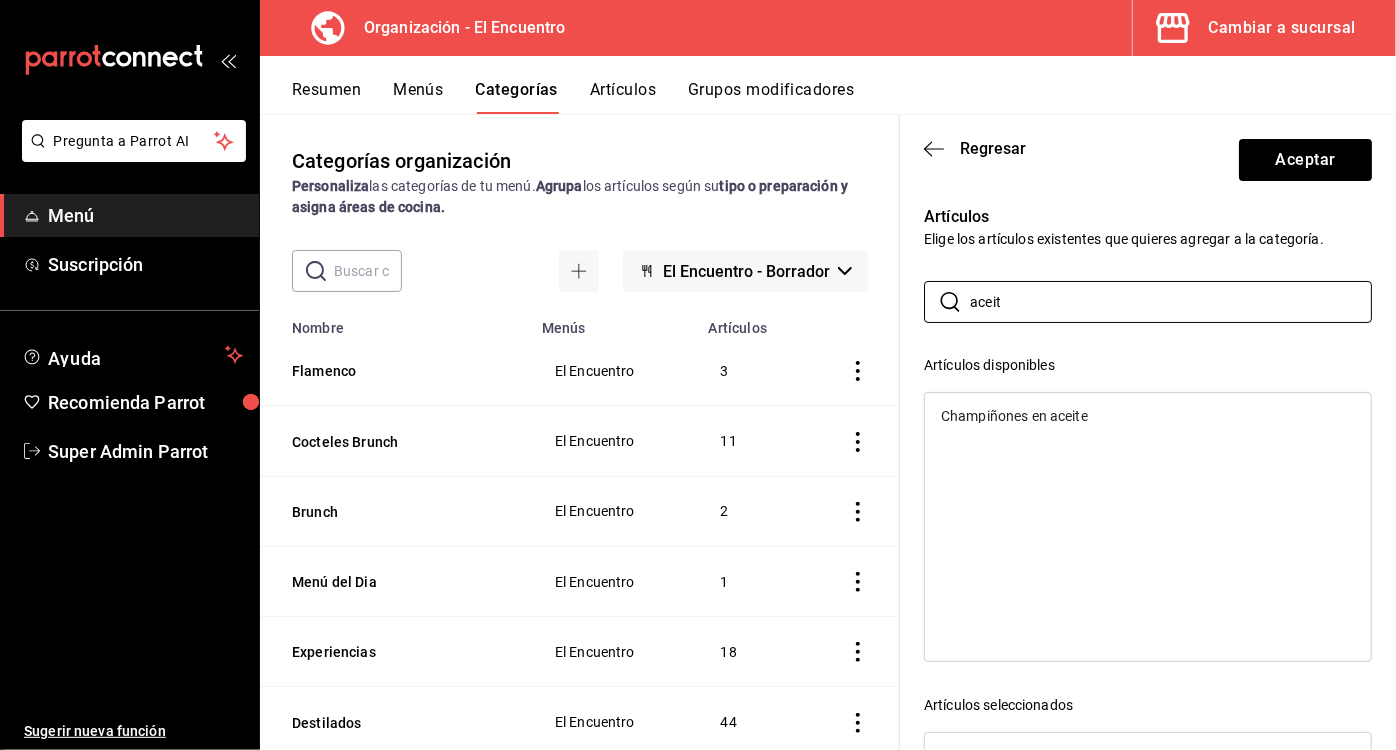 drag, startPoint x: 1020, startPoint y: 294, endPoint x: 896, endPoint y: 300, distance: 124.14507 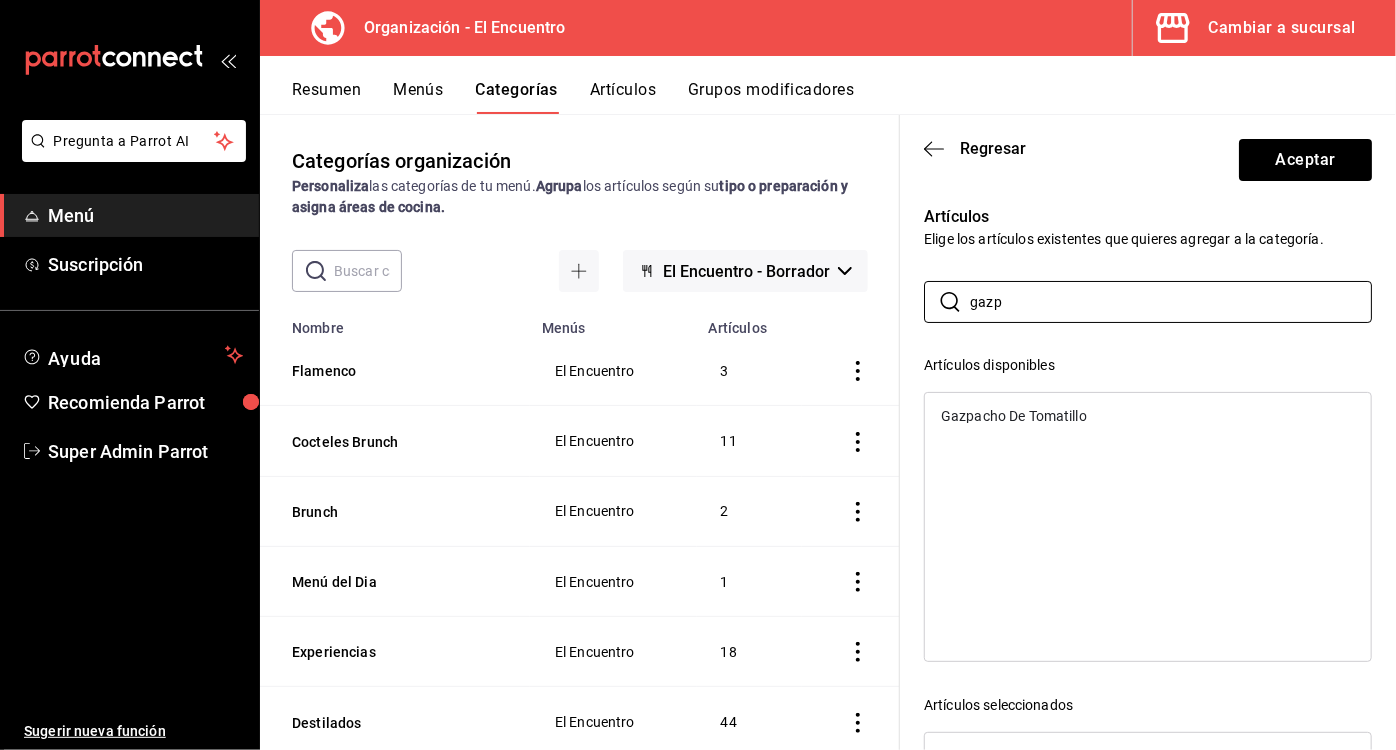 type on "gazp" 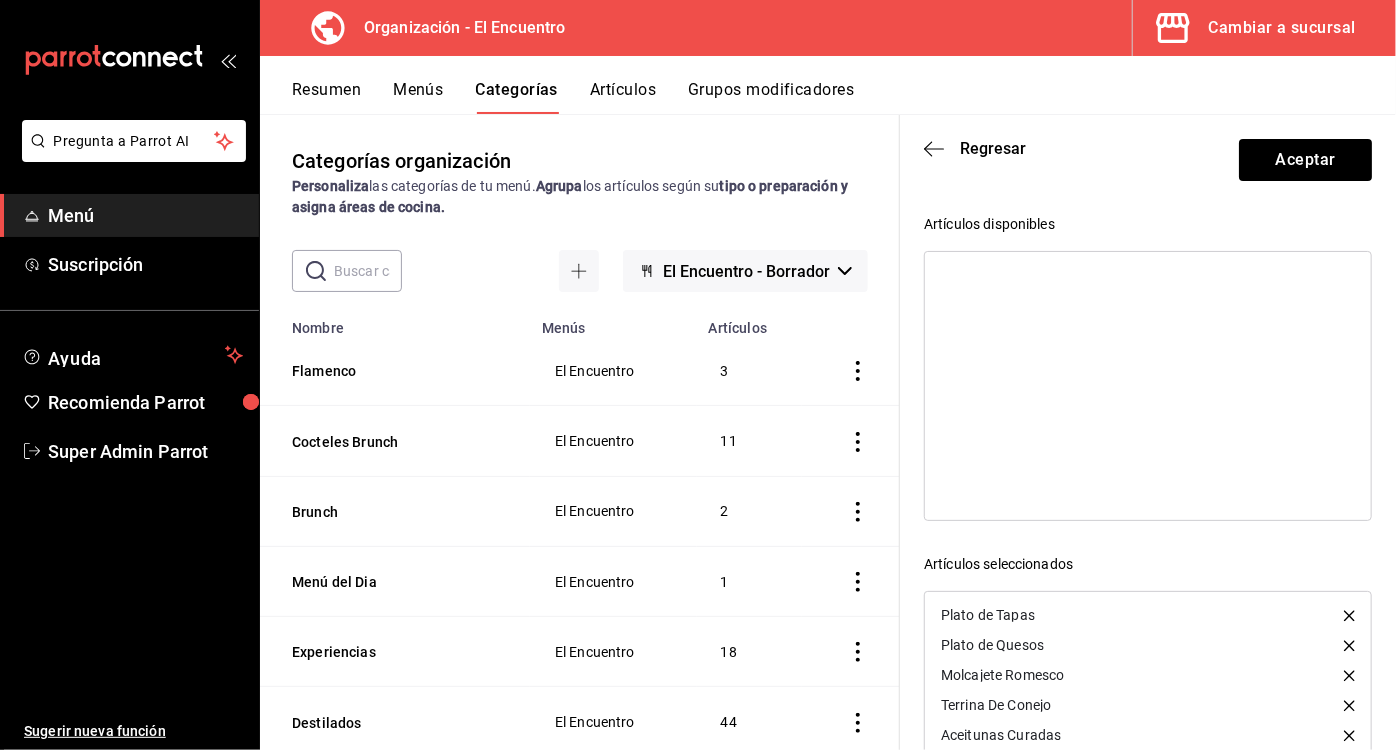 scroll, scrollTop: 284, scrollLeft: 0, axis: vertical 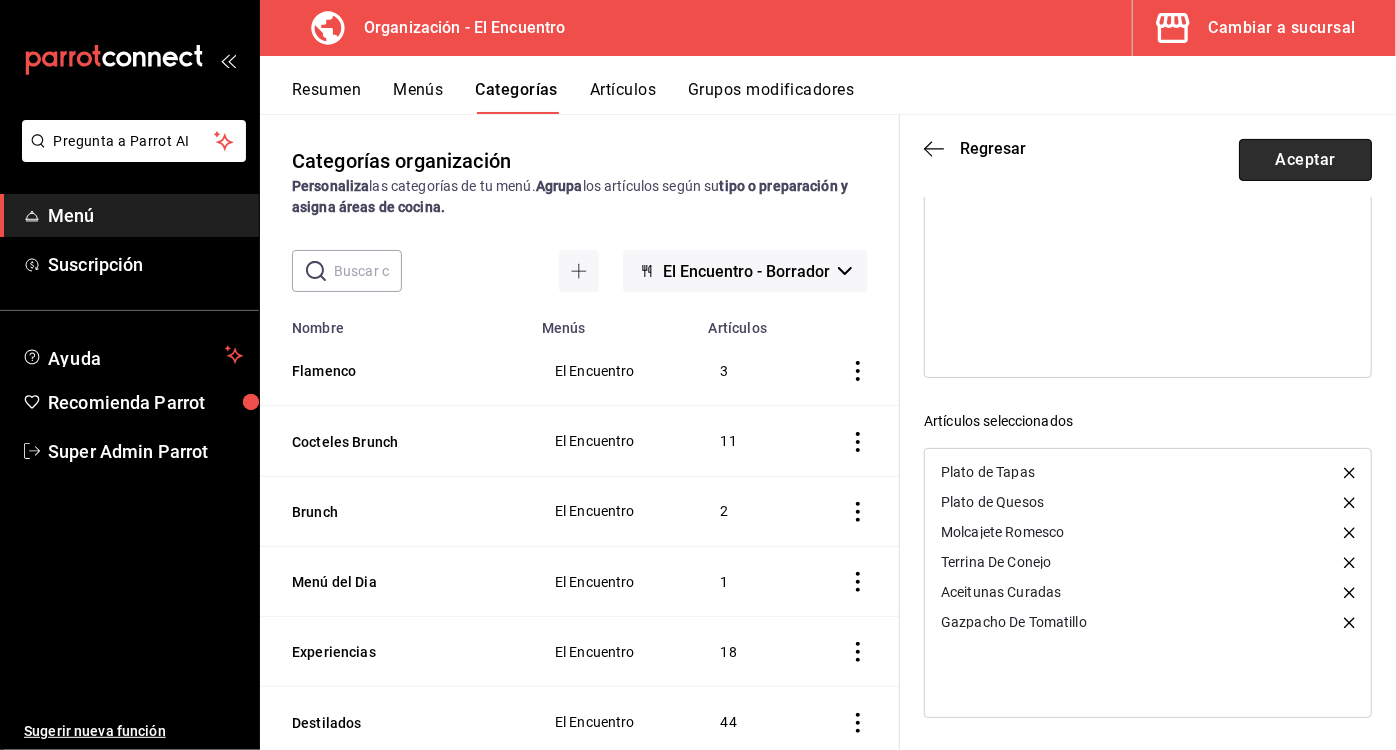 click on "Aceptar" at bounding box center (1305, 160) 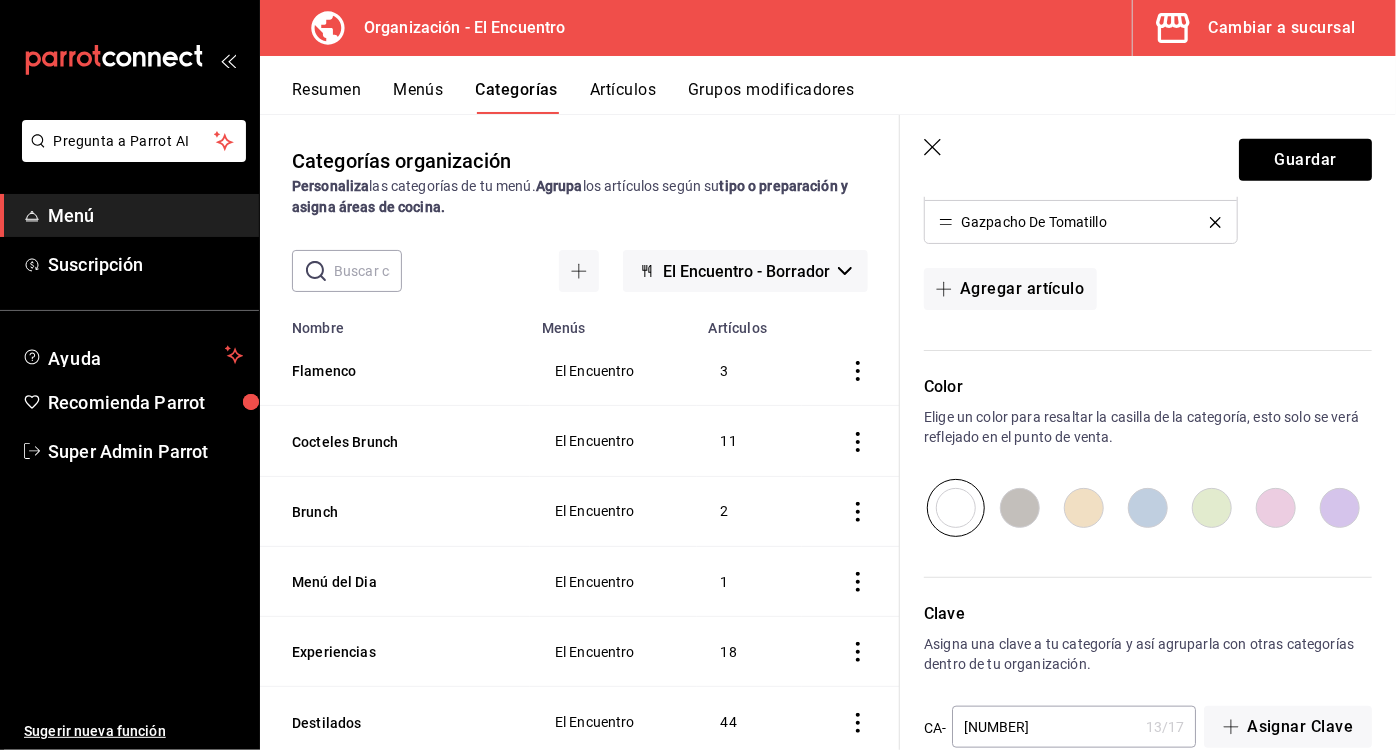 scroll, scrollTop: 842, scrollLeft: 0, axis: vertical 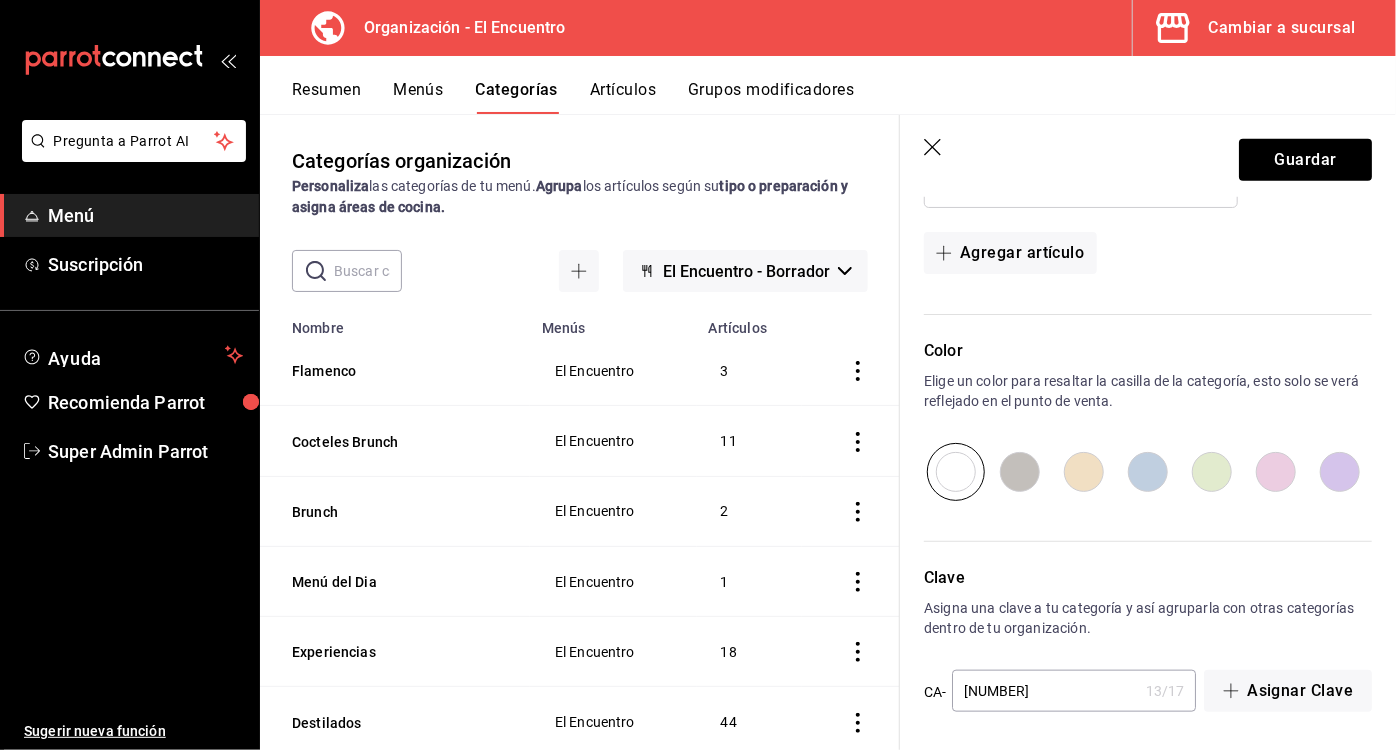 click at bounding box center [1084, 472] 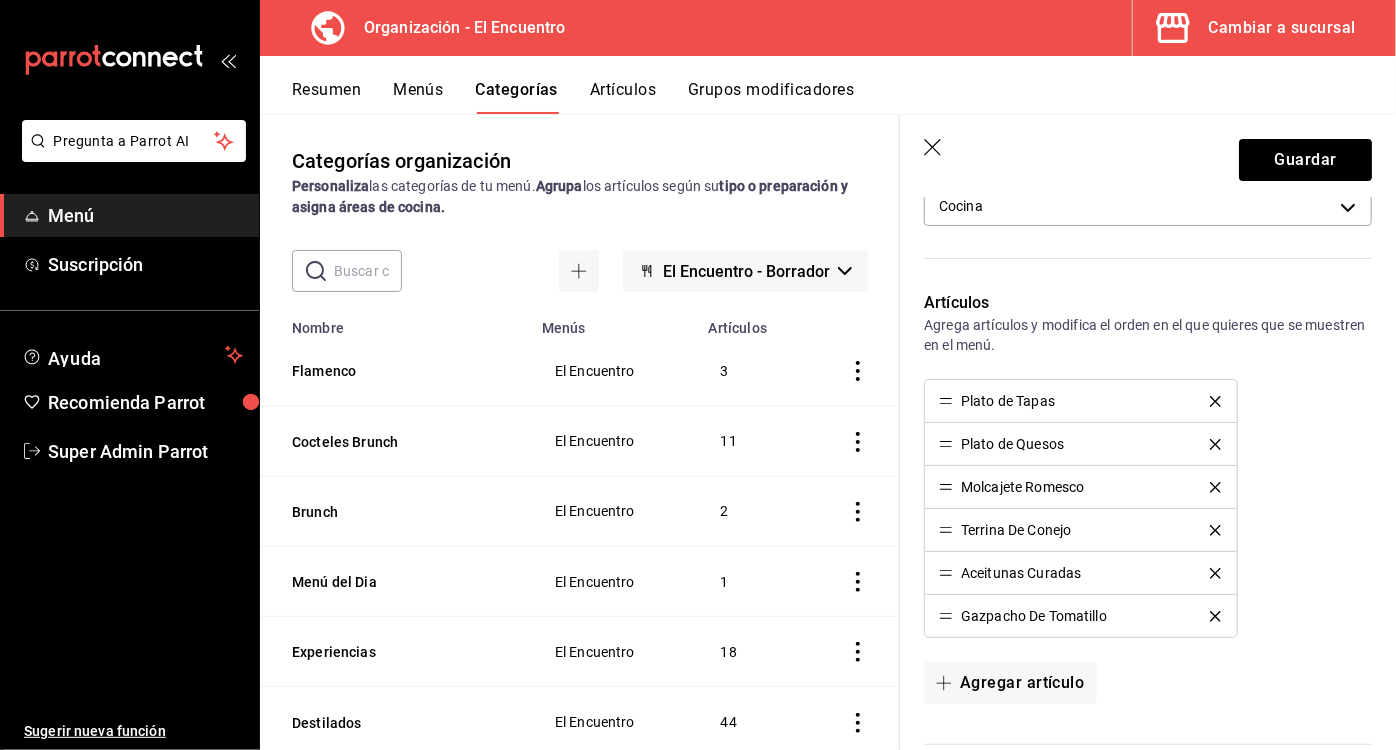scroll, scrollTop: 0, scrollLeft: 0, axis: both 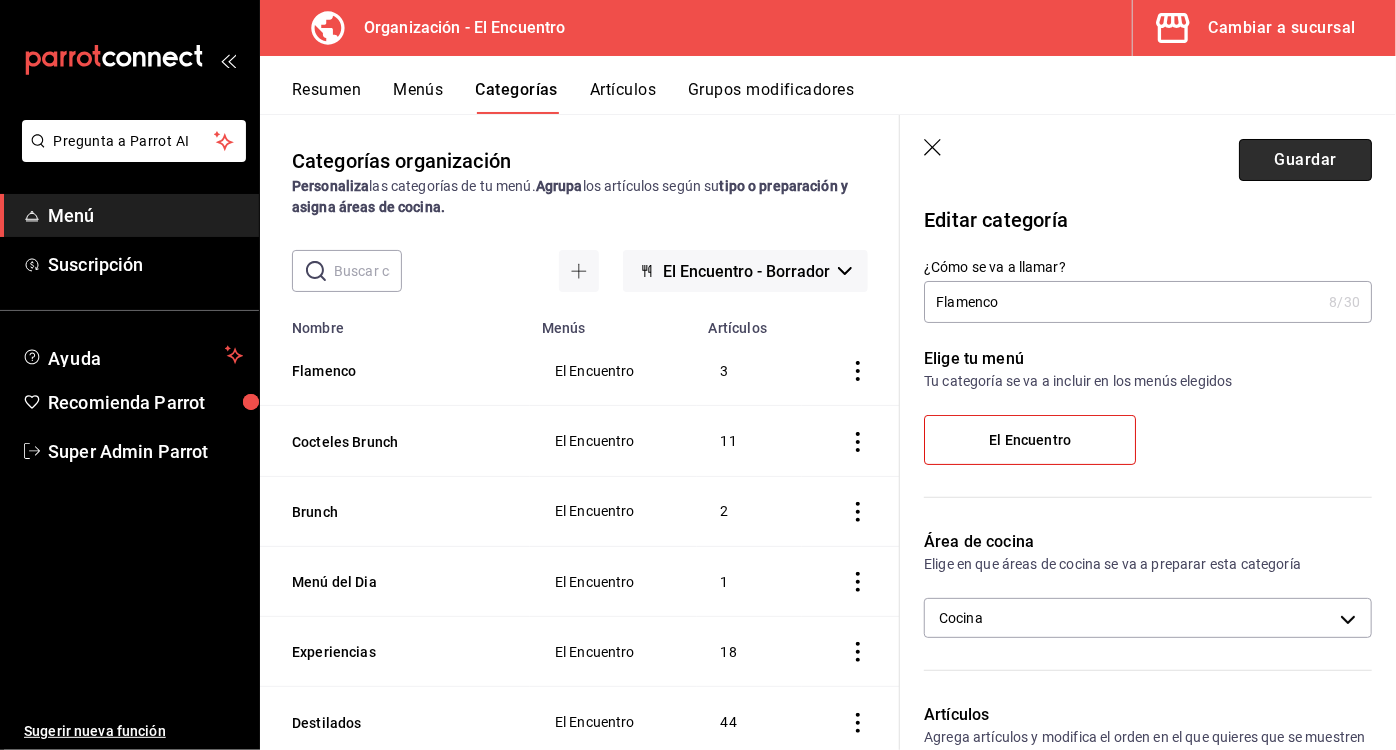 click on "Guardar" at bounding box center (1305, 160) 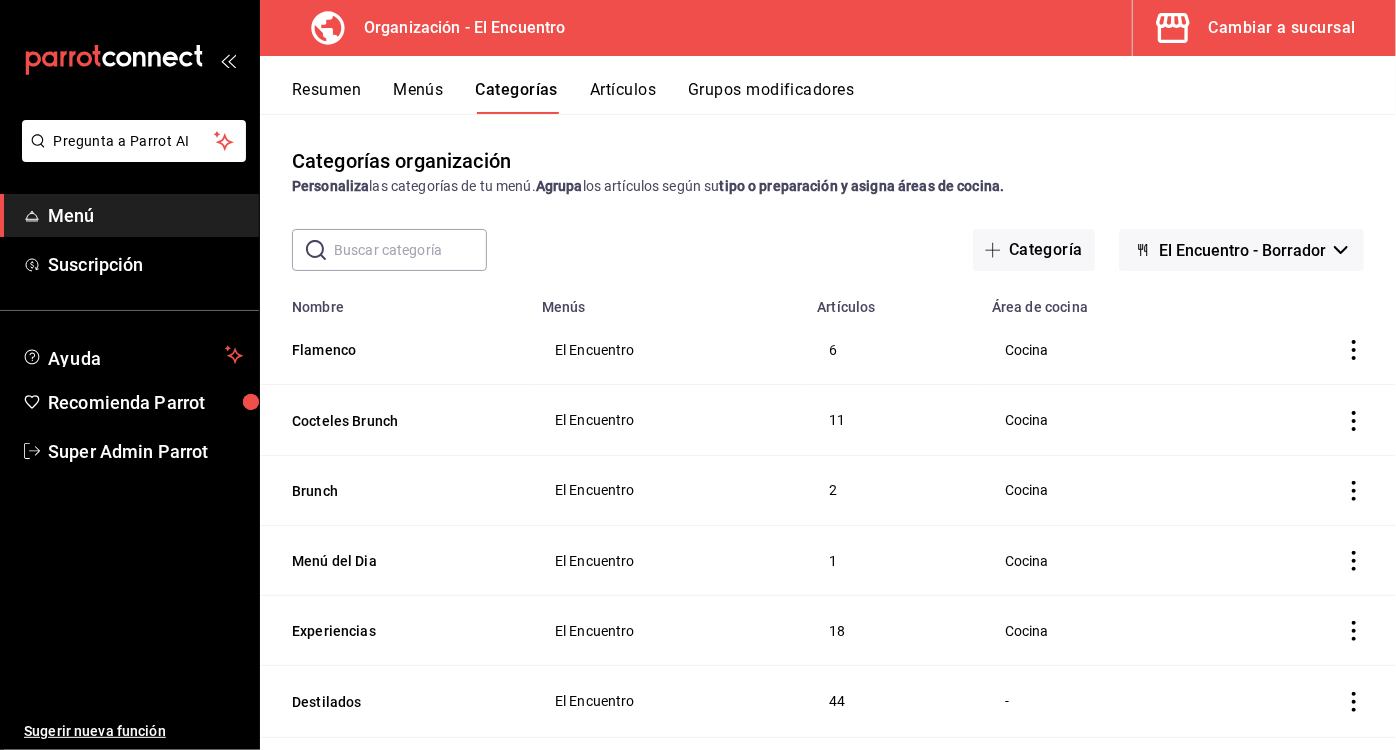 click on "Artículos" at bounding box center [623, 97] 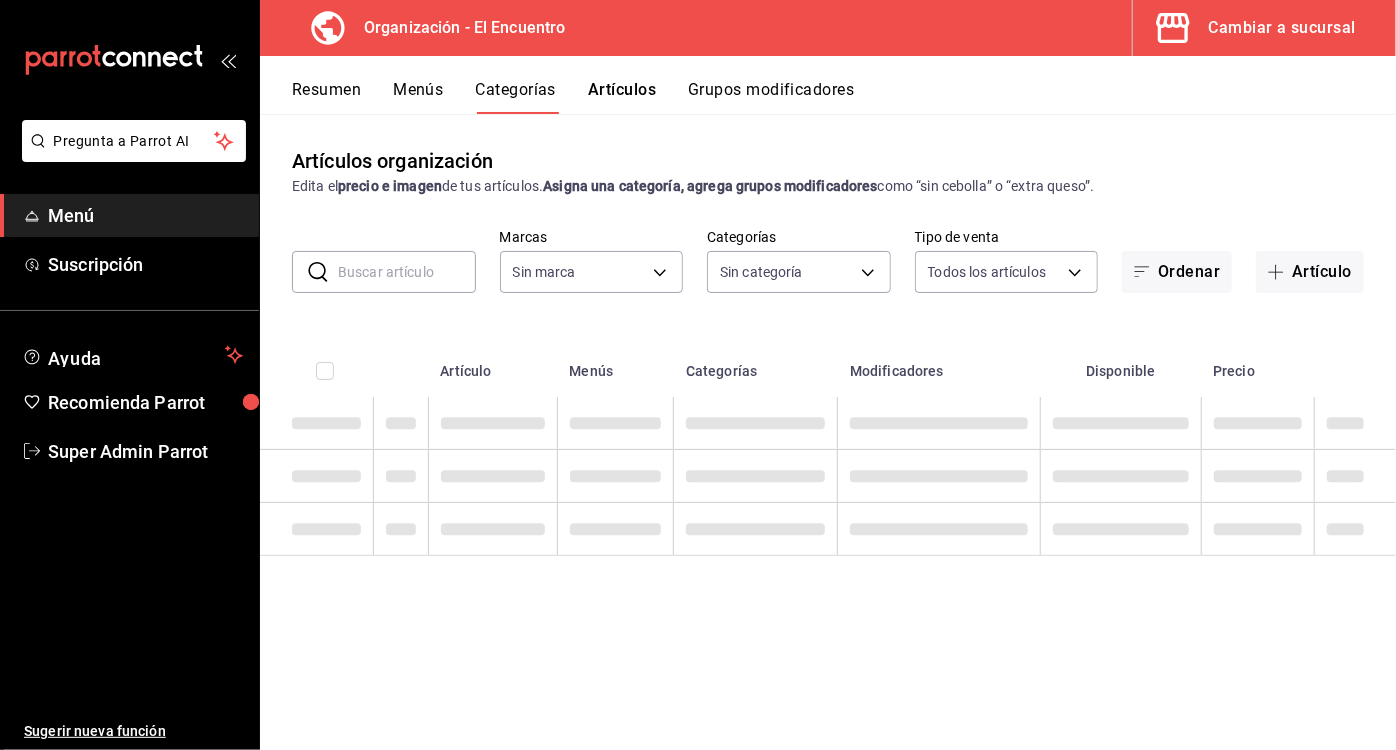 click on "Artículo" at bounding box center (1310, 272) 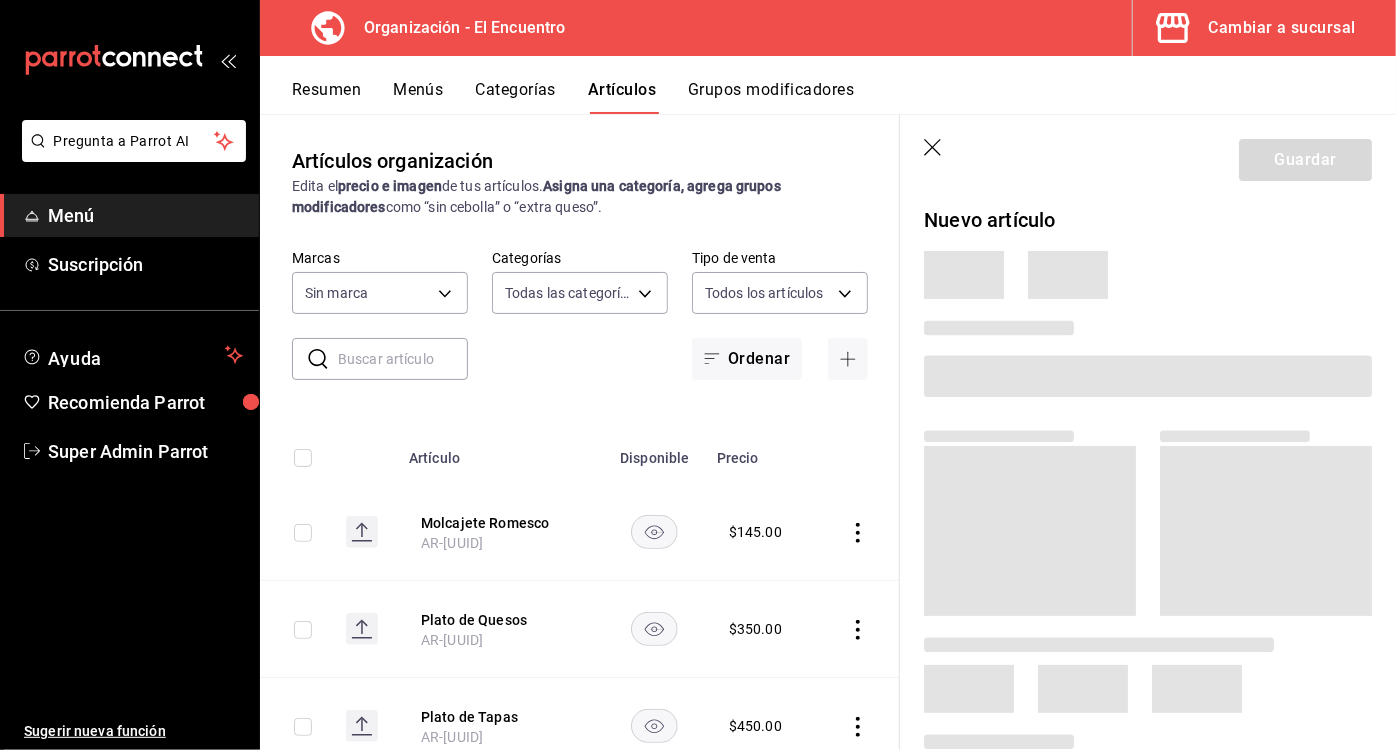 type on "[UUID],[UUID],[UUID],[UUID],[UUID],[UUID],[UUID],[UUID],[UUID],[UUID],[UUID],[UUID],[UUID],[UUID],[UUID],[UUID],[UUID],[UUID],[UUID],[UUID],[UUID],[UUID]" 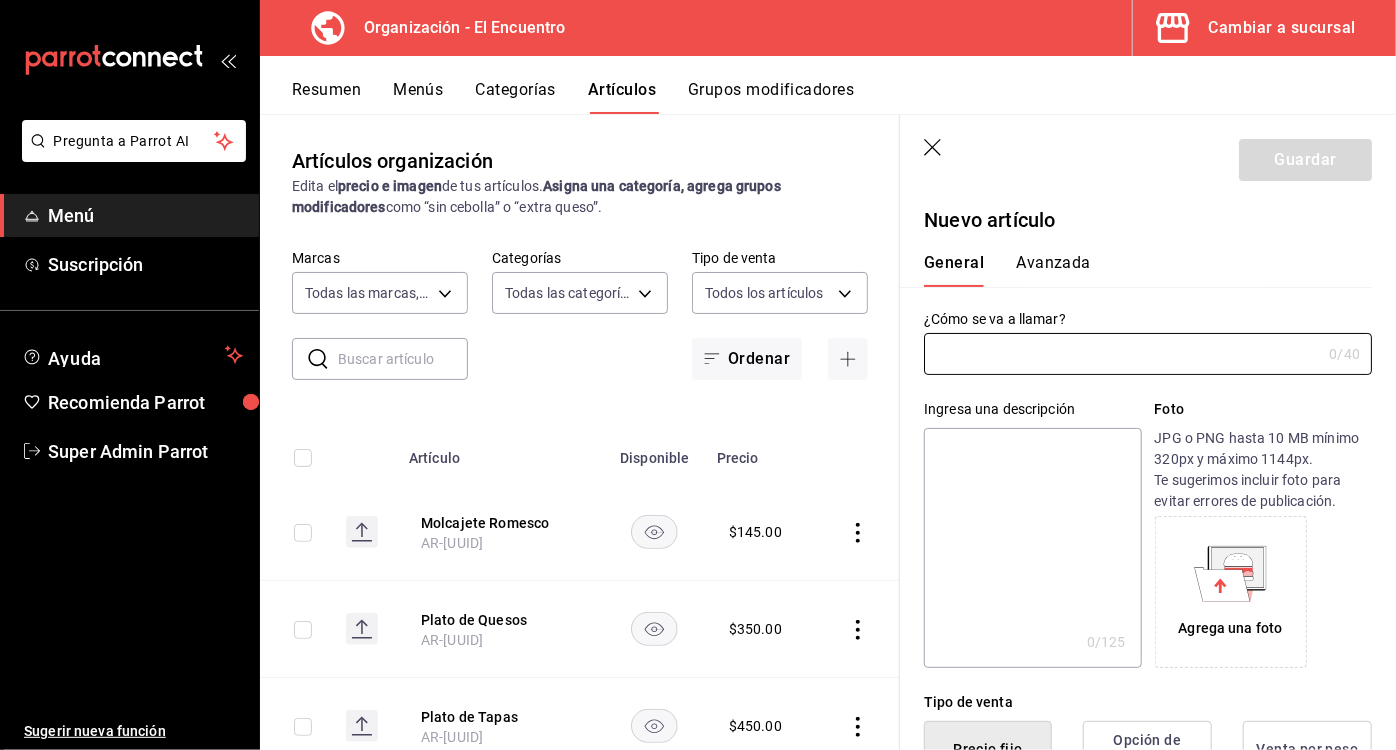 type on "[UUID]" 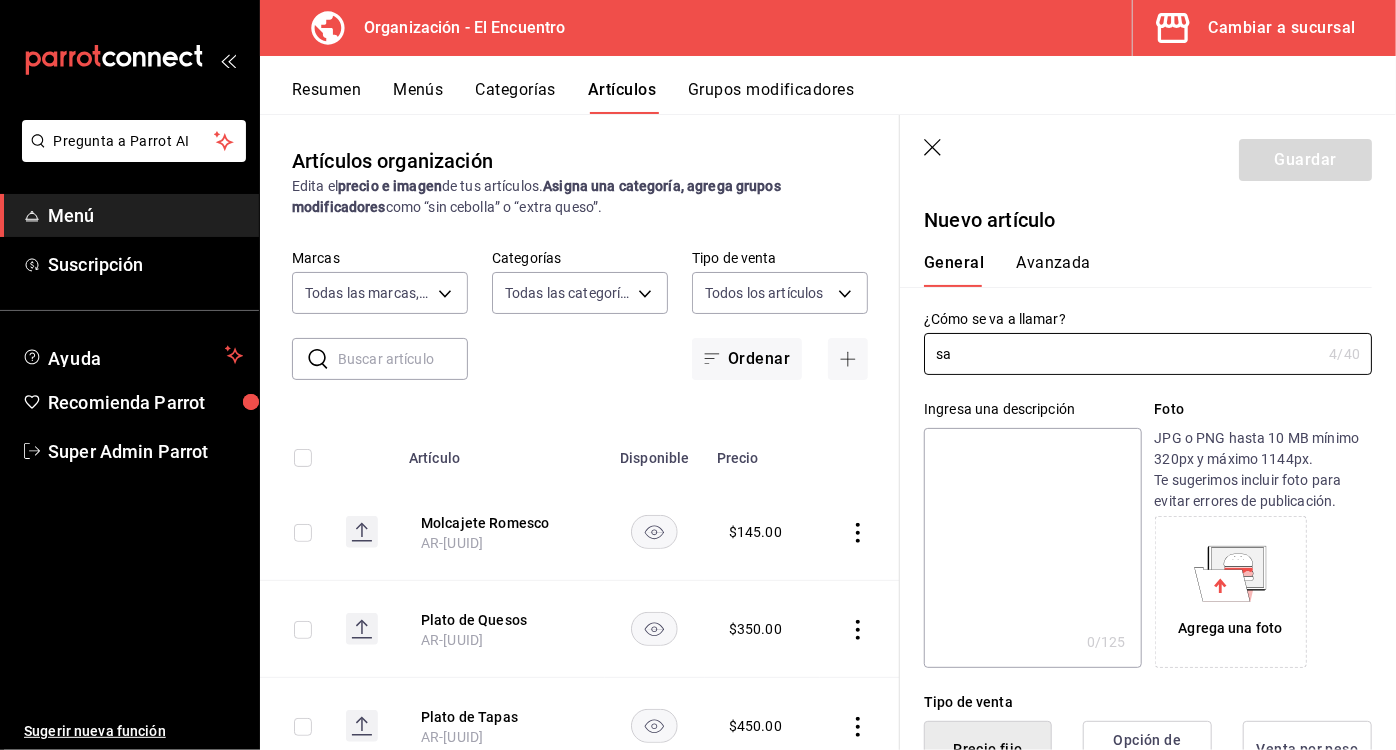 type on "s" 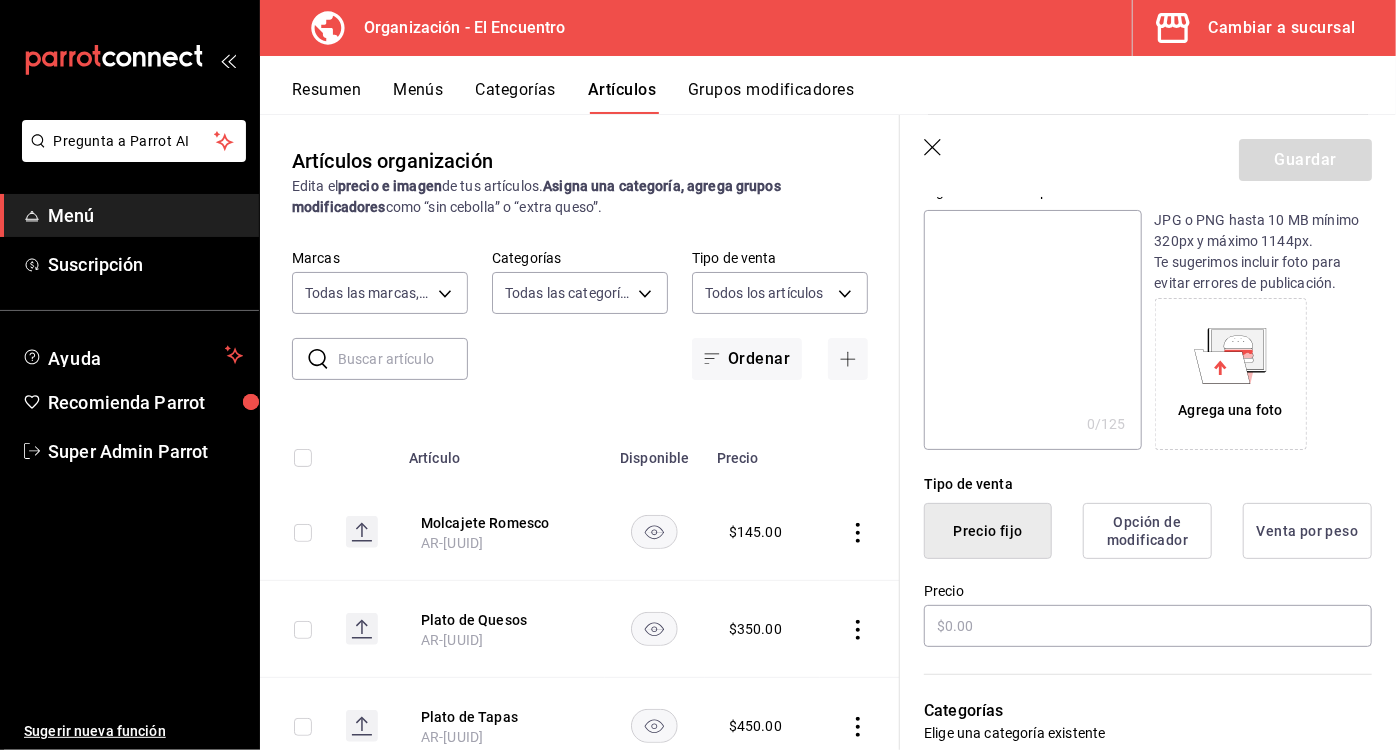 scroll, scrollTop: 250, scrollLeft: 0, axis: vertical 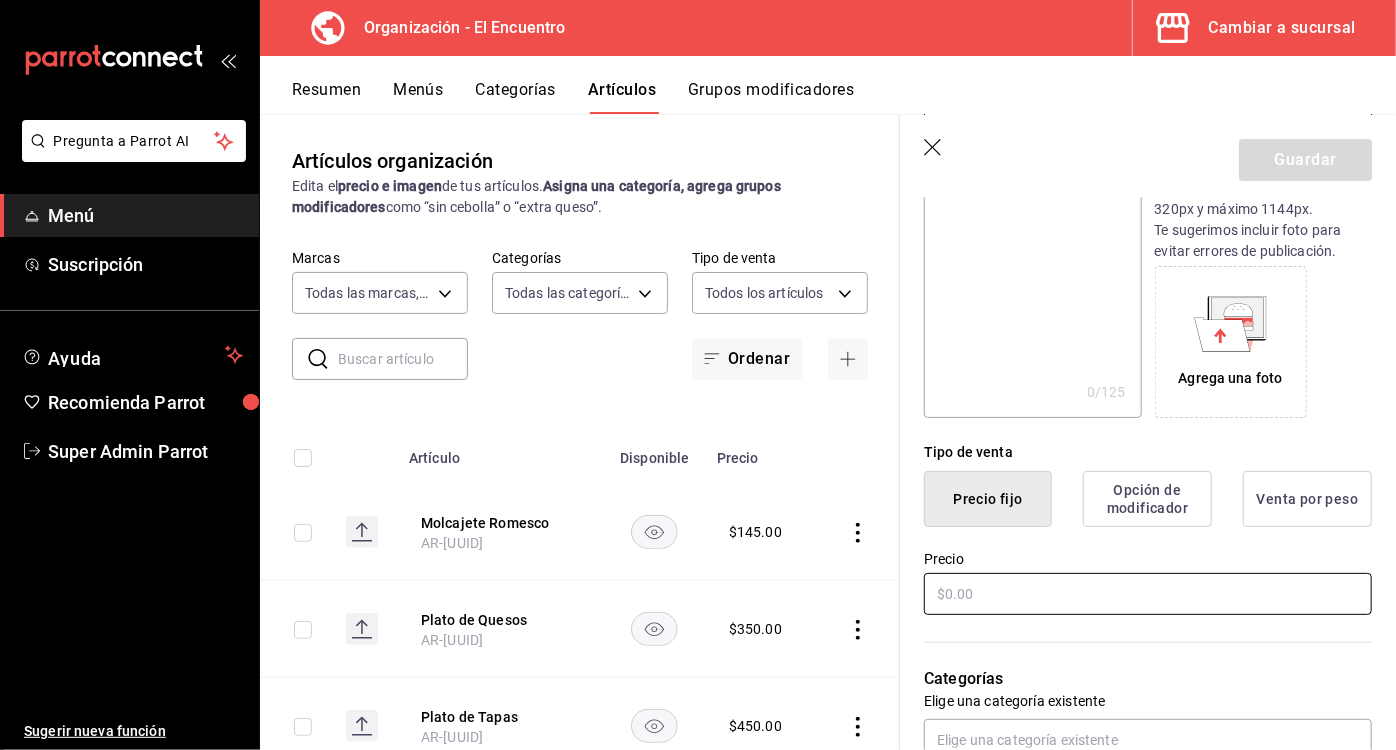 type on "Sangría" 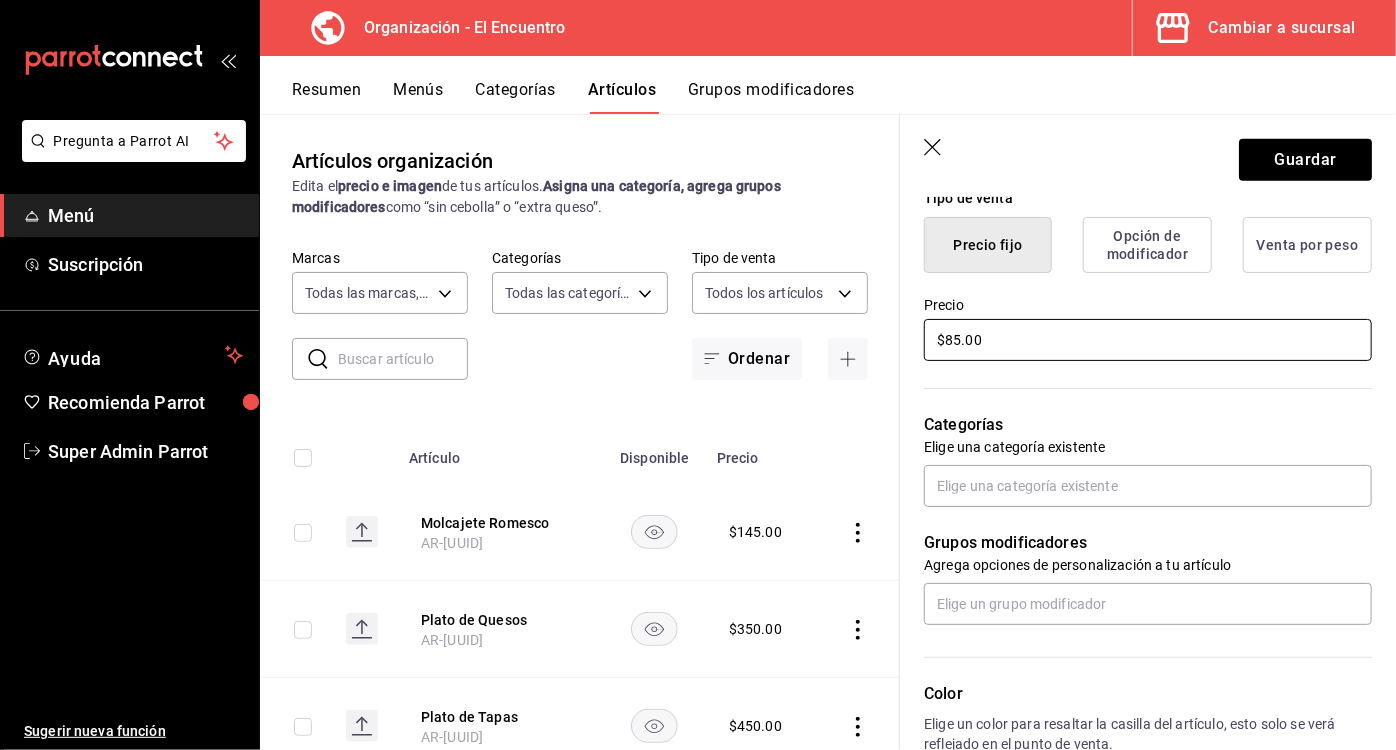 scroll, scrollTop: 509, scrollLeft: 0, axis: vertical 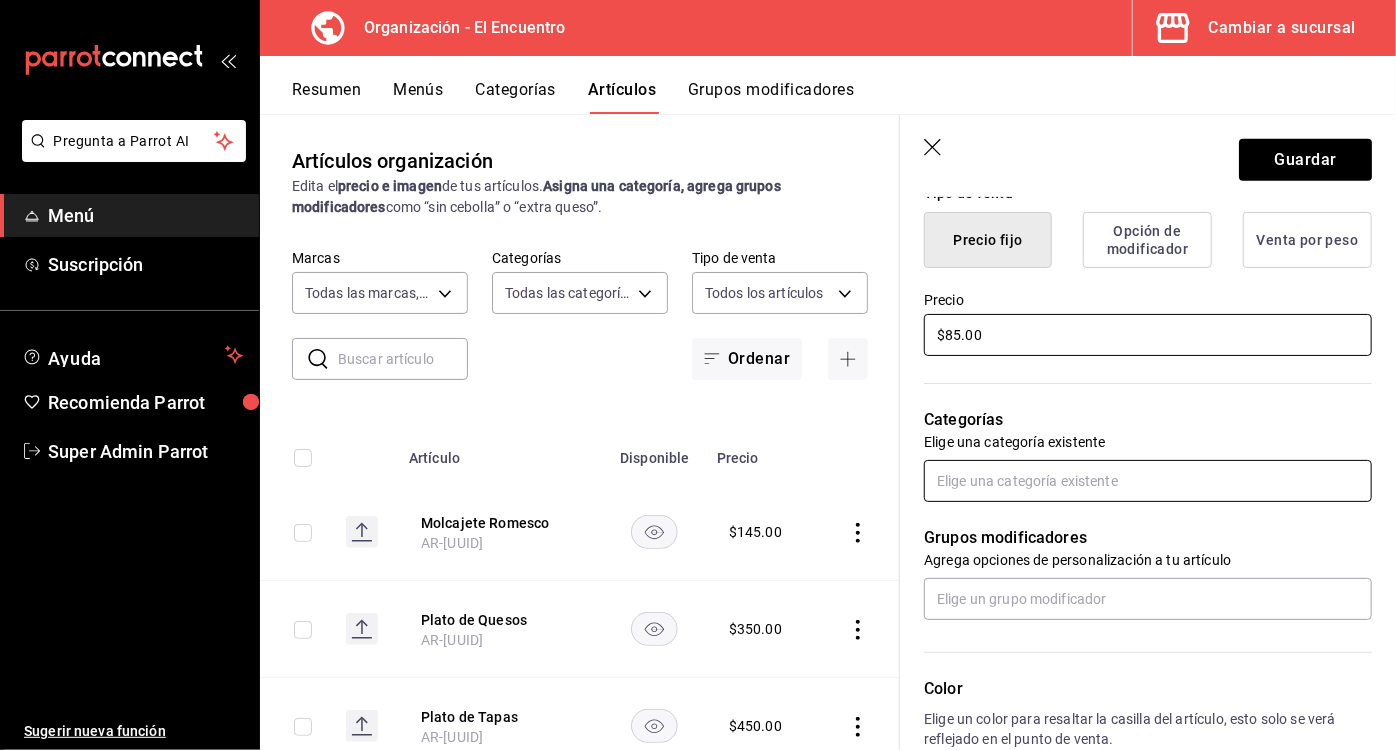 type on "$85.00" 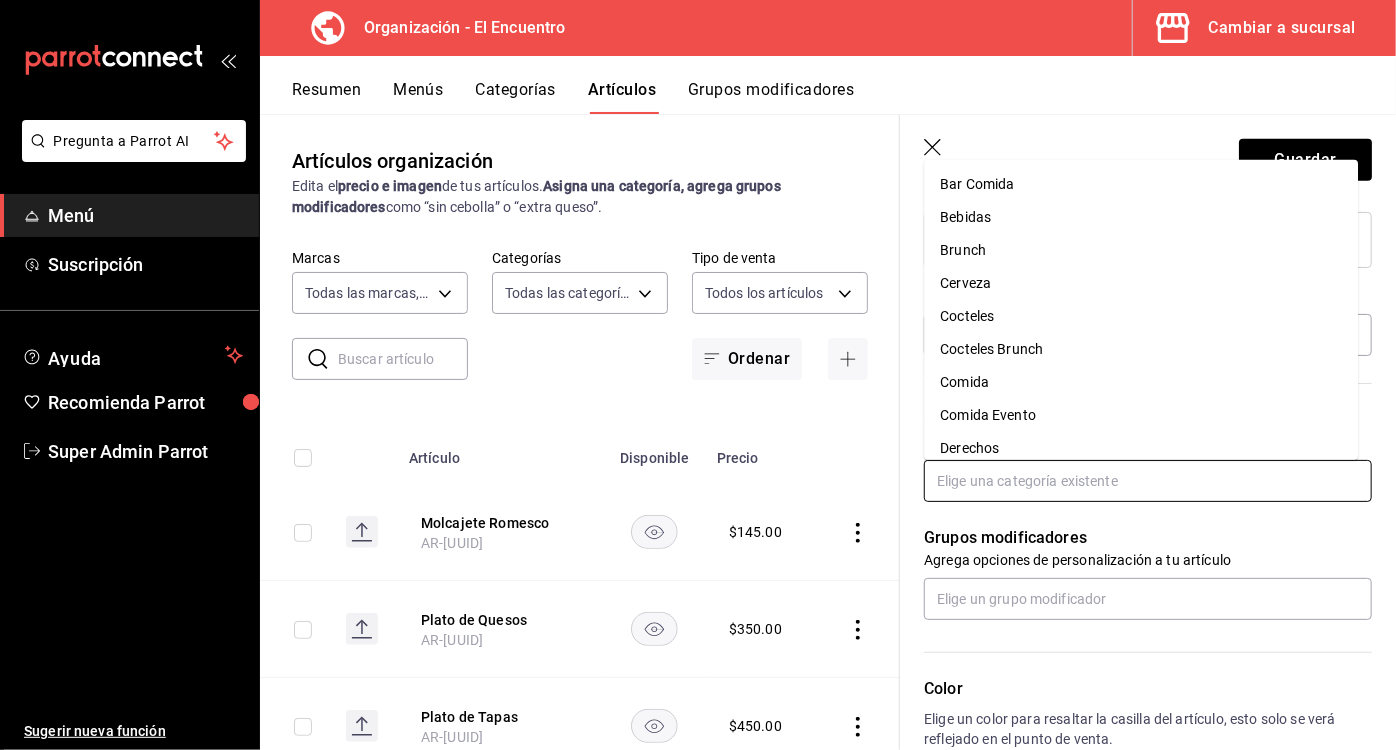 click at bounding box center (1148, 481) 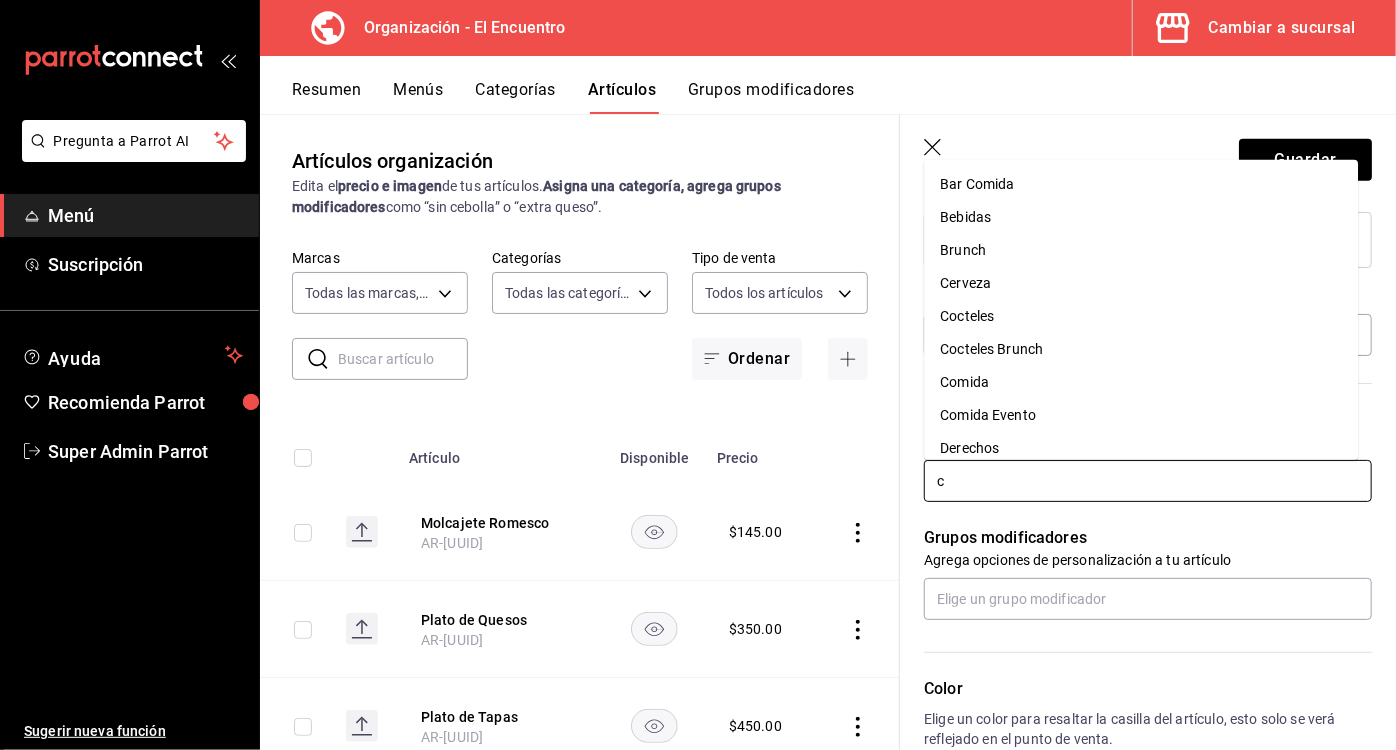 type on "co" 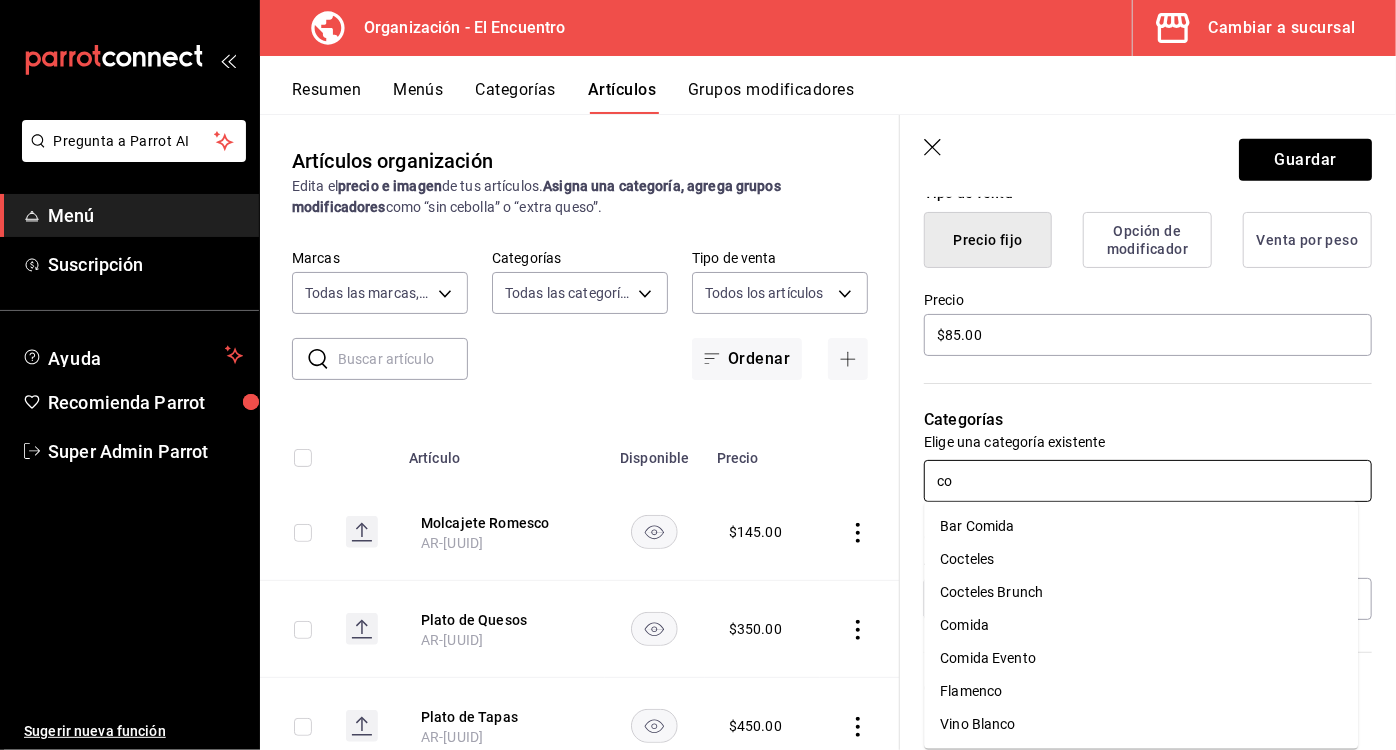 click on "Cocteles" at bounding box center [1141, 559] 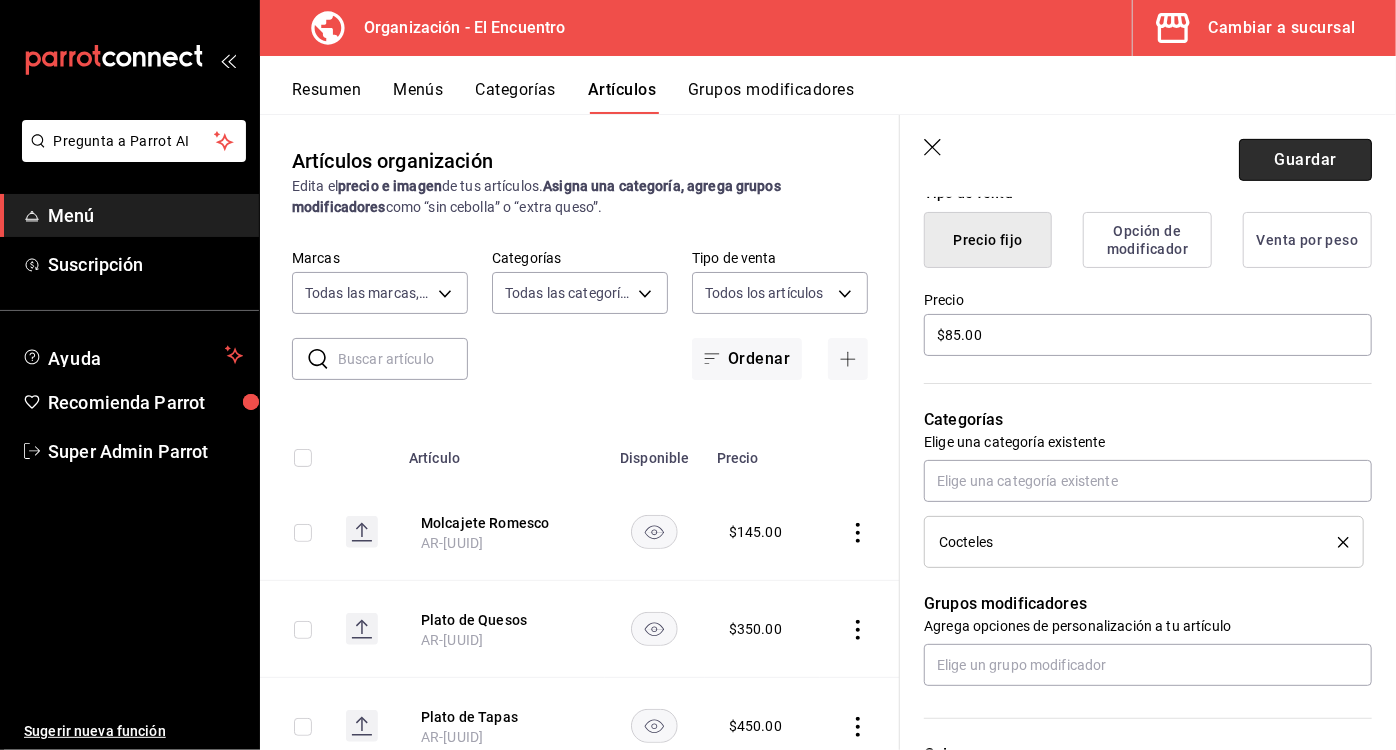 click on "Guardar" at bounding box center [1305, 160] 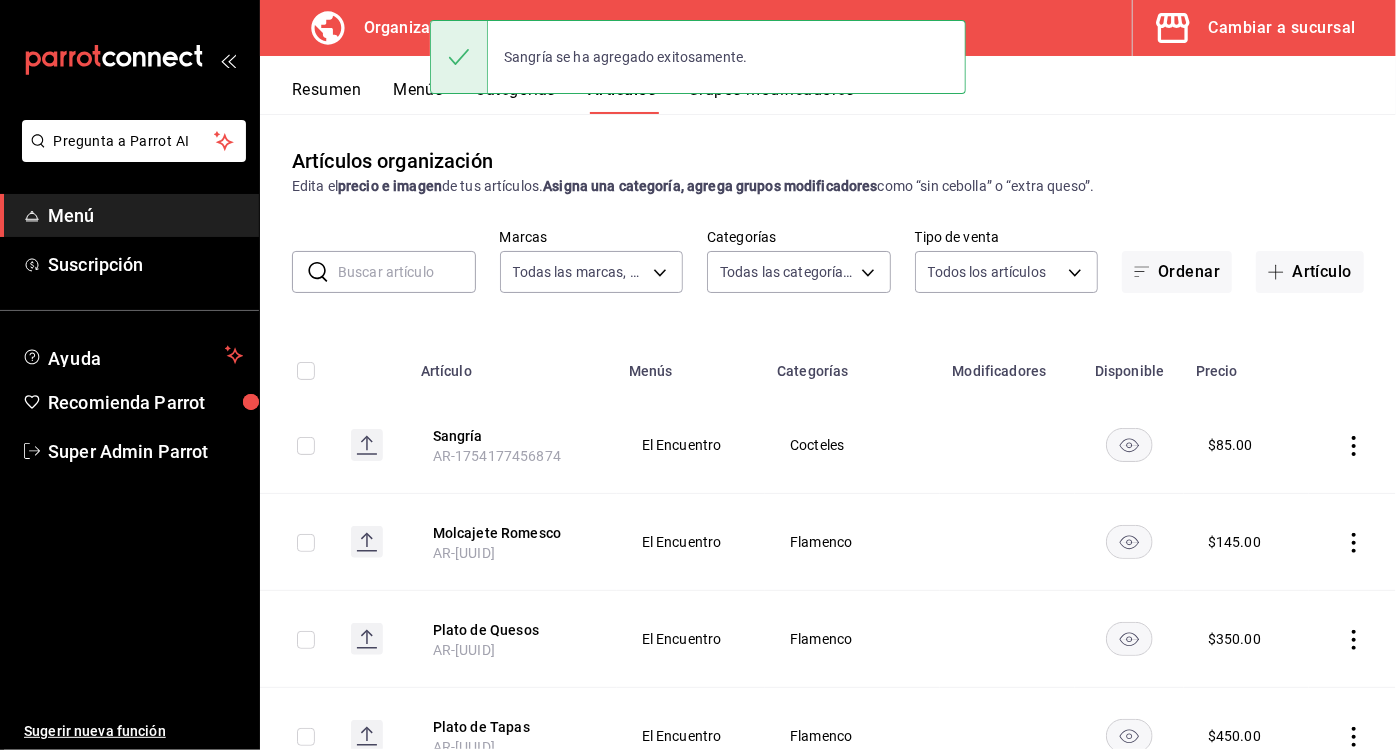 scroll, scrollTop: 0, scrollLeft: 0, axis: both 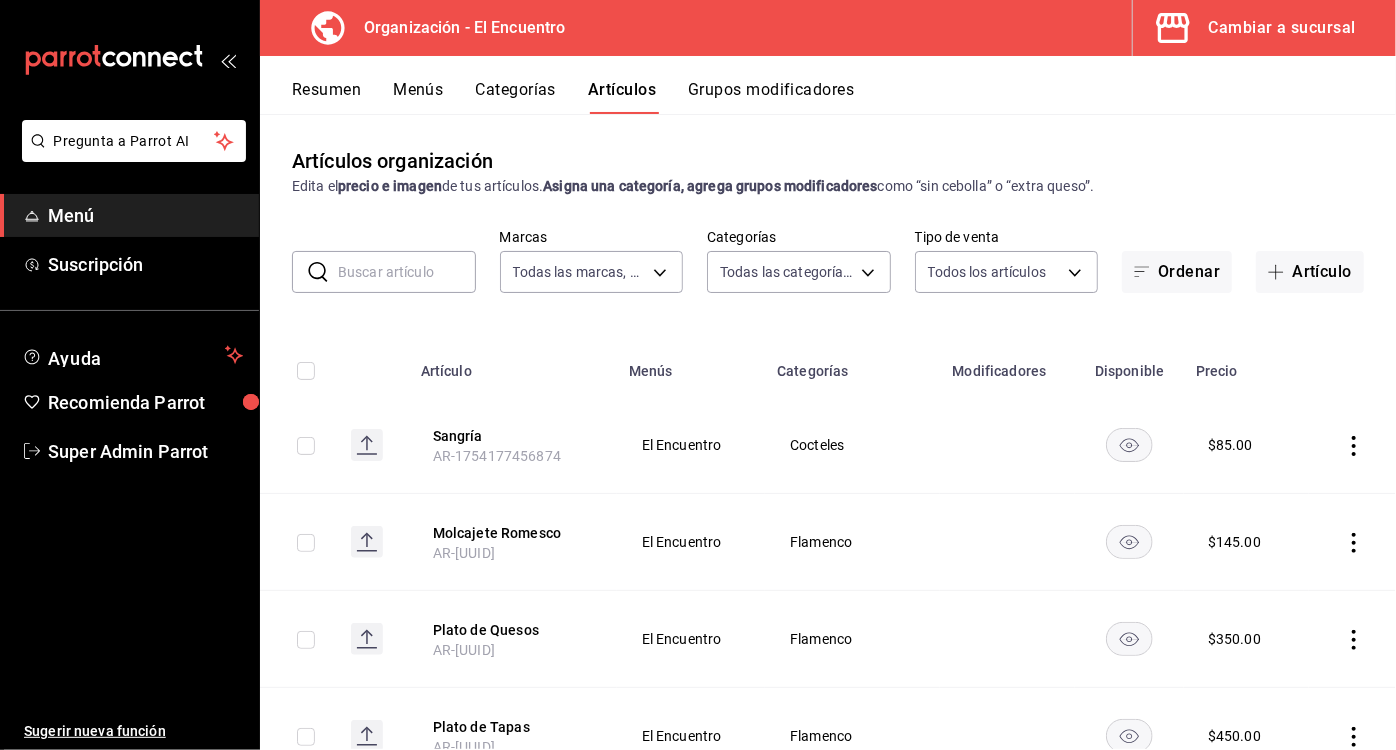 click at bounding box center (407, 272) 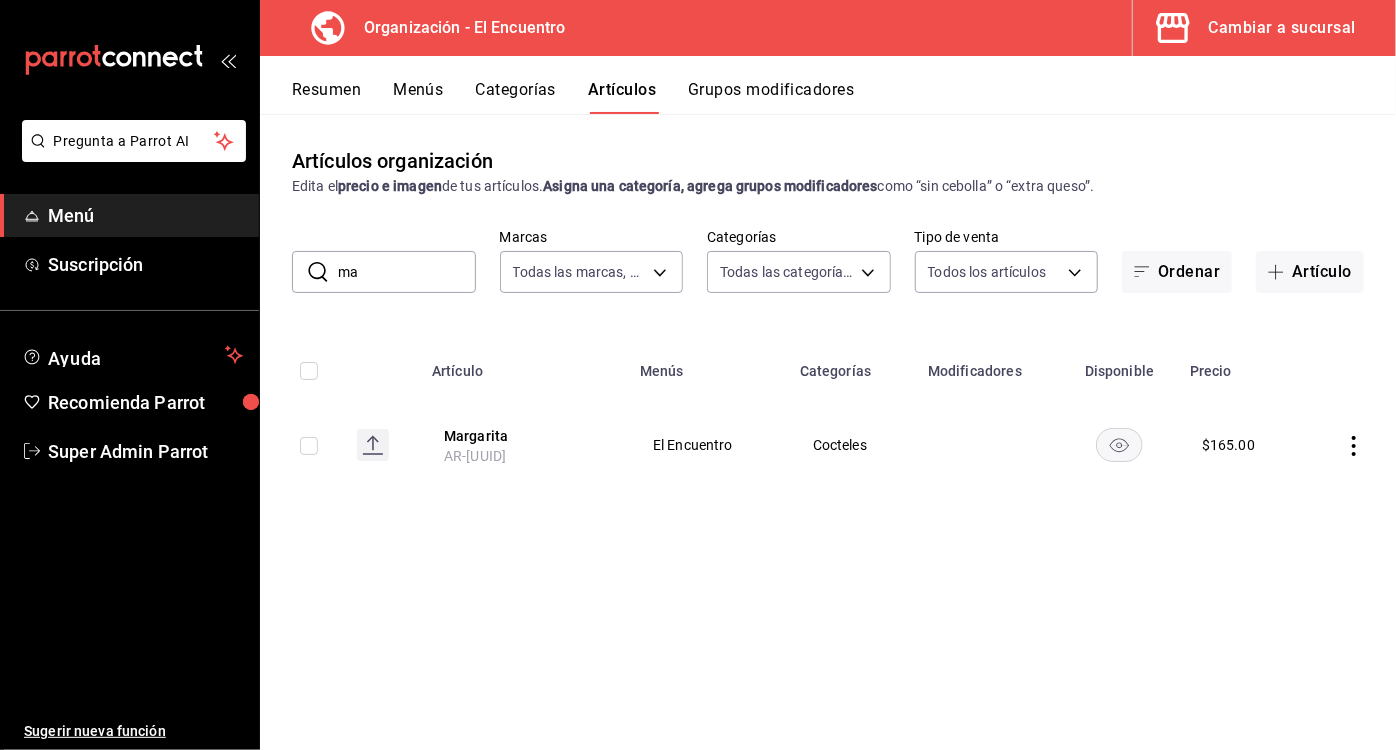 type on "m" 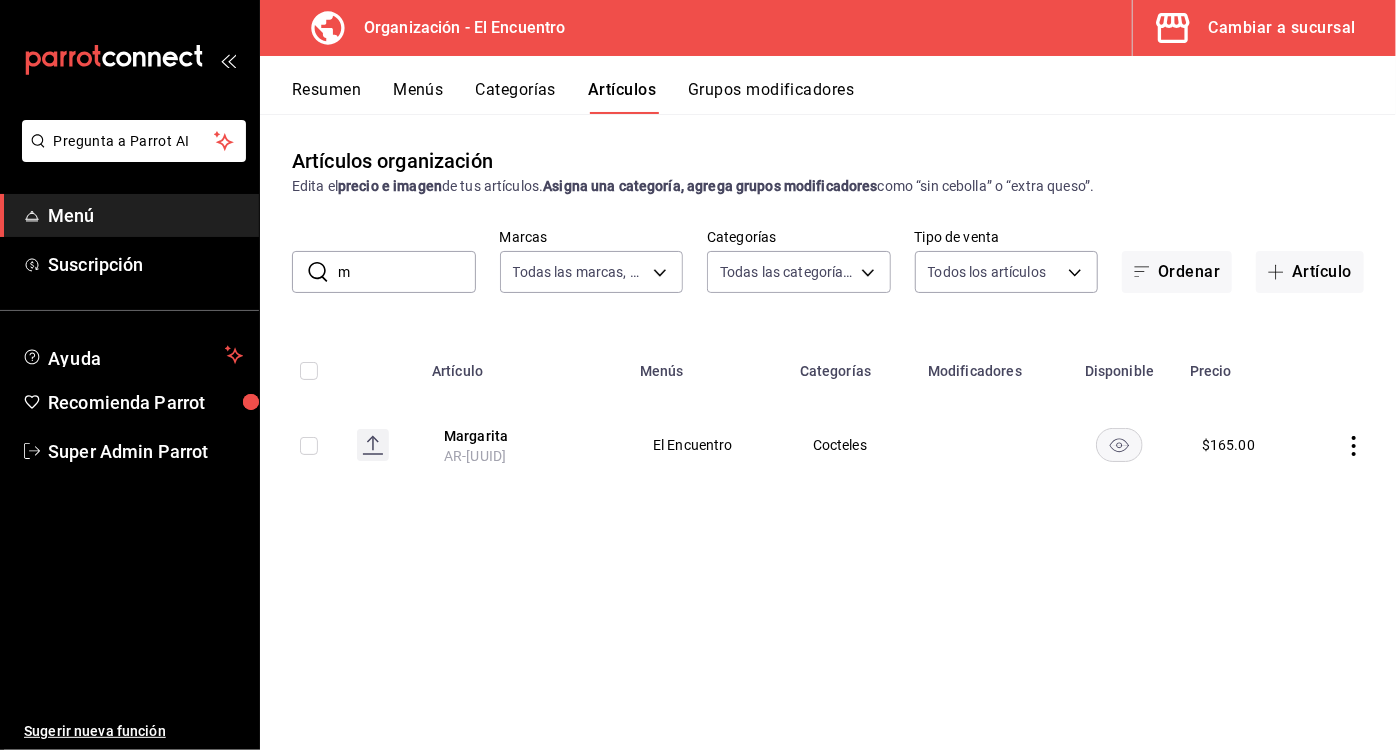 type 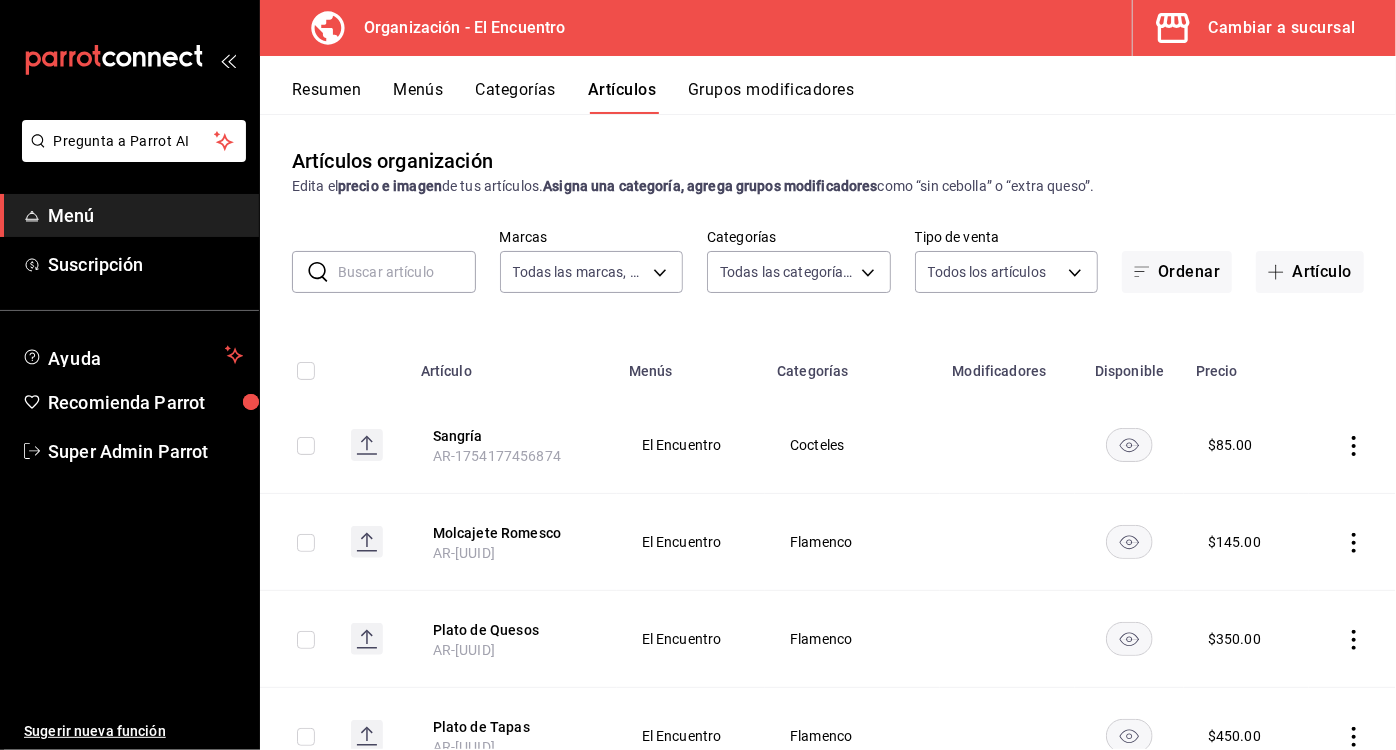 click on "Menús" at bounding box center [418, 97] 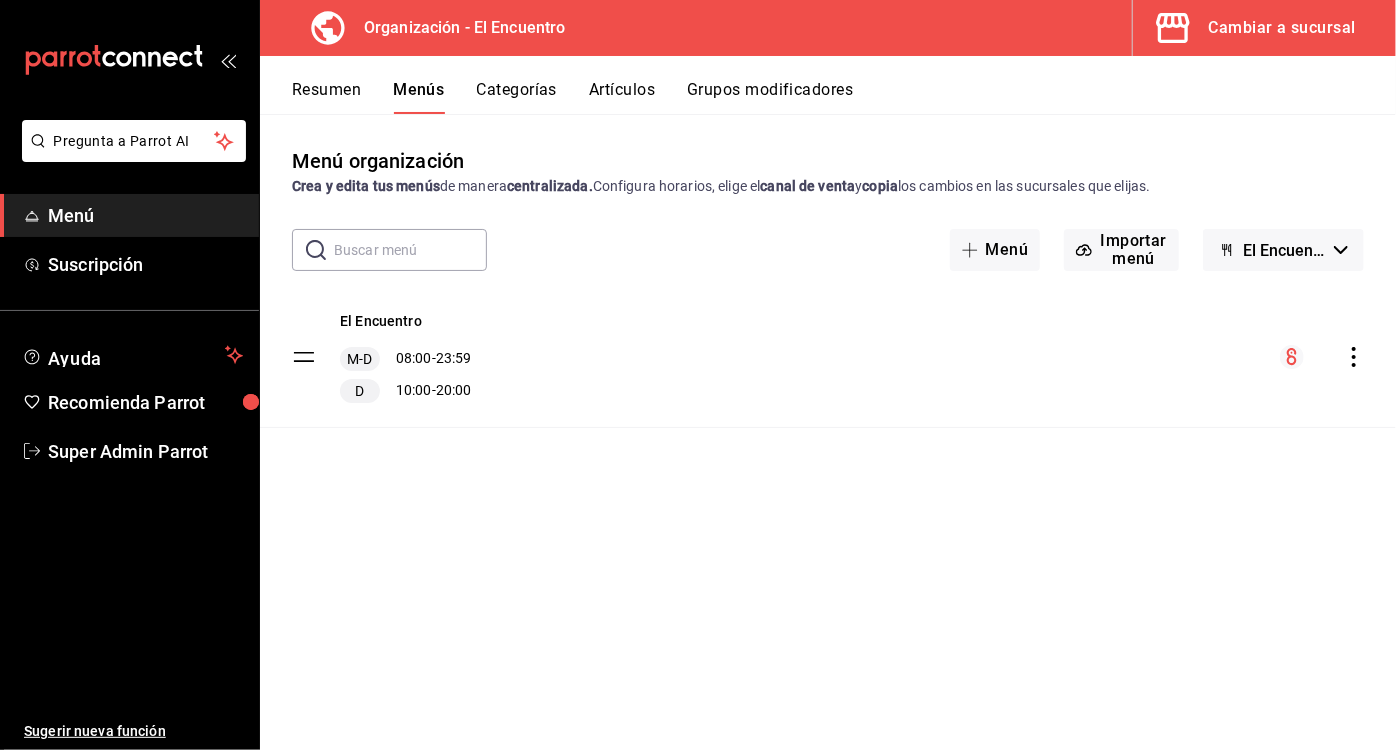 click 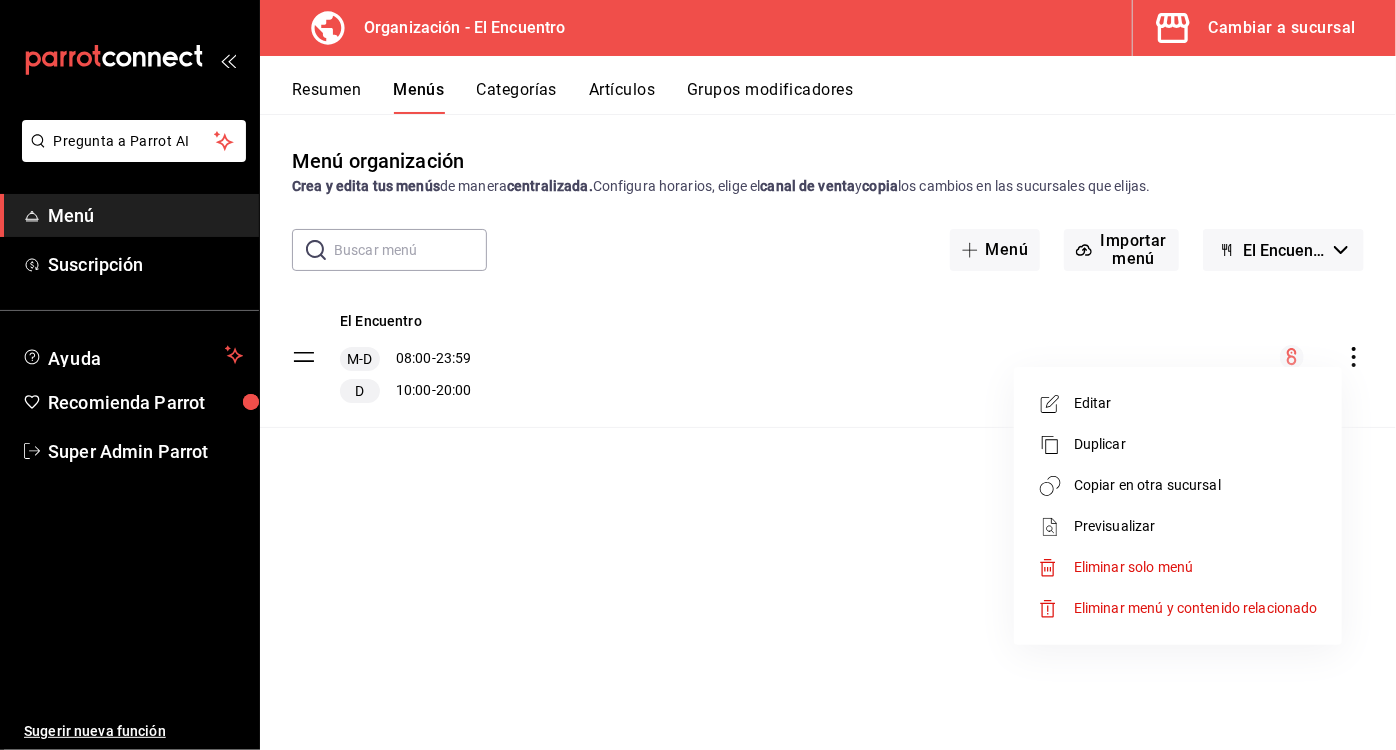 click on "Copiar en otra sucursal" at bounding box center [1196, 485] 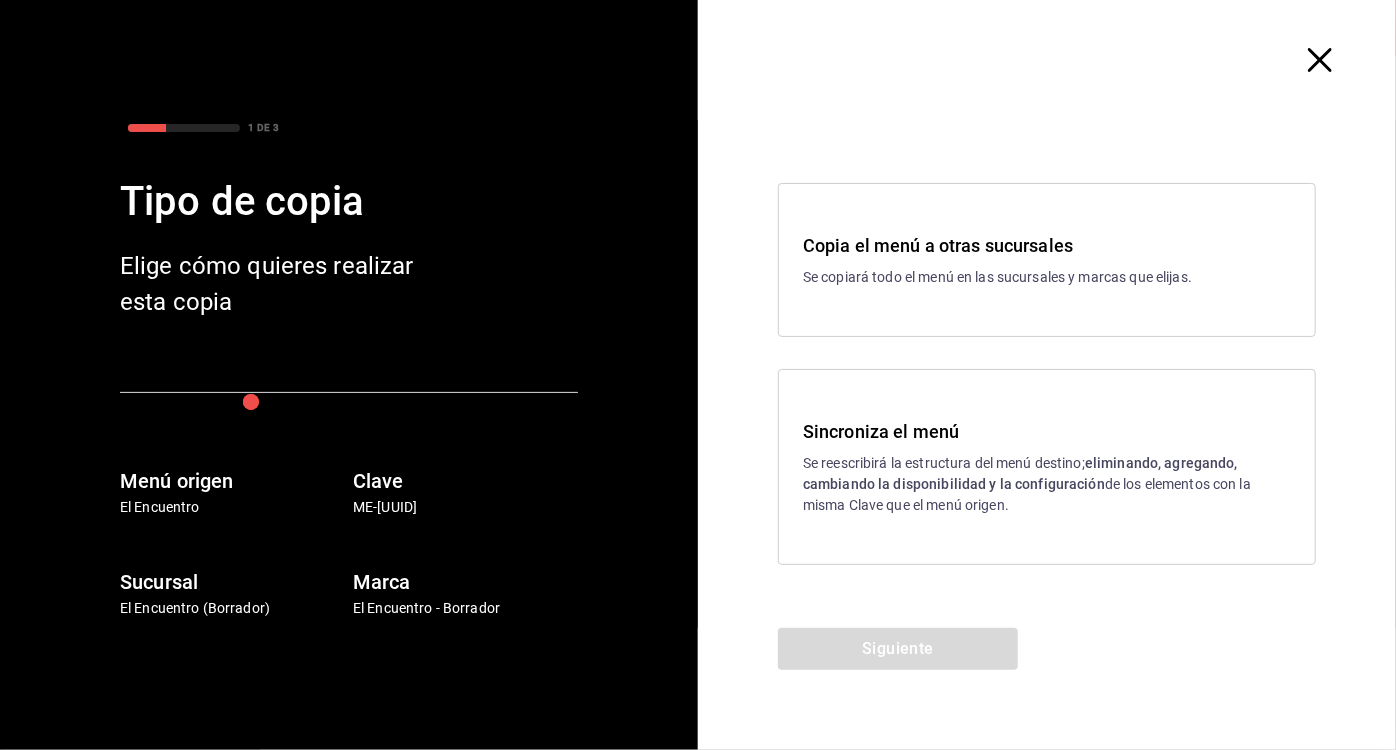 click on "Se reescribirá la estructura del menú destino;  eliminando, agregando, cambiando la disponibilidad y la configuración  de los elementos con la misma Clave que el menú origen." at bounding box center [1047, 484] 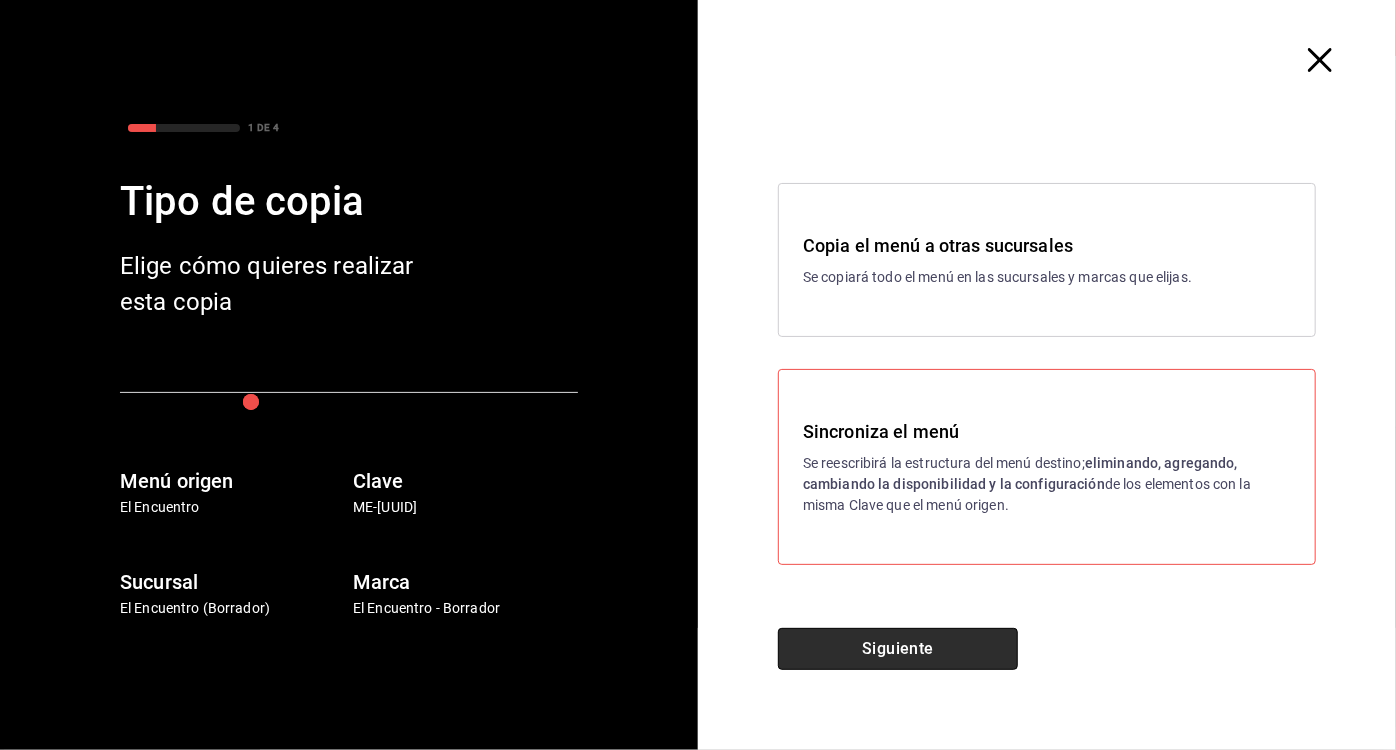 click on "Siguiente" at bounding box center (898, 649) 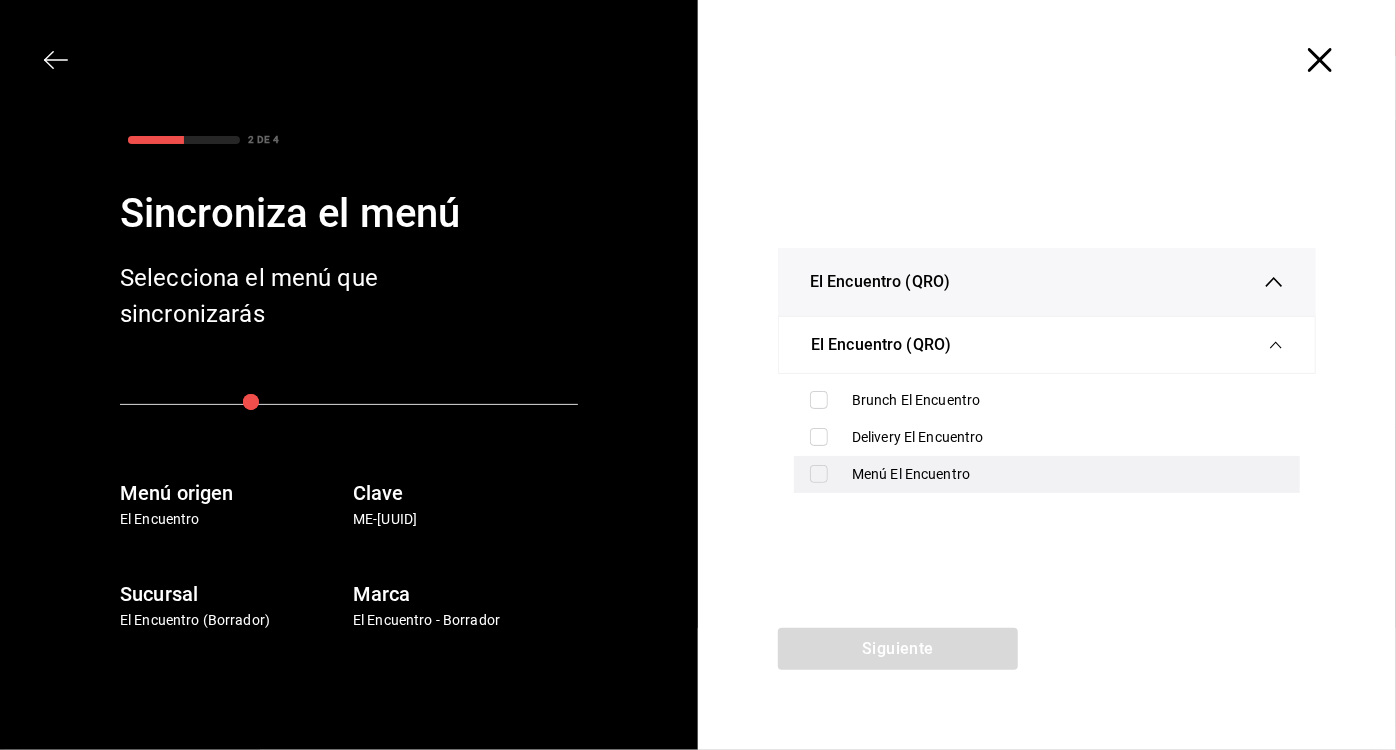 click at bounding box center (819, 474) 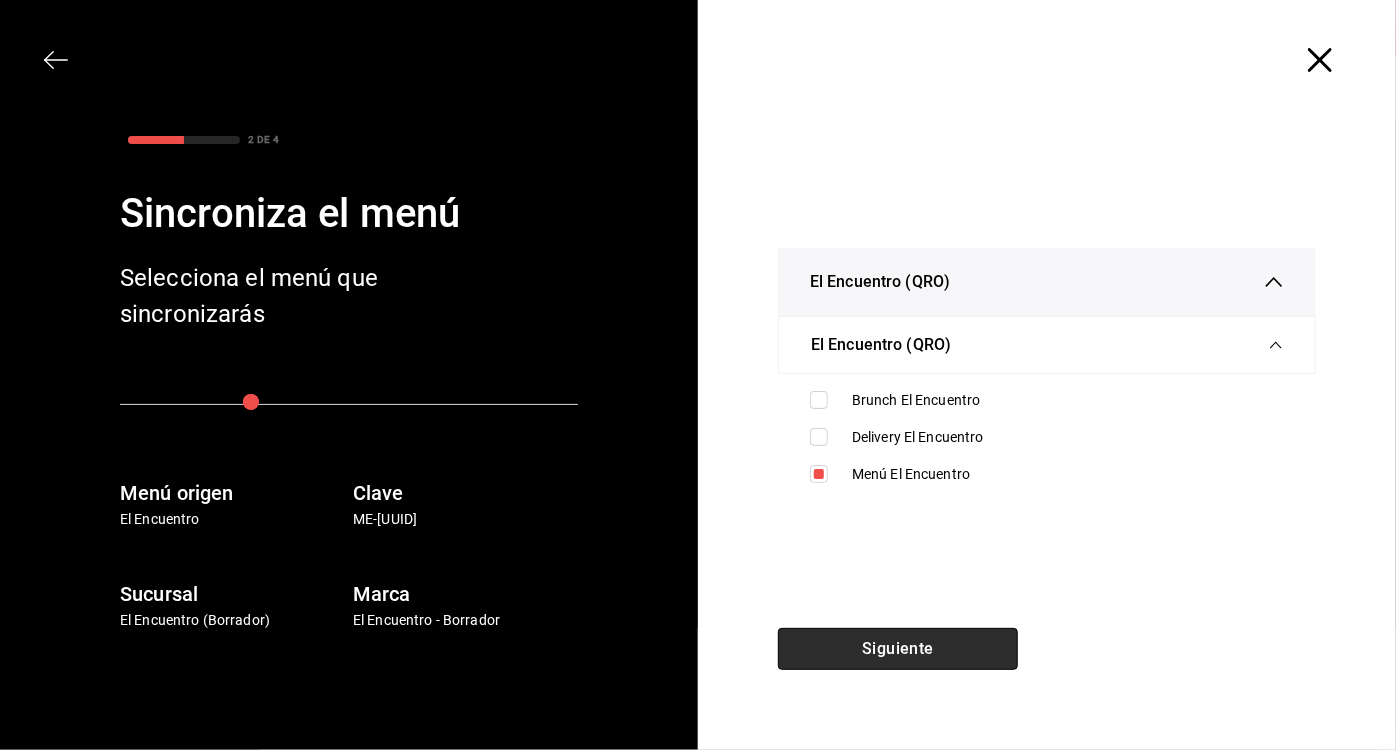 click on "Siguiente" at bounding box center (898, 649) 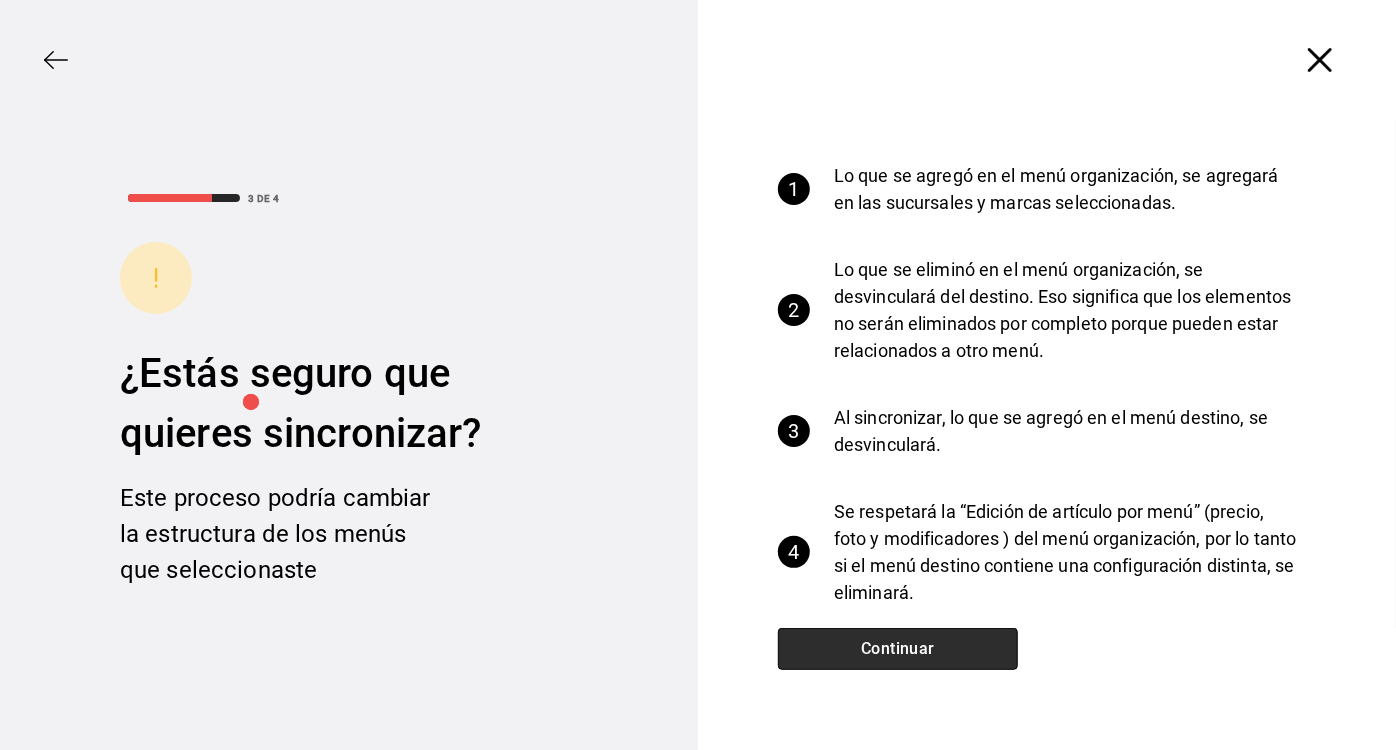 click on "Continuar" at bounding box center (898, 649) 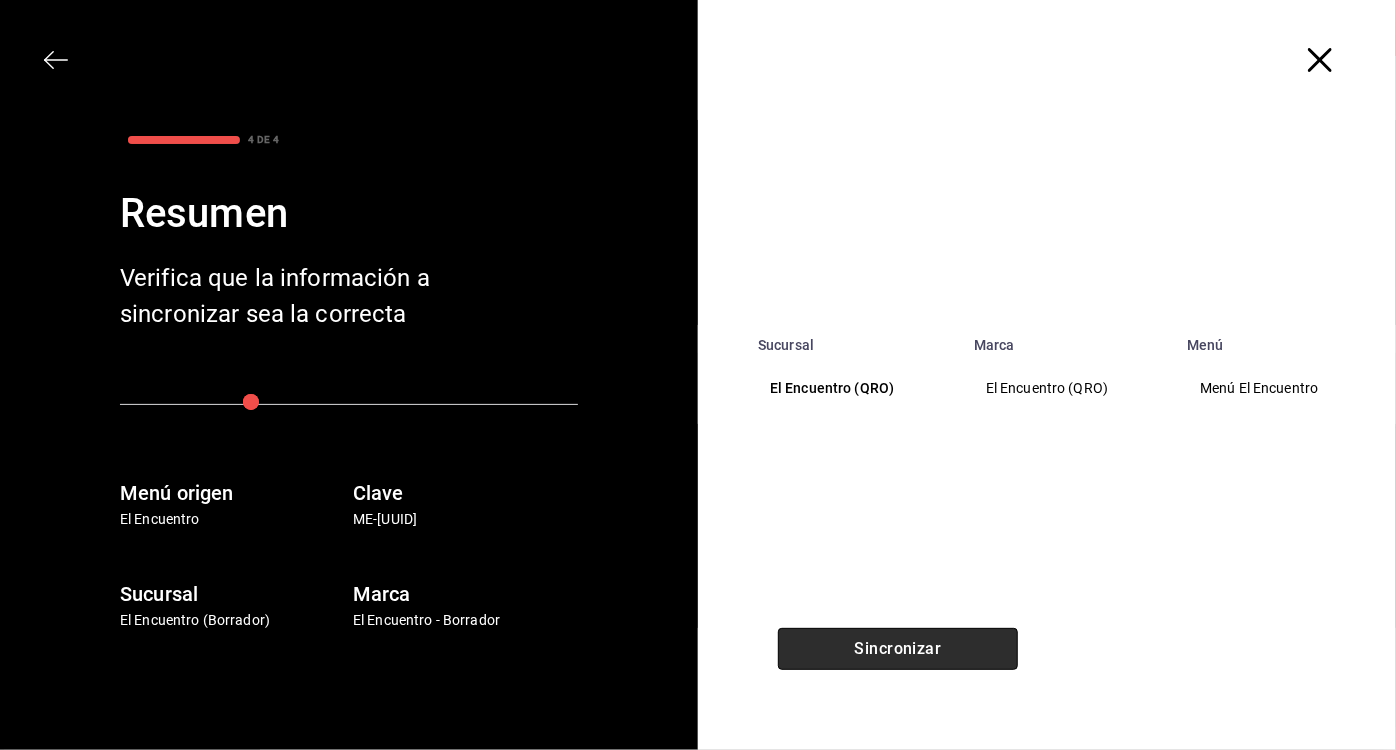 click on "Sincronizar" at bounding box center (898, 649) 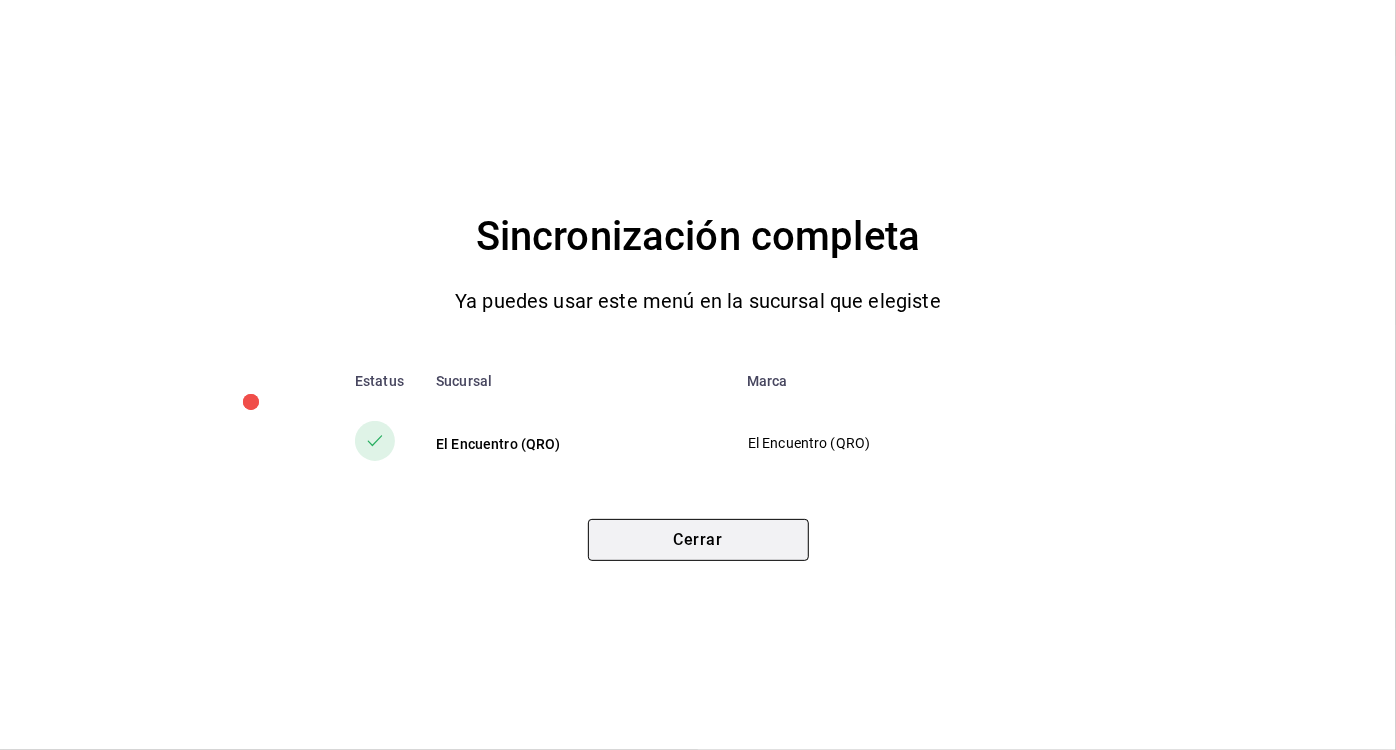click on "Cerrar" at bounding box center (698, 540) 